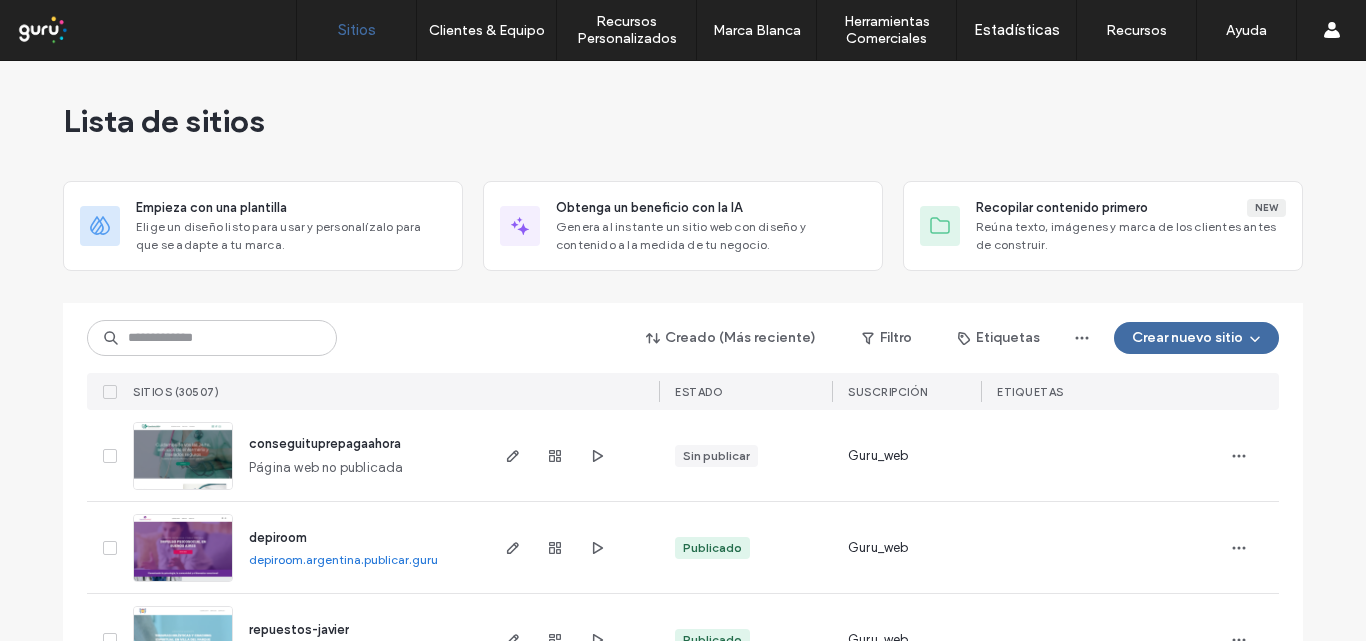 scroll, scrollTop: 0, scrollLeft: 0, axis: both 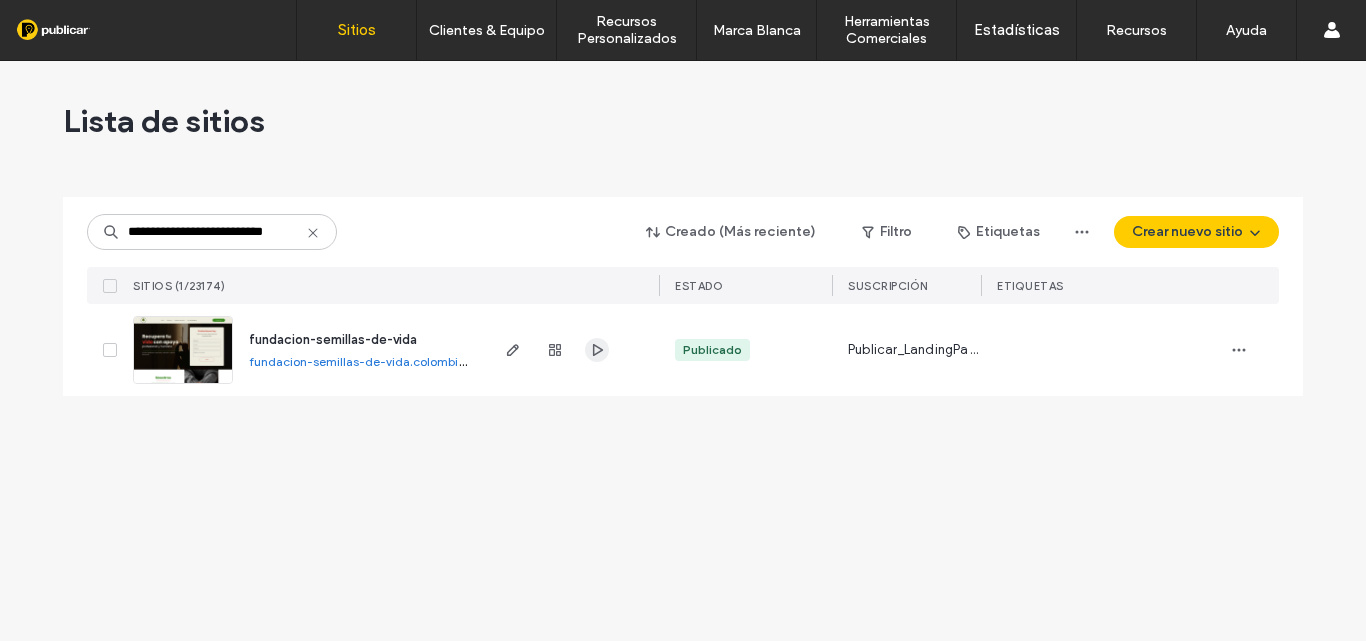 click 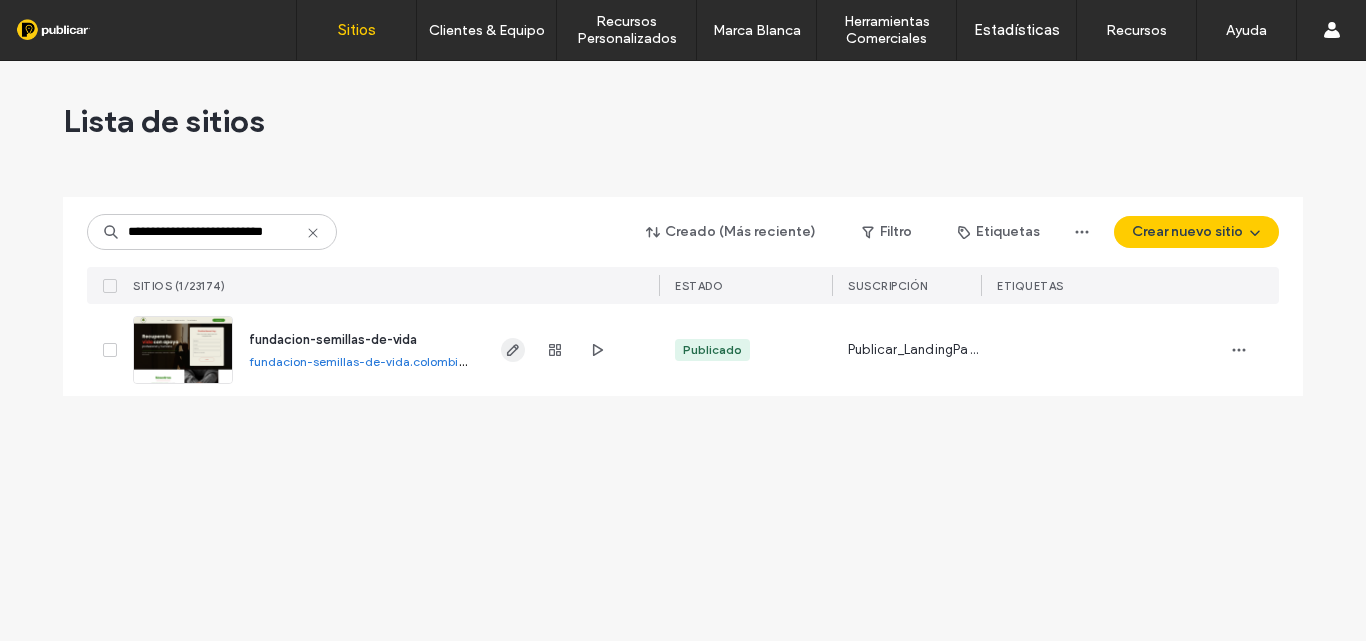 click 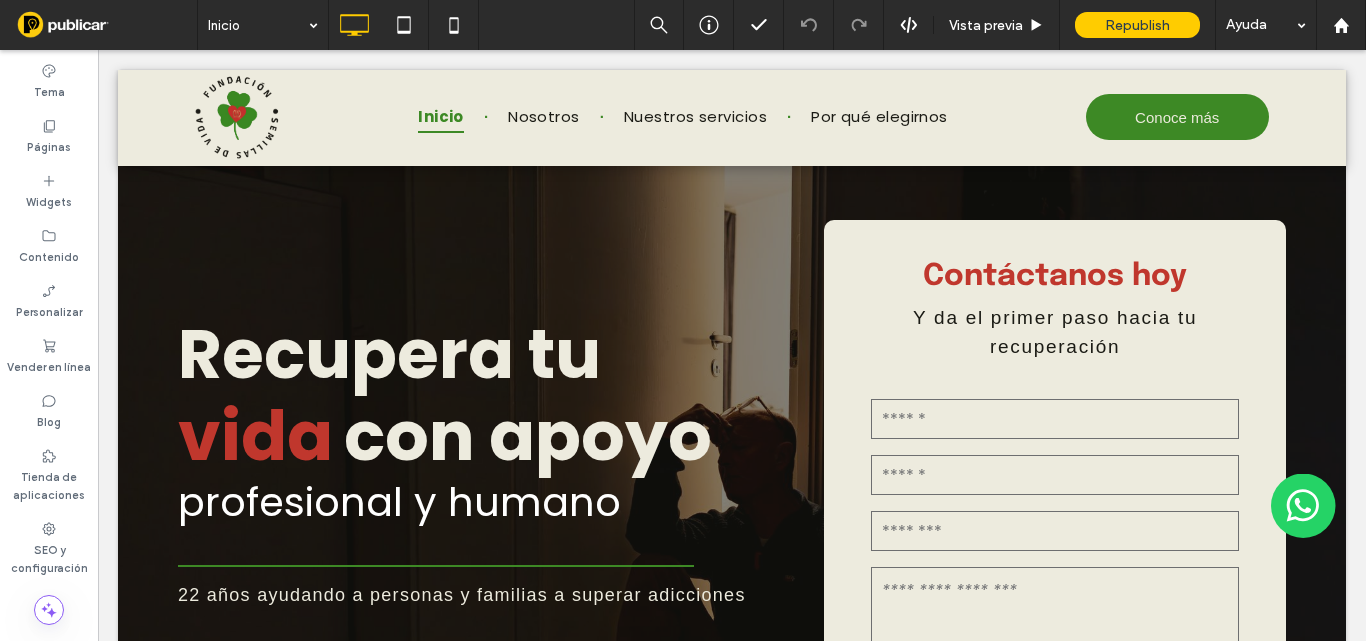scroll, scrollTop: 0, scrollLeft: 0, axis: both 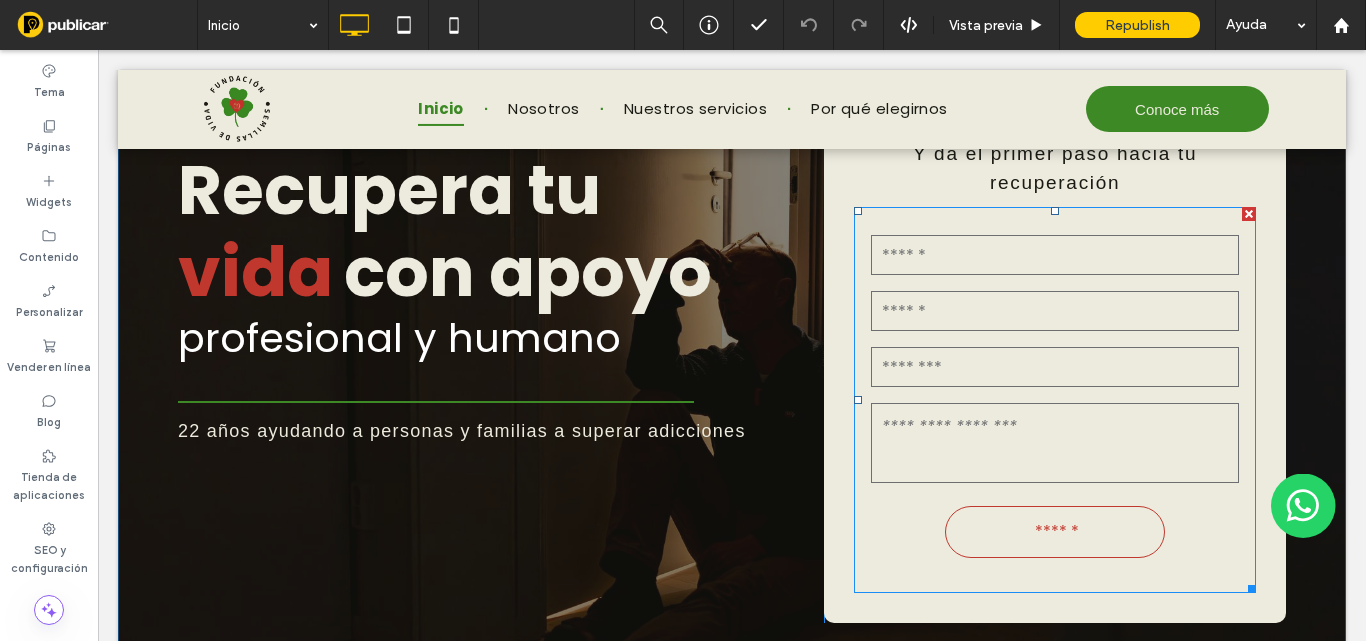 click at bounding box center (1055, 367) 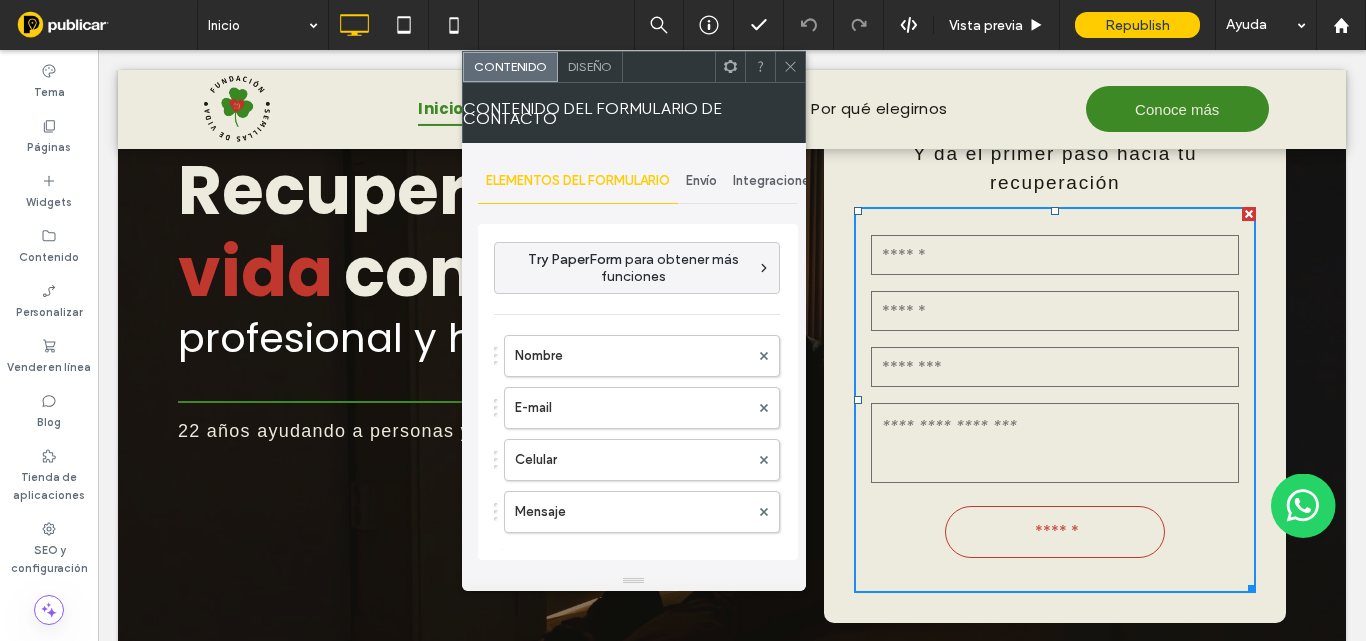click on "Envío" at bounding box center (701, 181) 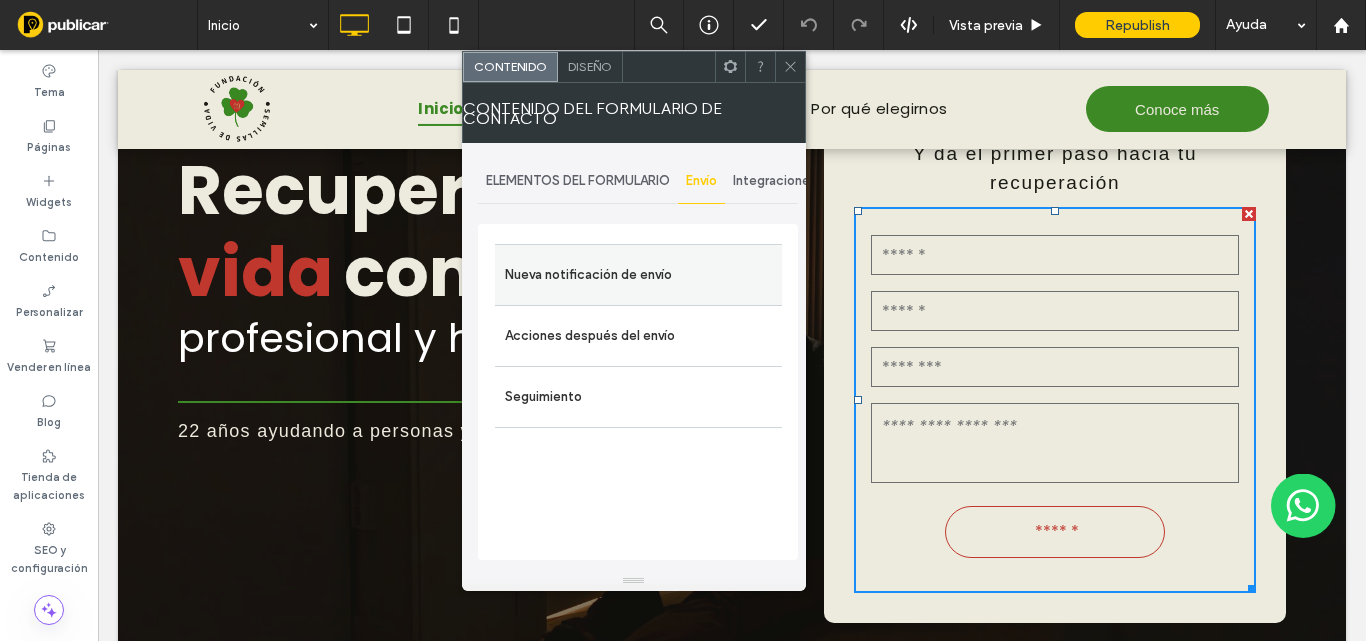 click on "Nueva notificación de envío" at bounding box center [638, 275] 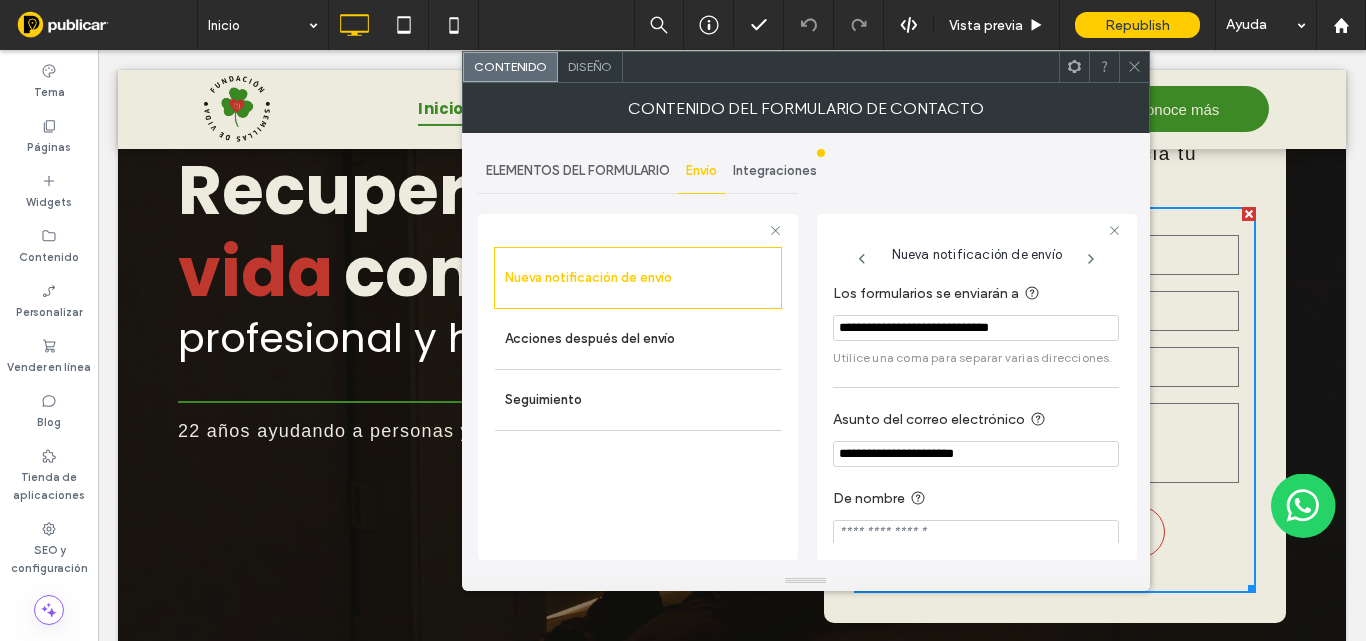 drag, startPoint x: 1136, startPoint y: 60, endPoint x: 1108, endPoint y: 65, distance: 28.442924 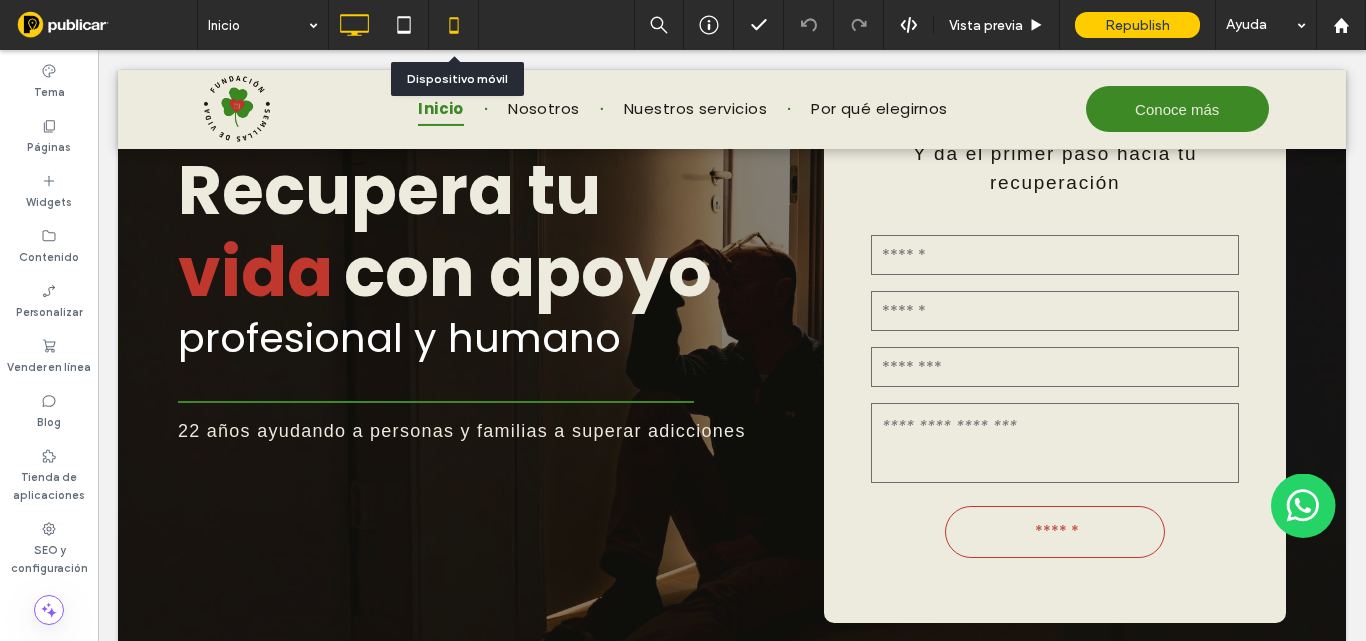 click 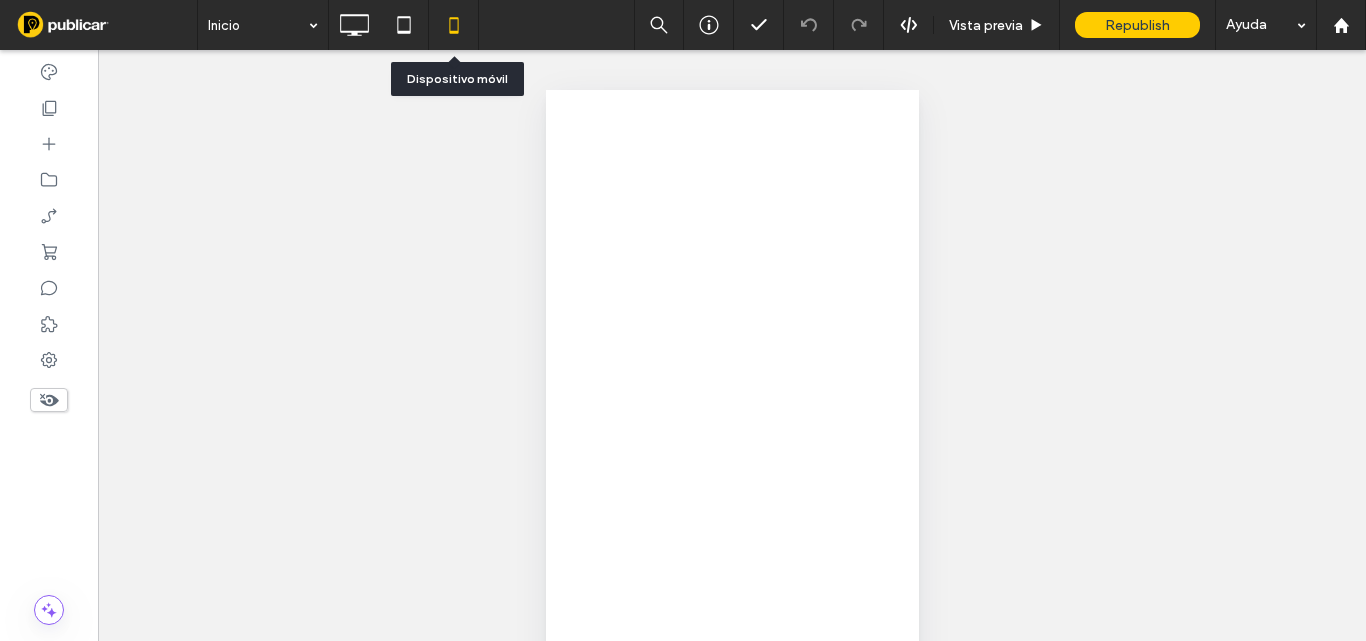 scroll, scrollTop: 0, scrollLeft: 0, axis: both 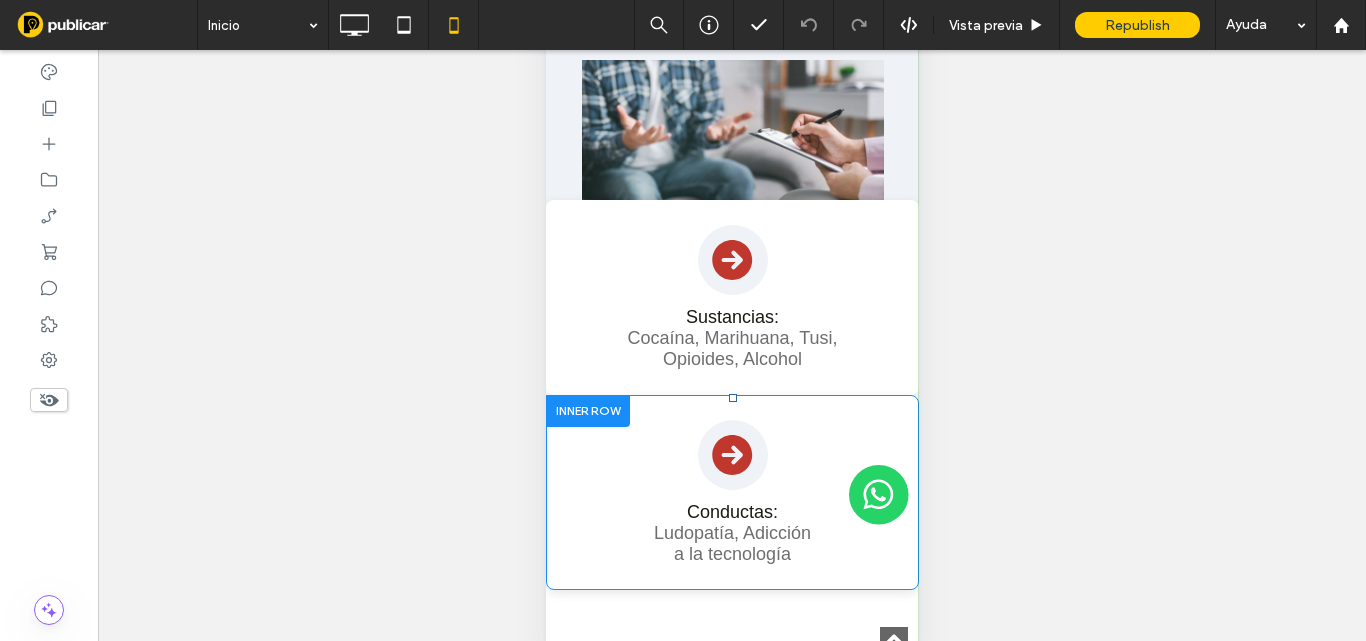 click at bounding box center [587, 410] 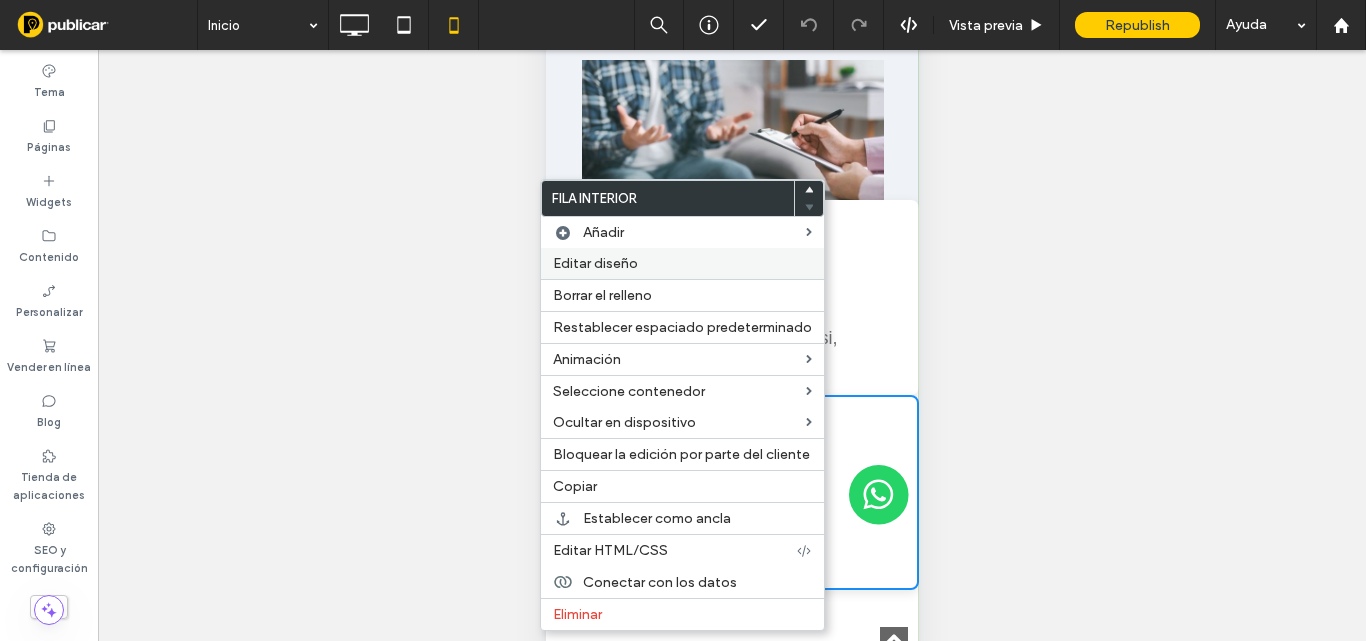 click on "Editar diseño" at bounding box center (682, 263) 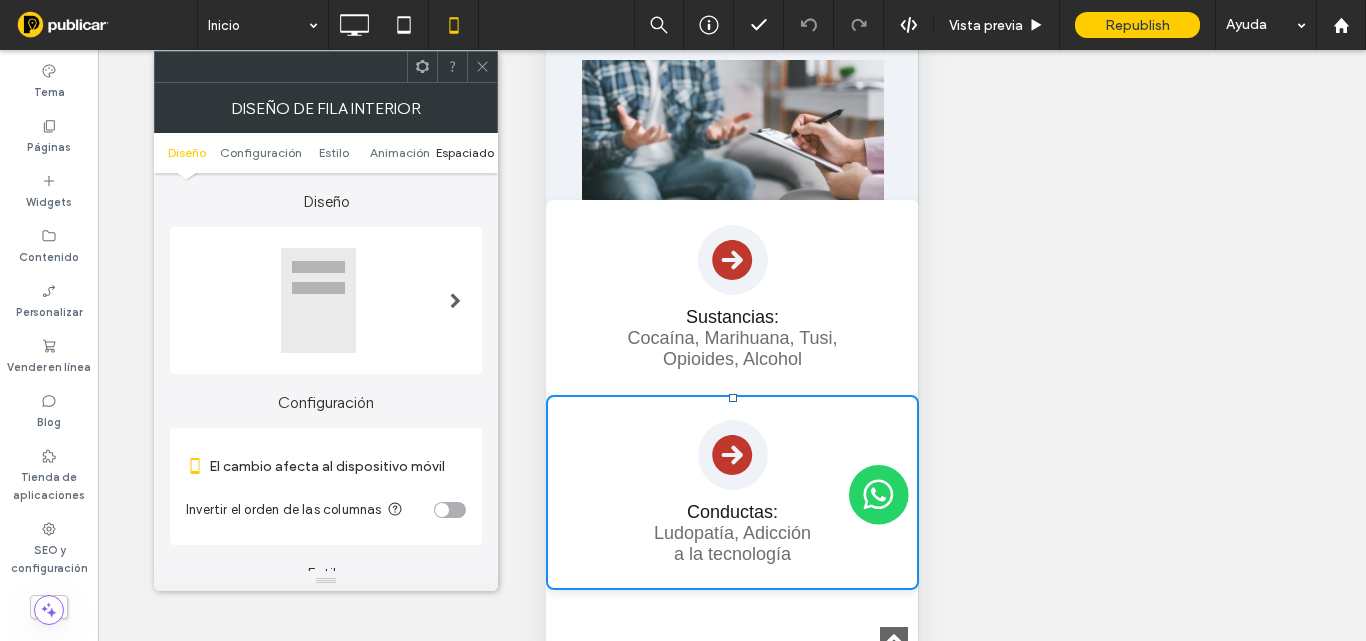 click on "Espaciado" at bounding box center (465, 152) 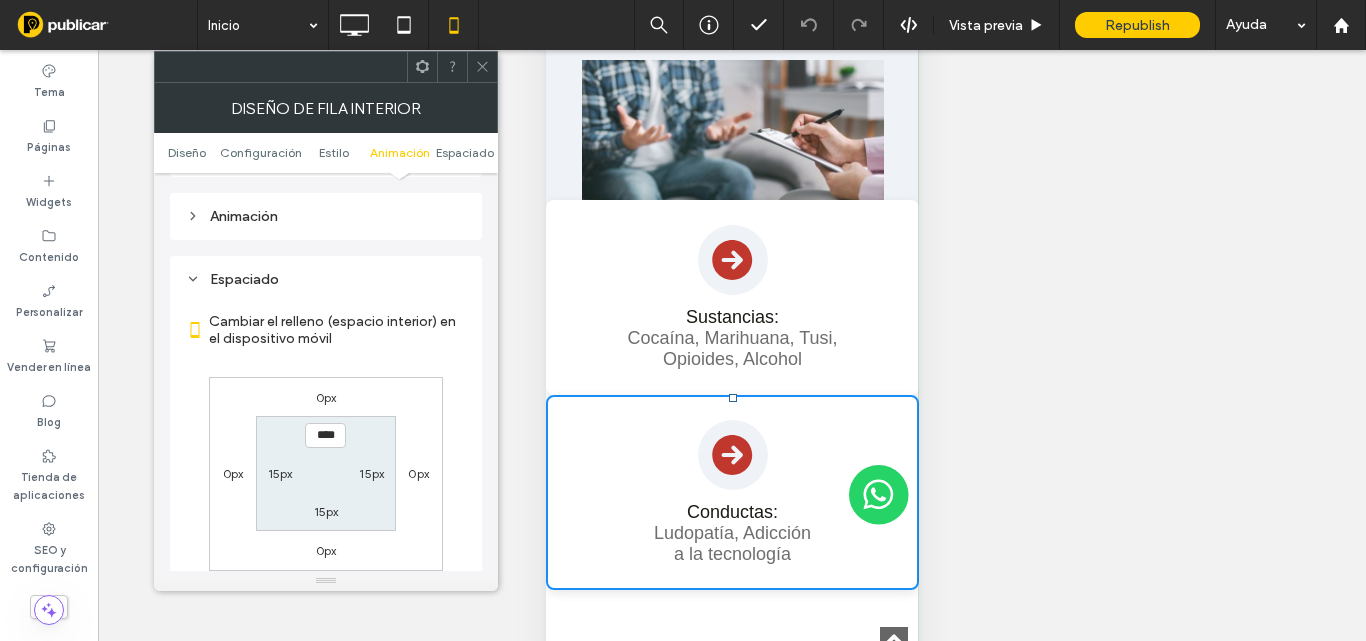 scroll, scrollTop: 841, scrollLeft: 0, axis: vertical 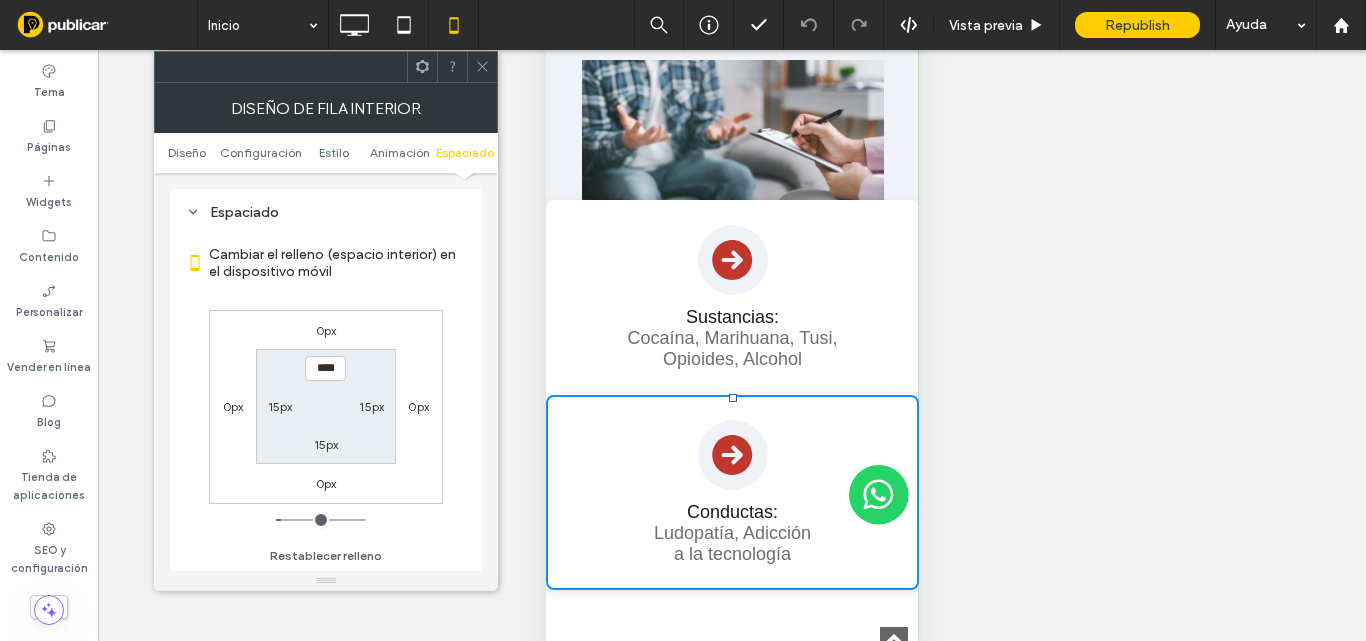 click on "0px" at bounding box center [326, 330] 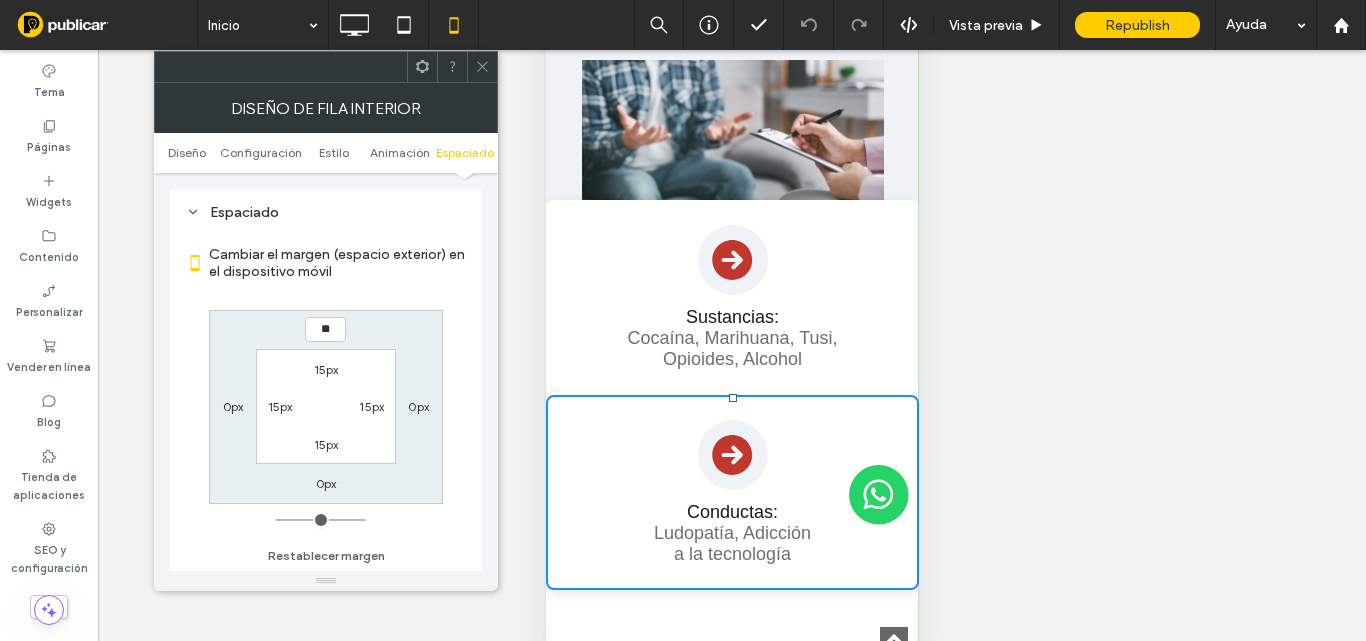 type on "**" 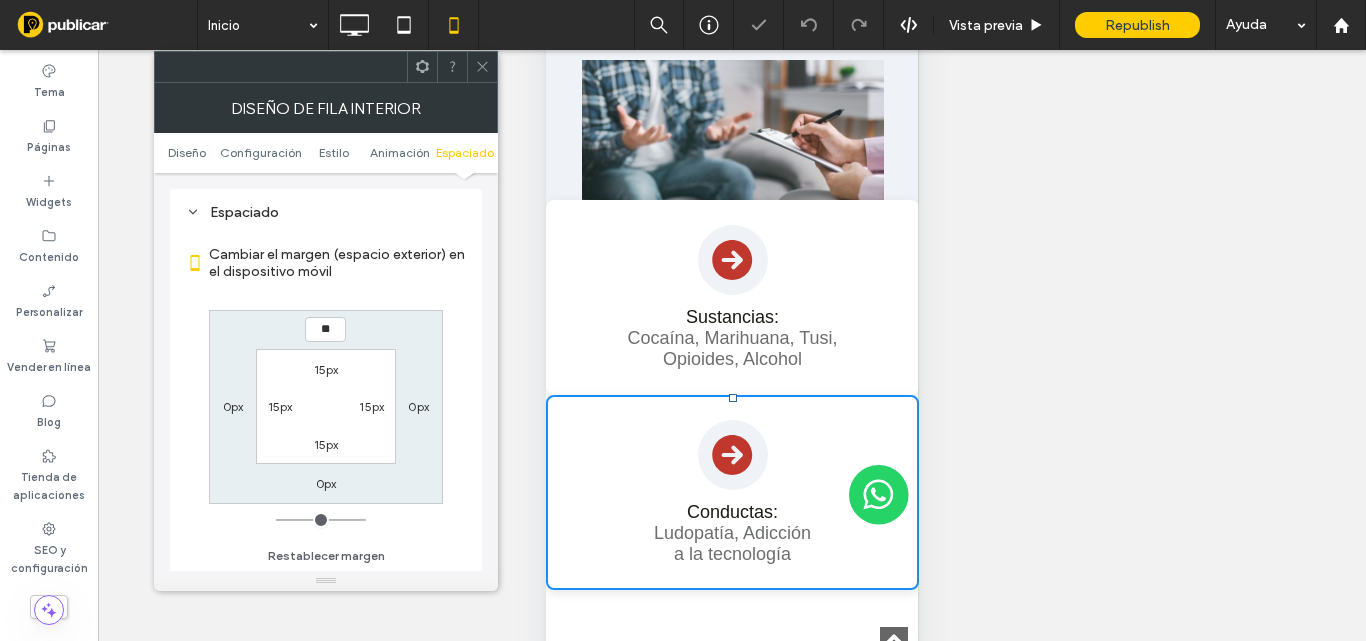 type on "**" 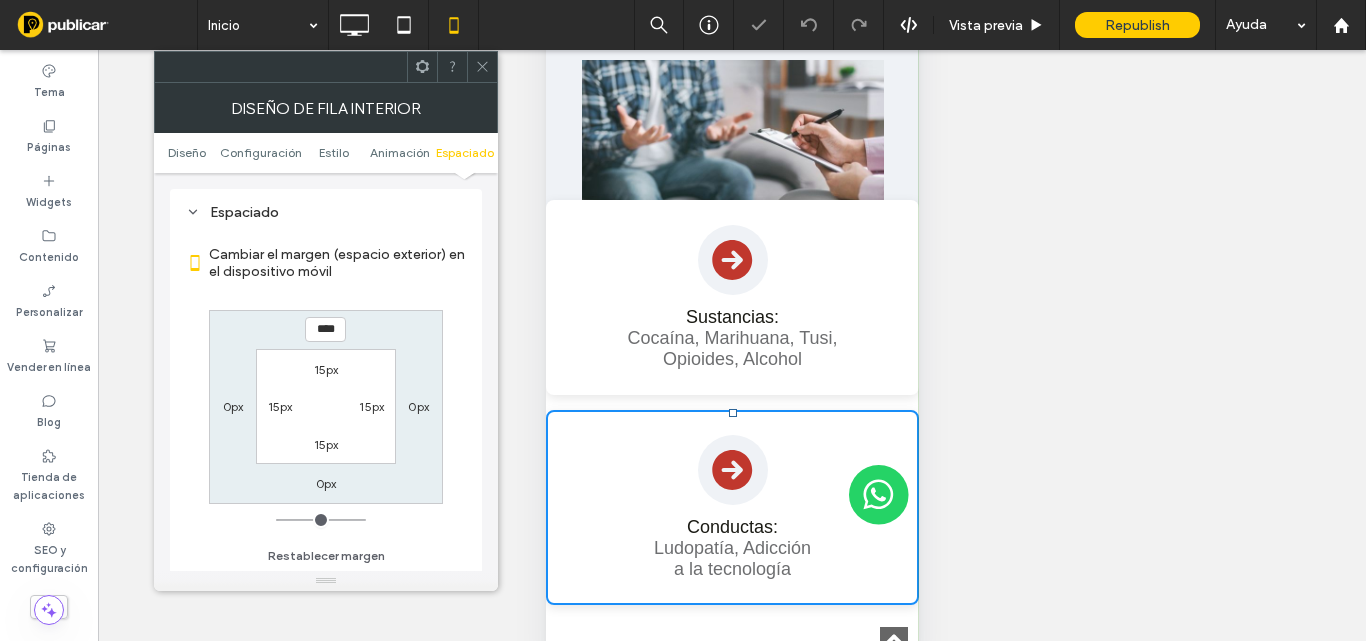 click on "**** 0px 0px 0px 15px 15px 15px 15px" at bounding box center (326, 407) 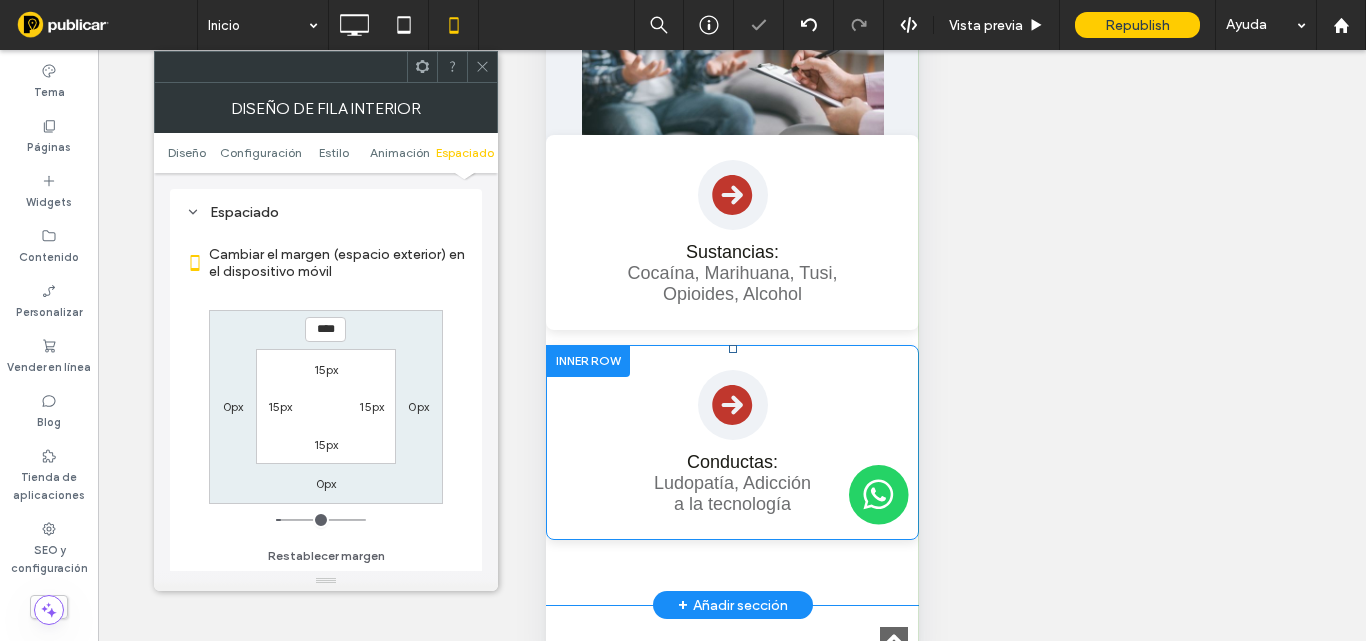 scroll, scrollTop: 3700, scrollLeft: 0, axis: vertical 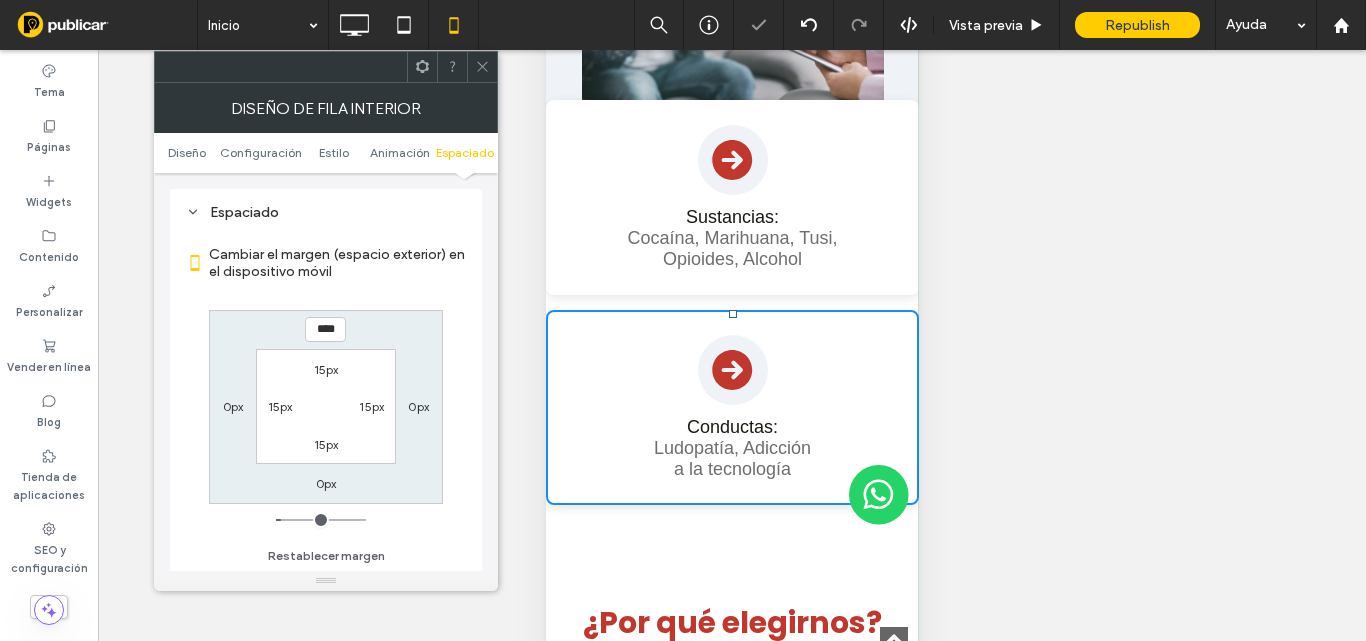 click 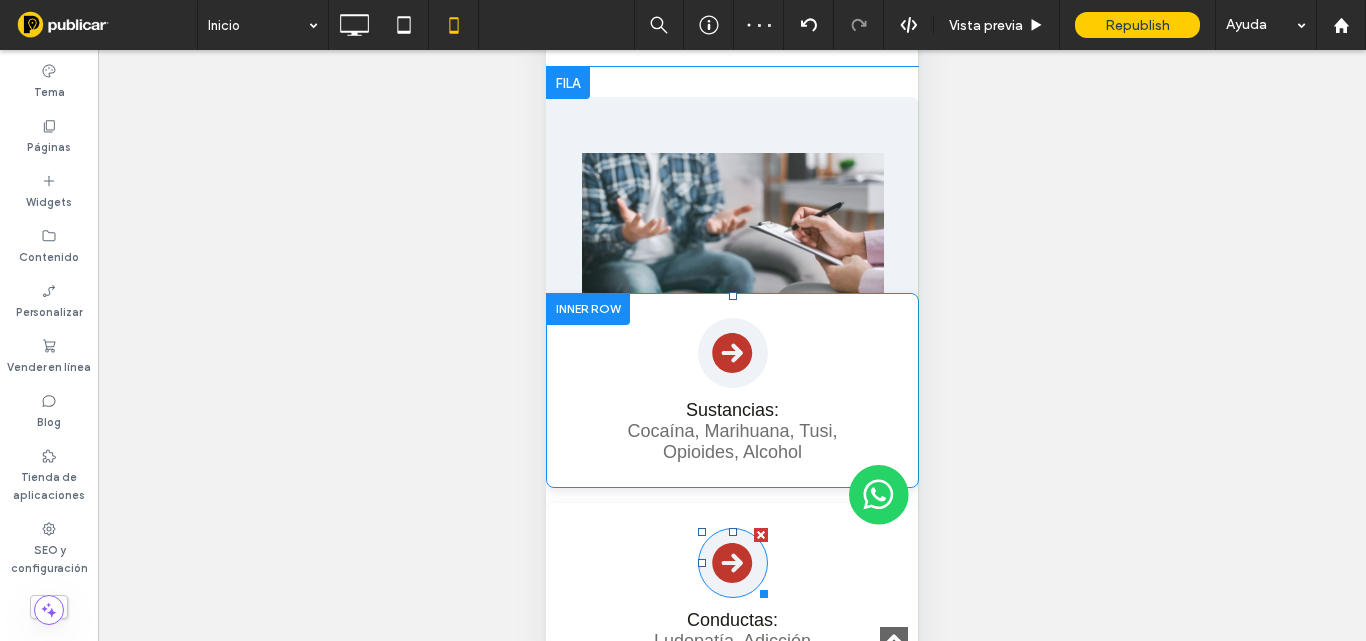 scroll, scrollTop: 3500, scrollLeft: 0, axis: vertical 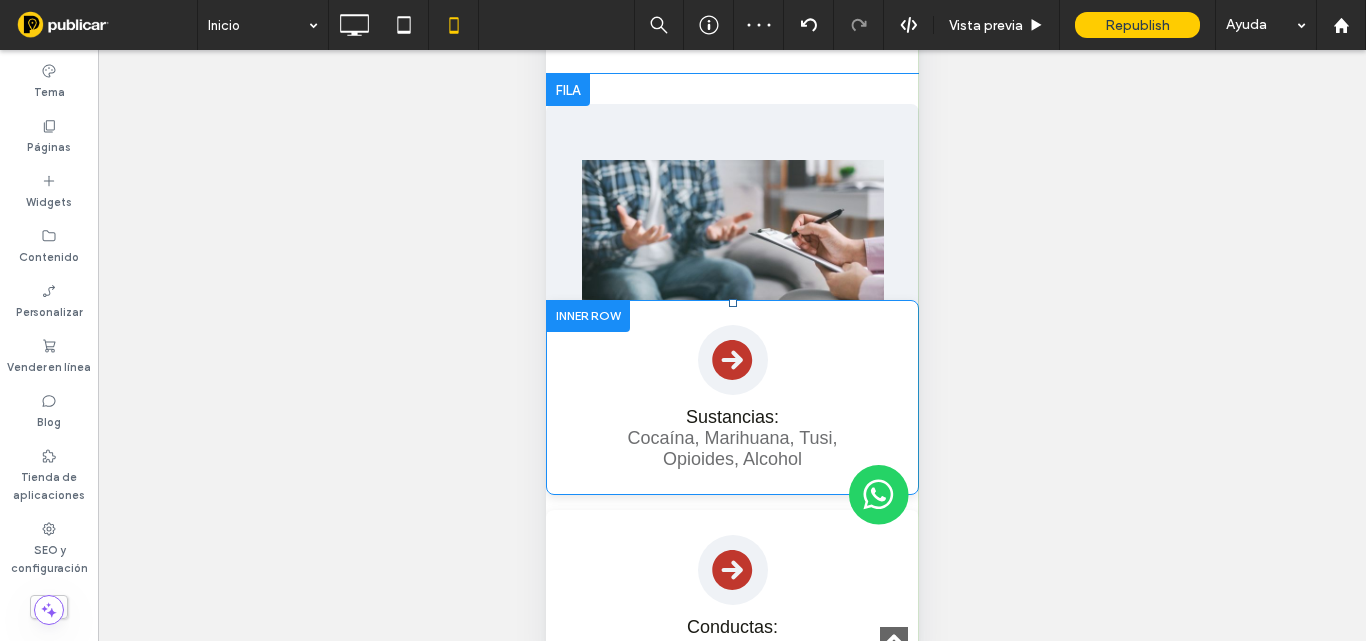 click on "Círculo negro con una flecha blanca apuntando hacia la derecha.
Click To Paste" at bounding box center [731, 360] 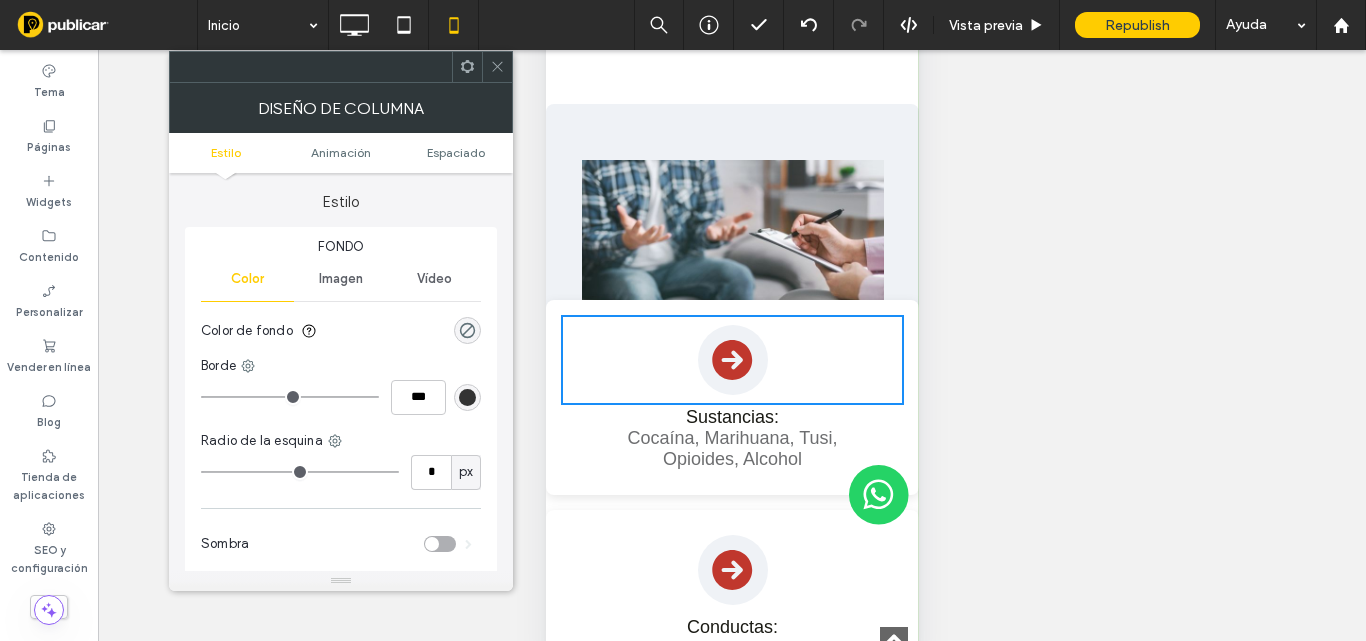 click 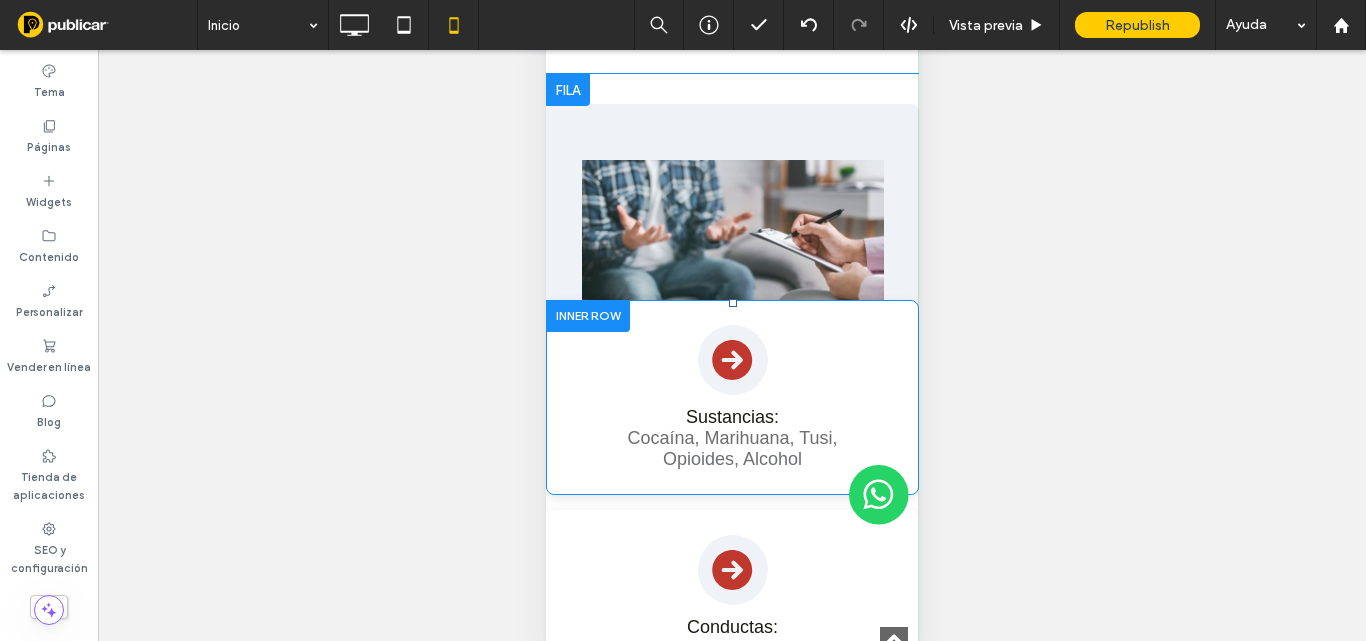 click on "Círculo negro con una flecha blanca apuntando hacia la derecha.
Click To Paste
Sustancias:
Cocaína, Marihuana, Tusi, Opioides, Alcohol
Click To Paste" at bounding box center [731, 397] 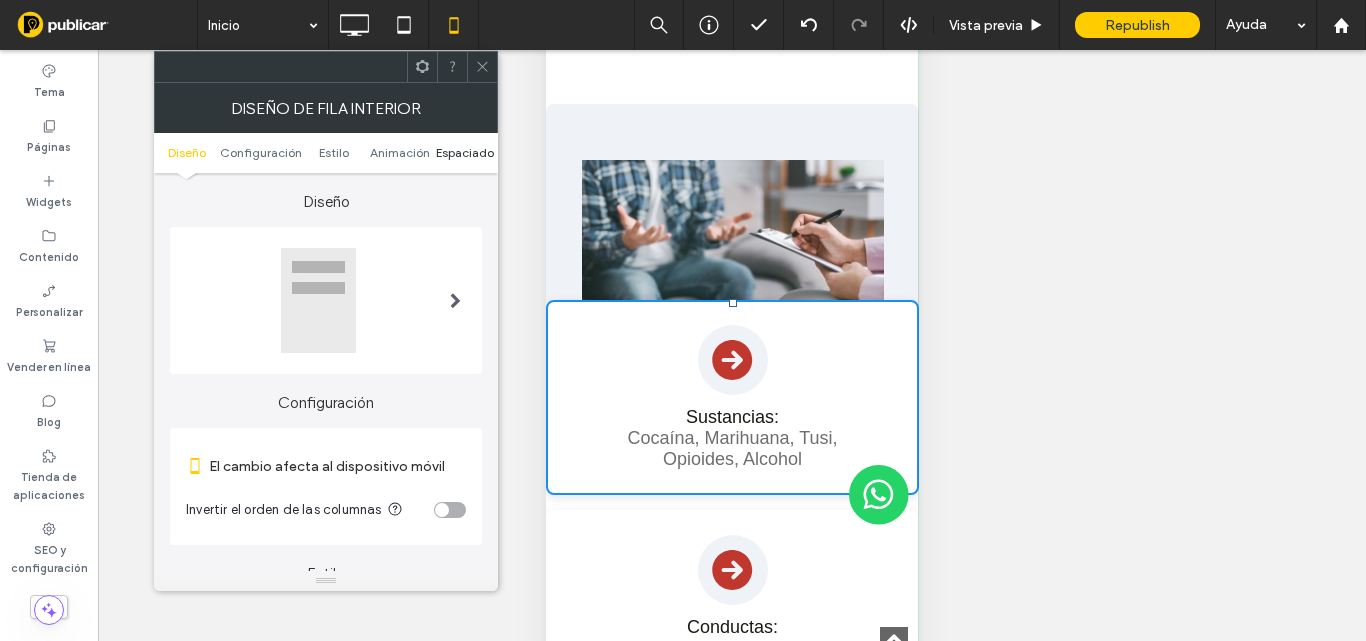 click on "Espaciado" at bounding box center [465, 152] 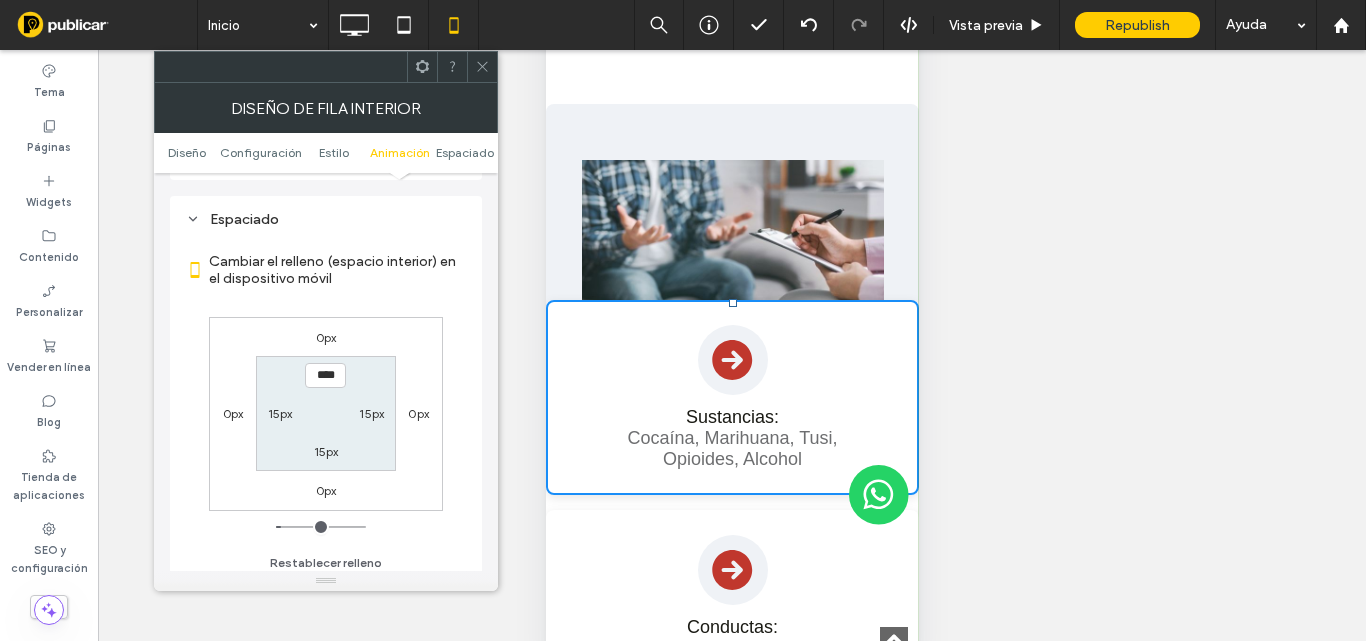 scroll, scrollTop: 841, scrollLeft: 0, axis: vertical 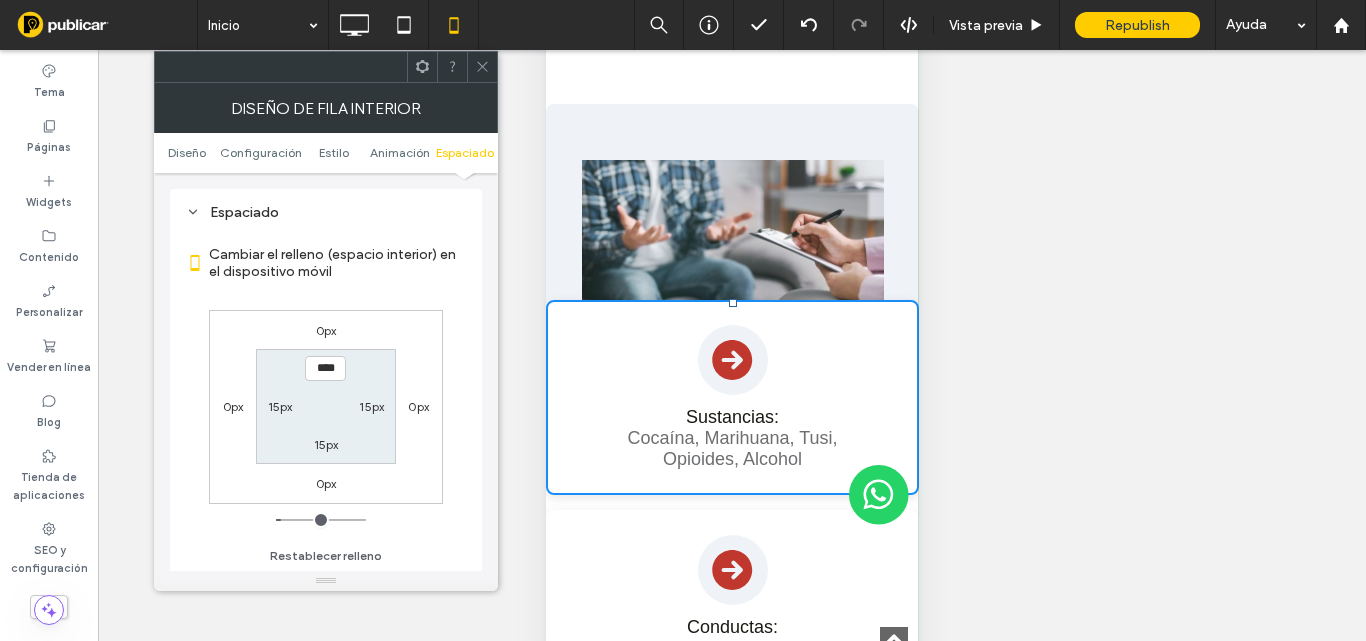 drag, startPoint x: 230, startPoint y: 410, endPoint x: 364, endPoint y: 437, distance: 136.69308 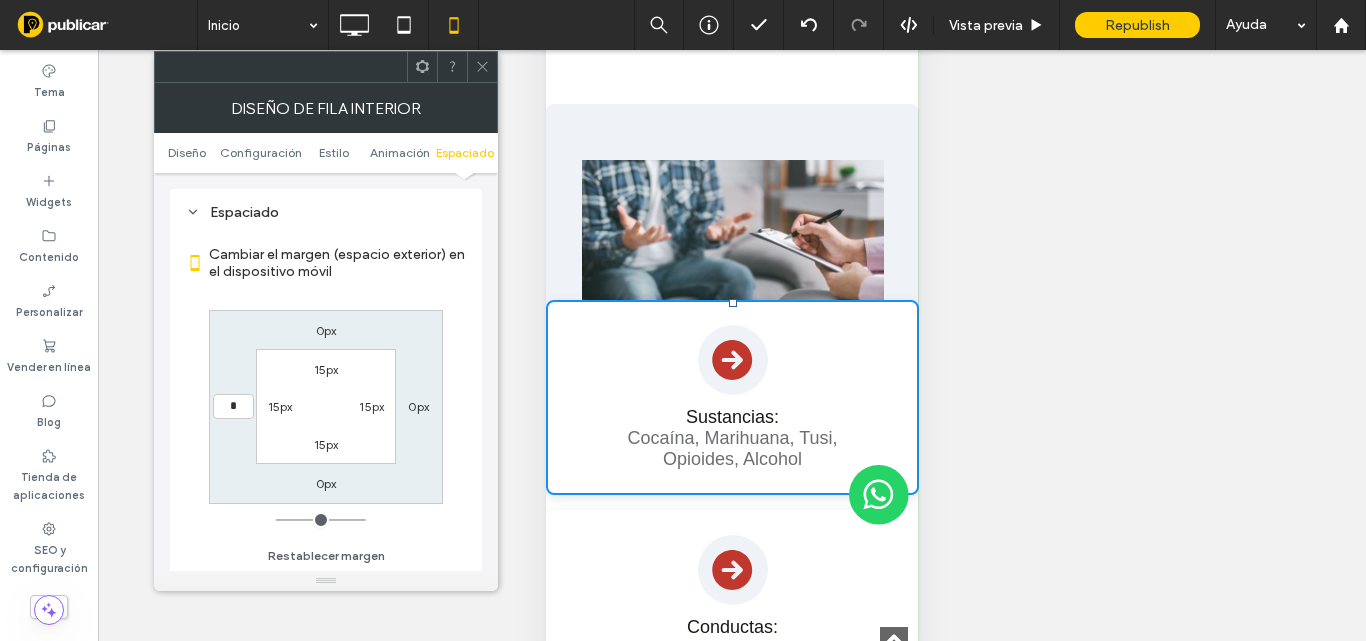 type on "*" 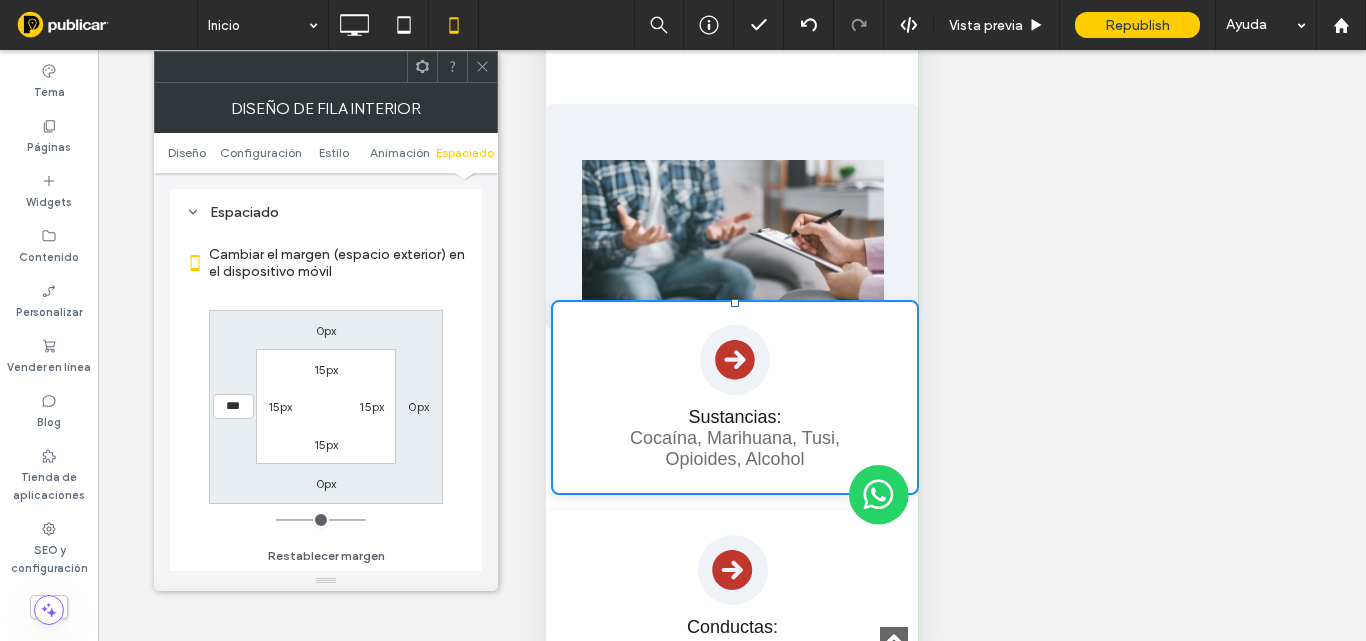 click on "0px" at bounding box center [418, 406] 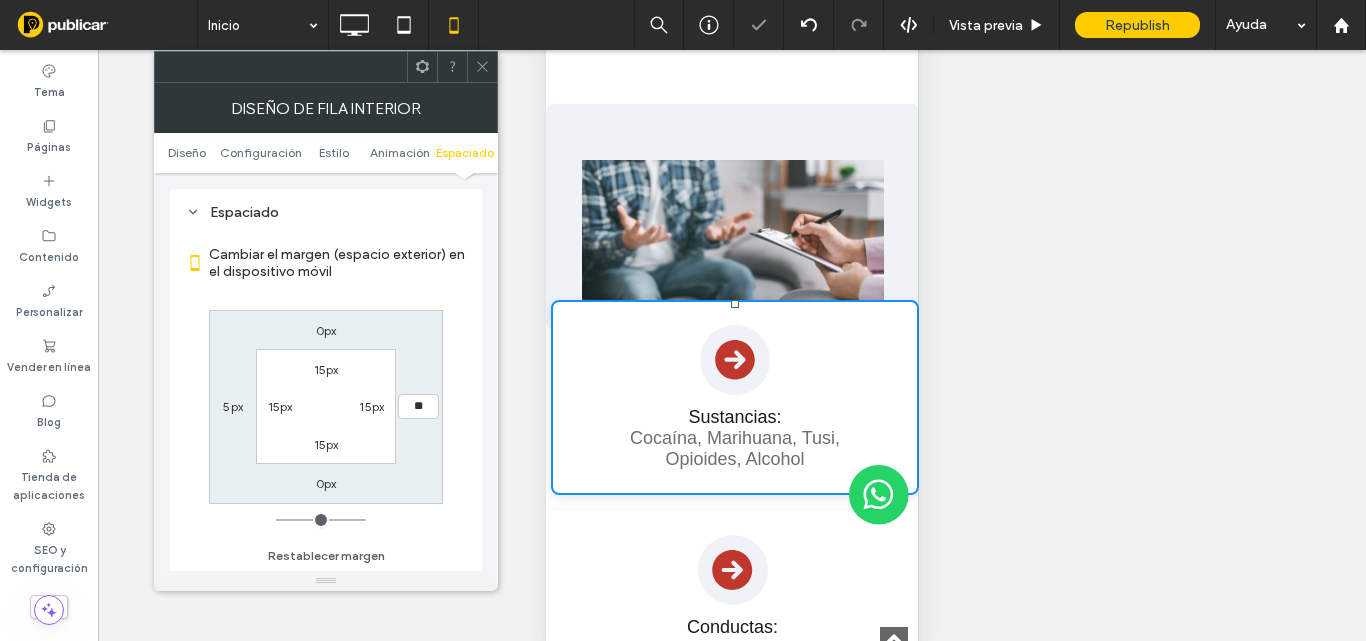 type on "**" 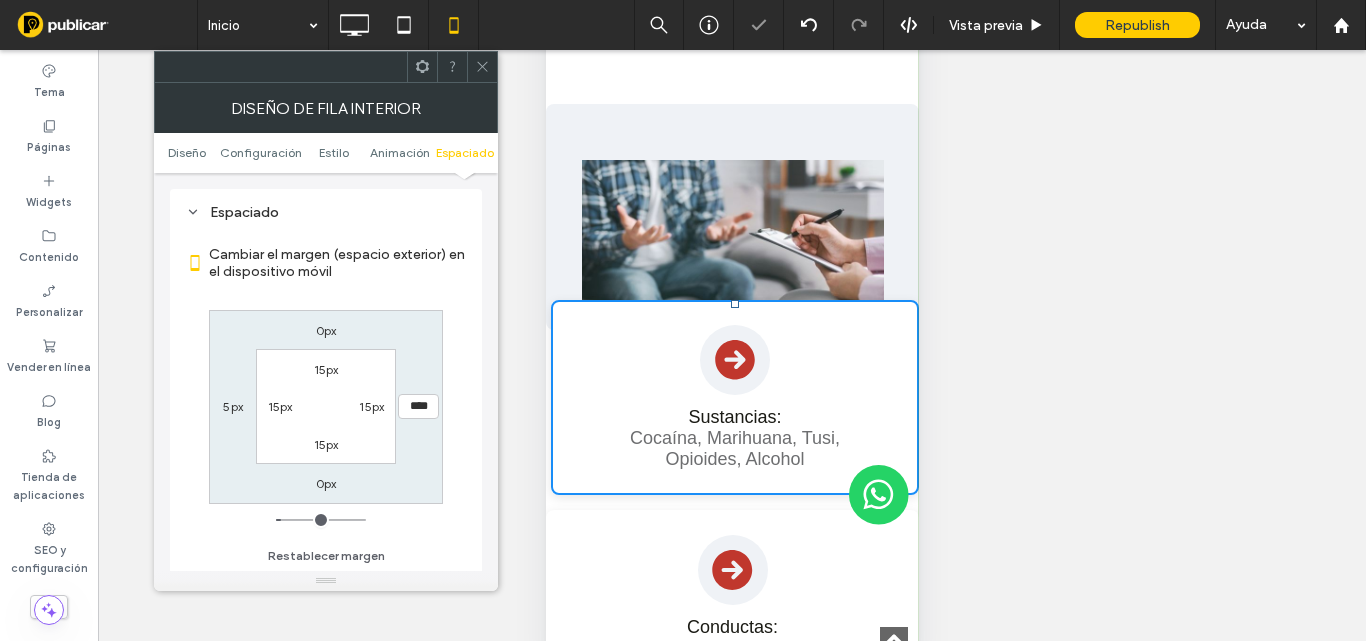 click on "5px" at bounding box center [233, 406] 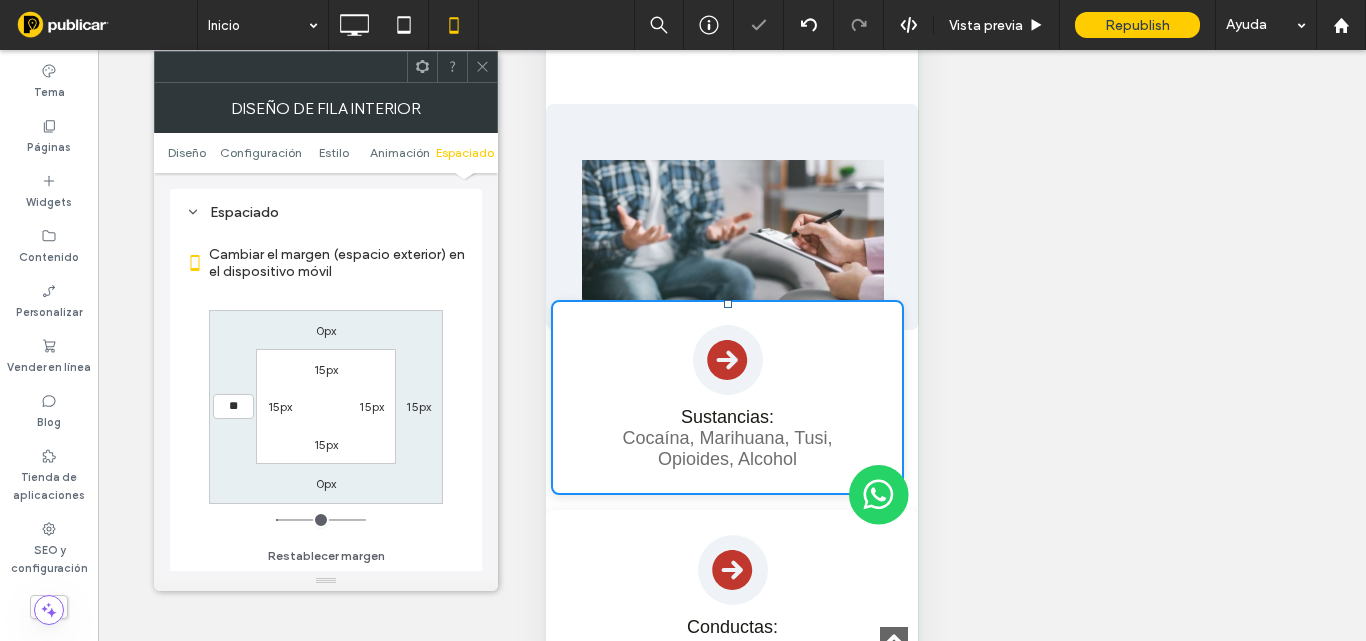 type on "**" 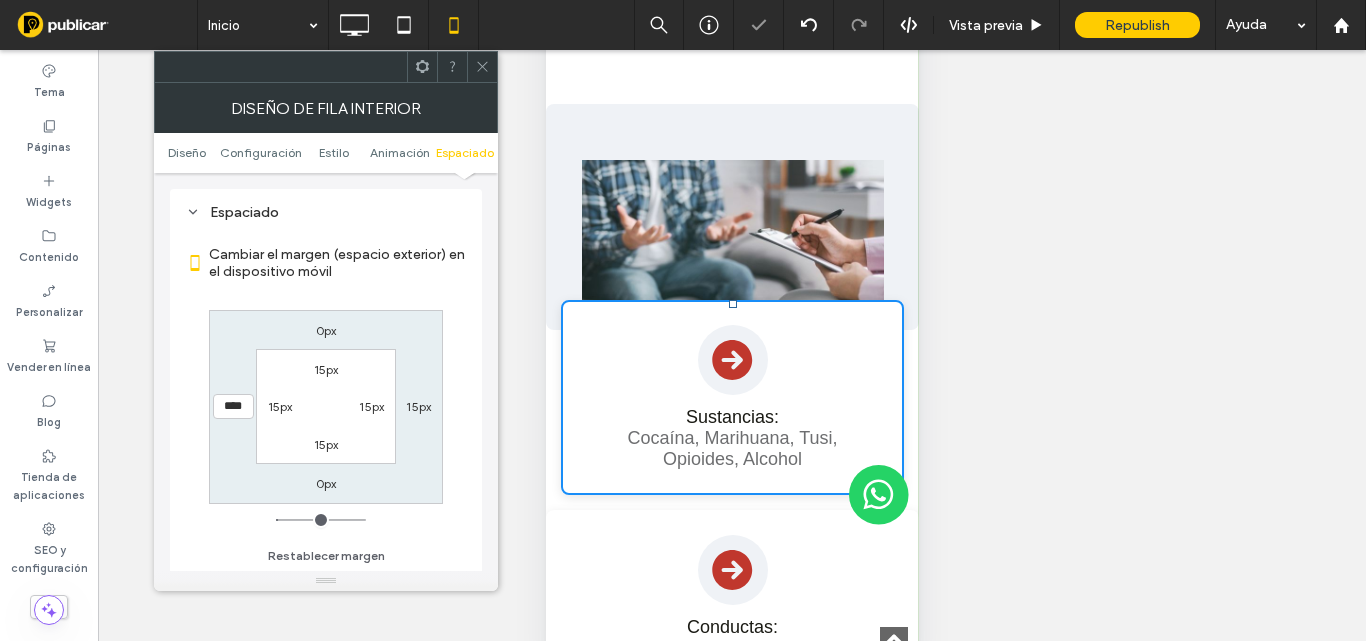 click on "0px 15px 0px **** 15px 15px 15px 15px" at bounding box center (326, 407) 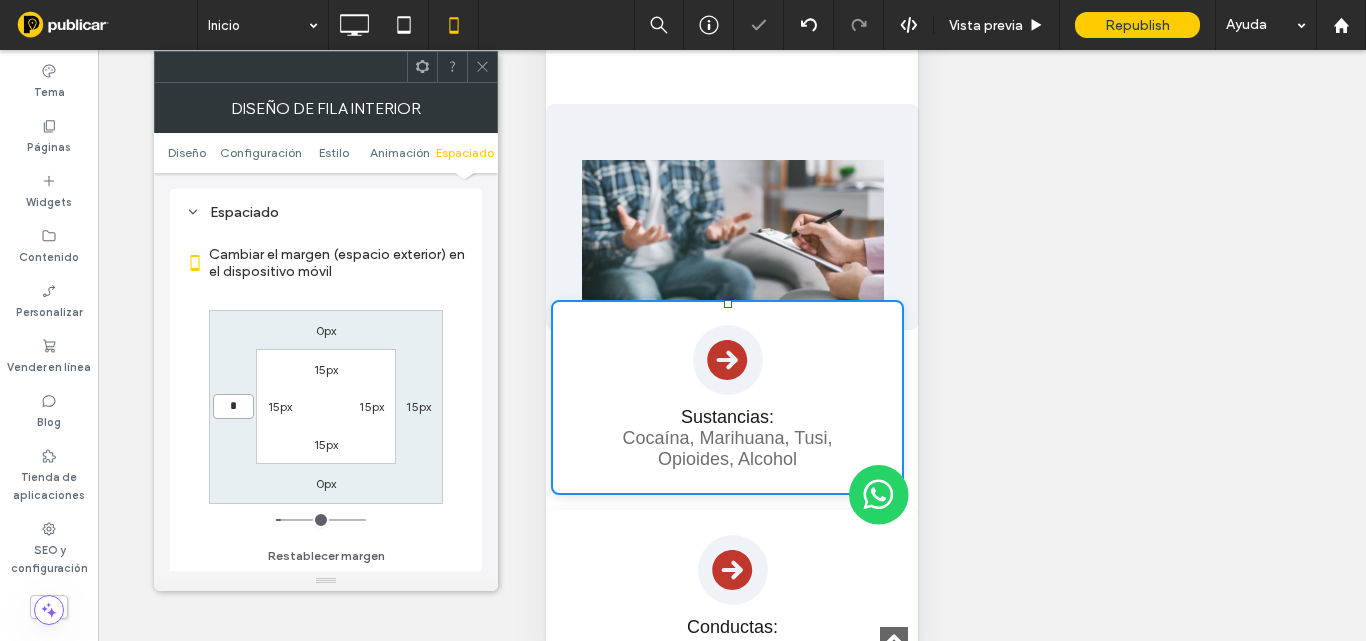 click on "*" at bounding box center (233, 406) 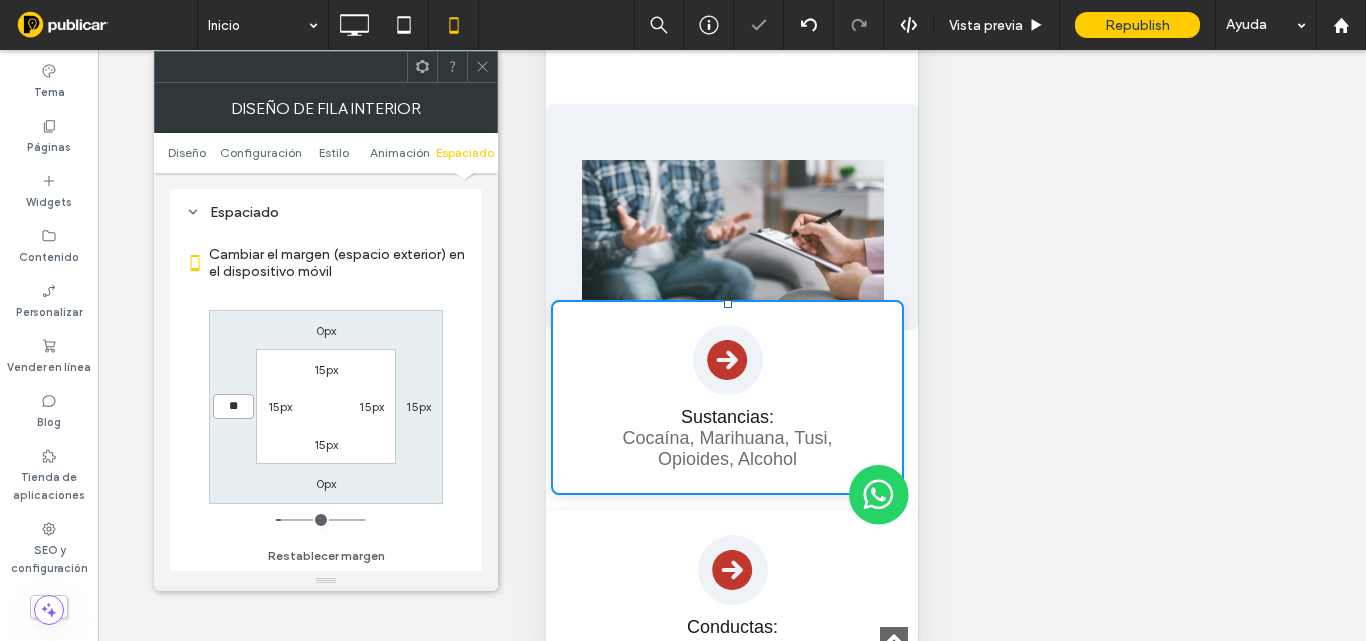 type on "**" 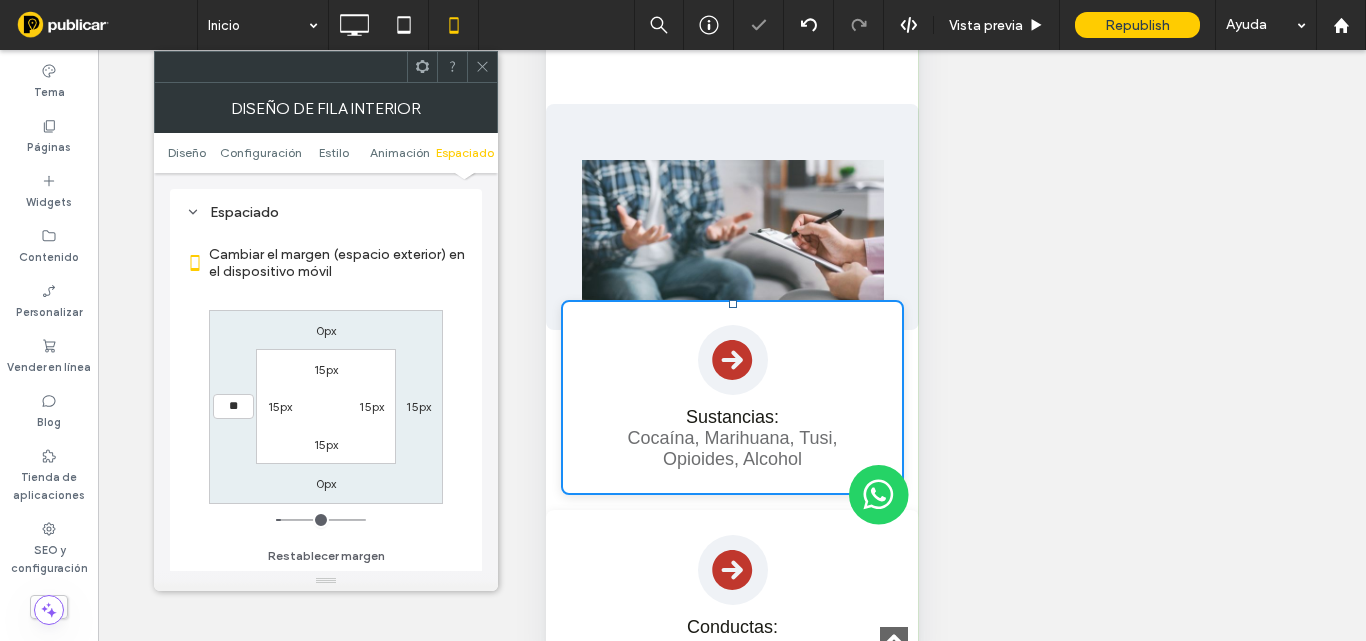 click on "0px 15px 0px ** 15px 15px 15px 15px" at bounding box center [326, 407] 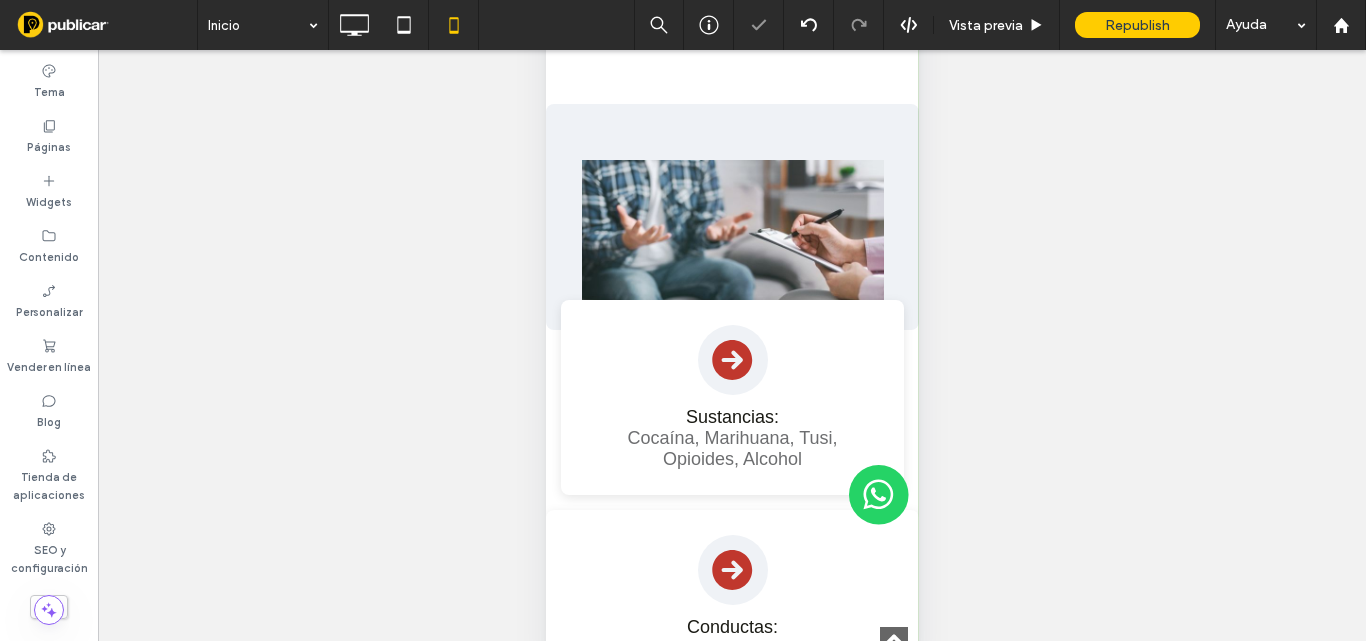 click on "¿Hacer visible?
Sí
¿Hacer visible?
Sí" at bounding box center [732, 370] 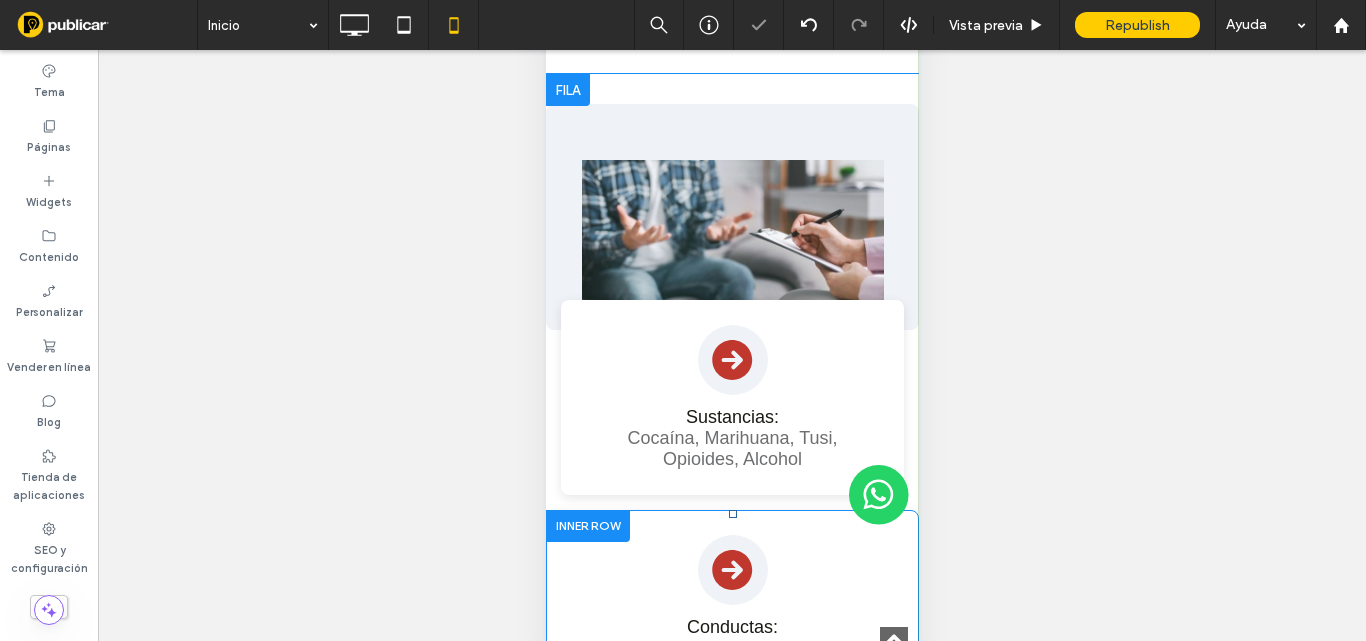 click at bounding box center [587, 525] 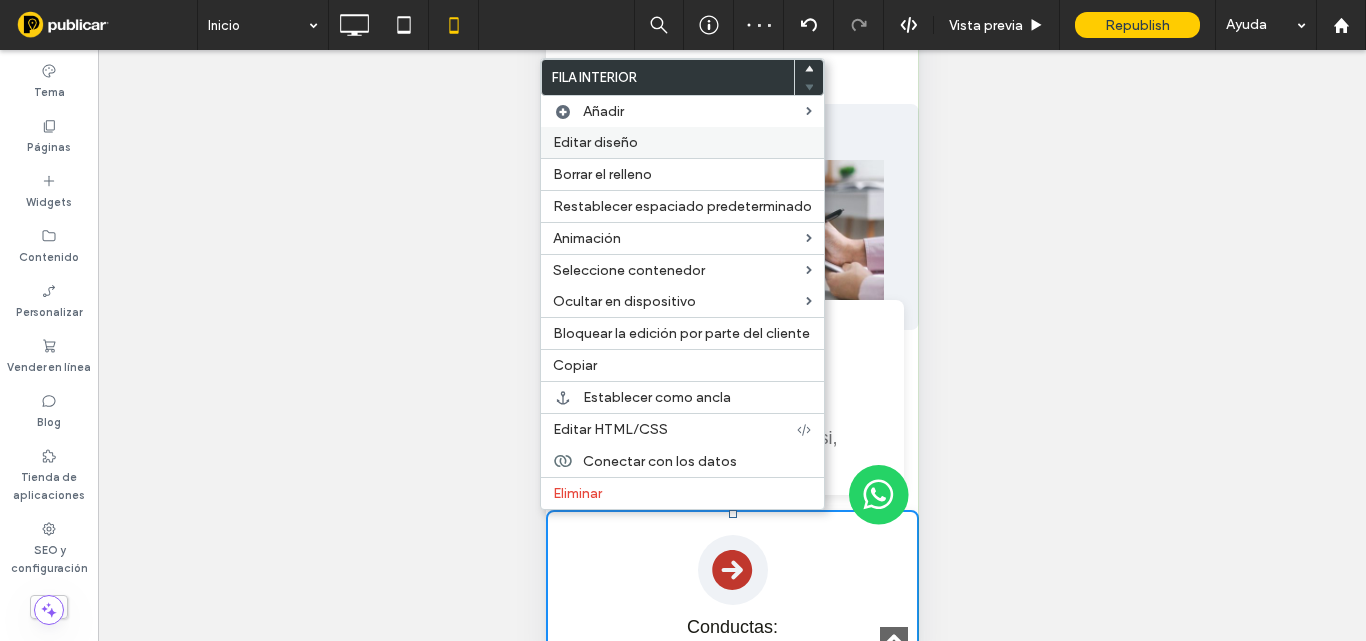 click on "Editar diseño" at bounding box center (595, 142) 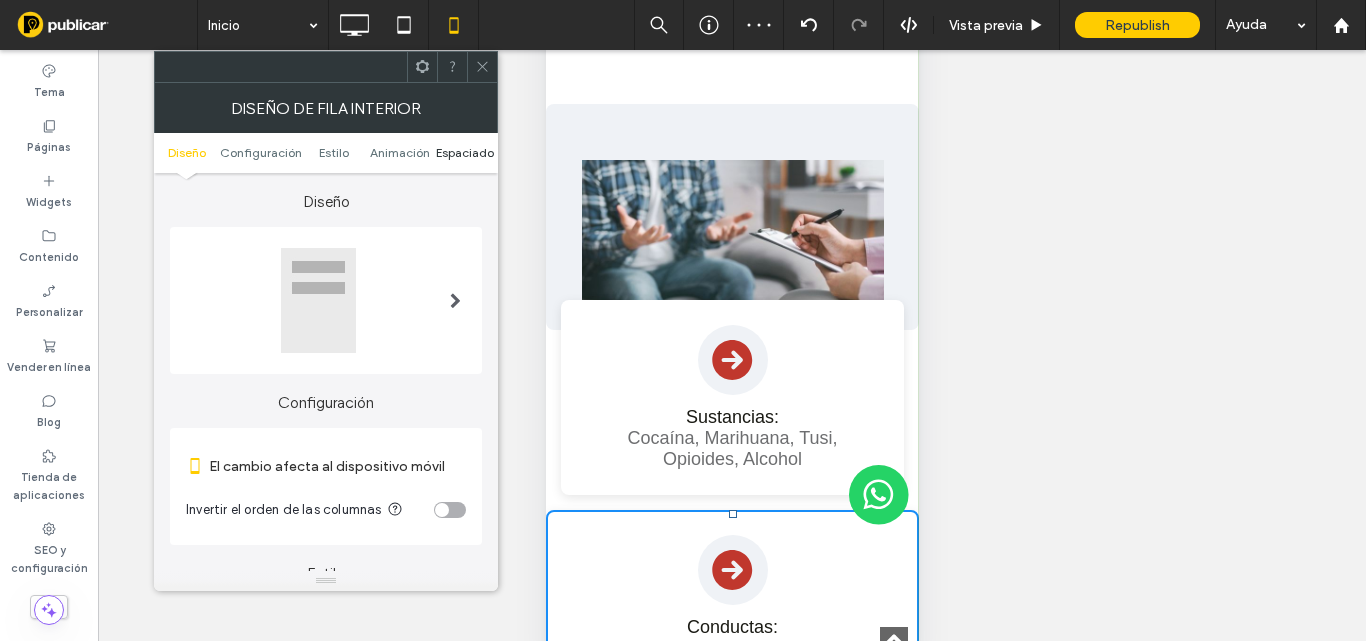 click on "Espaciado" at bounding box center [465, 152] 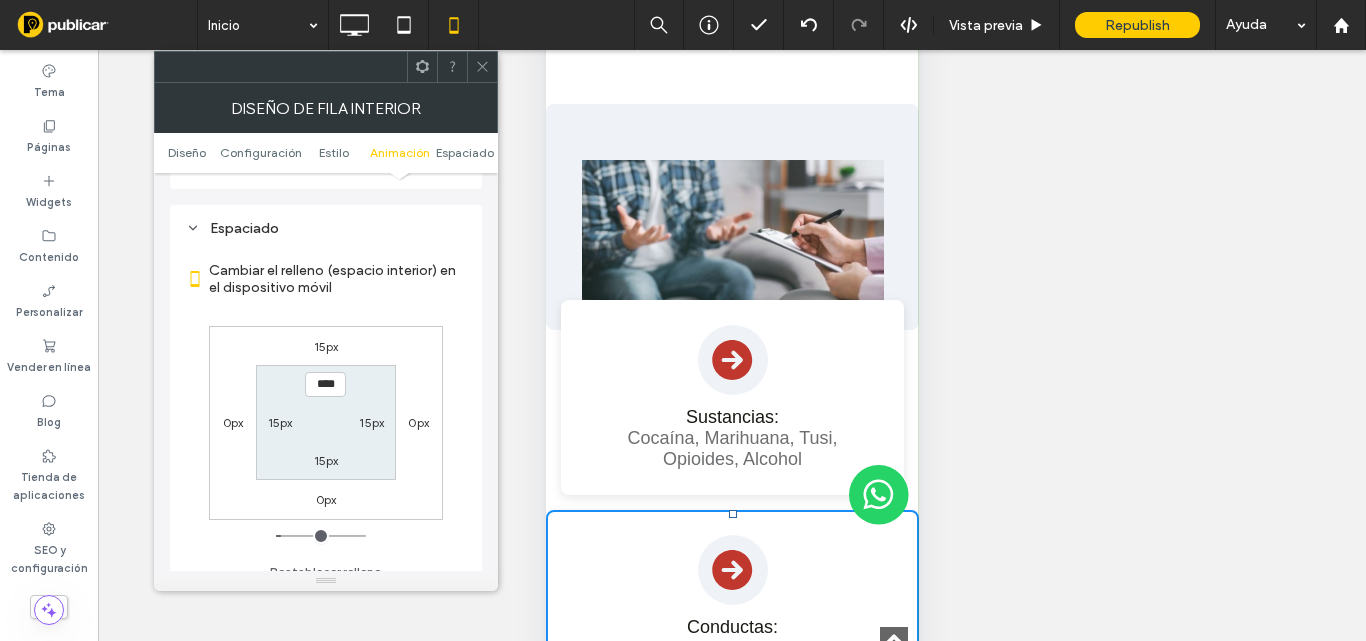 scroll, scrollTop: 841, scrollLeft: 0, axis: vertical 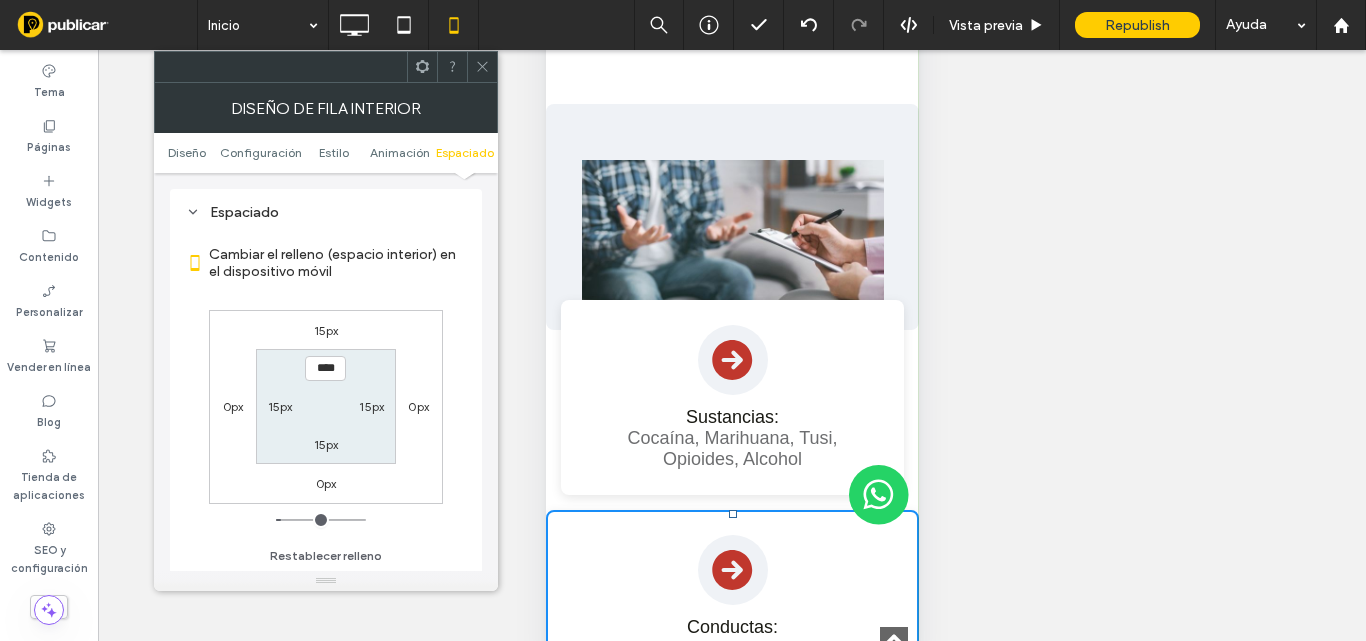 click on "0px" at bounding box center [233, 406] 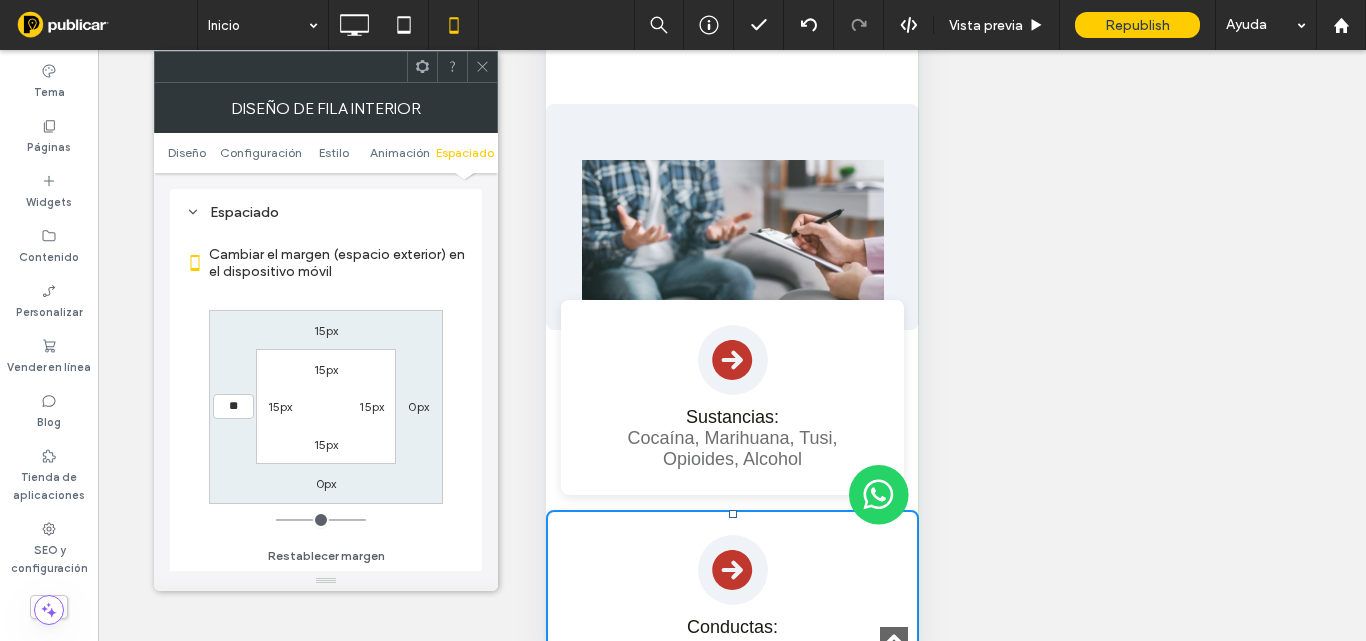type on "**" 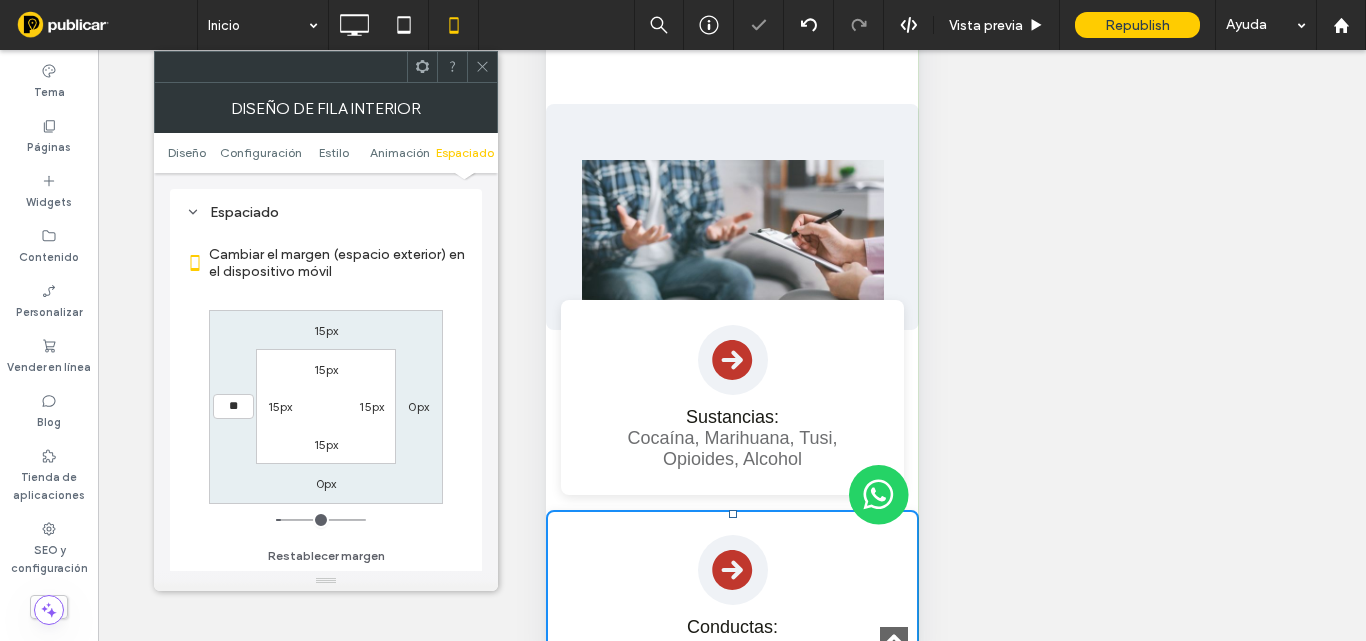 type on "**" 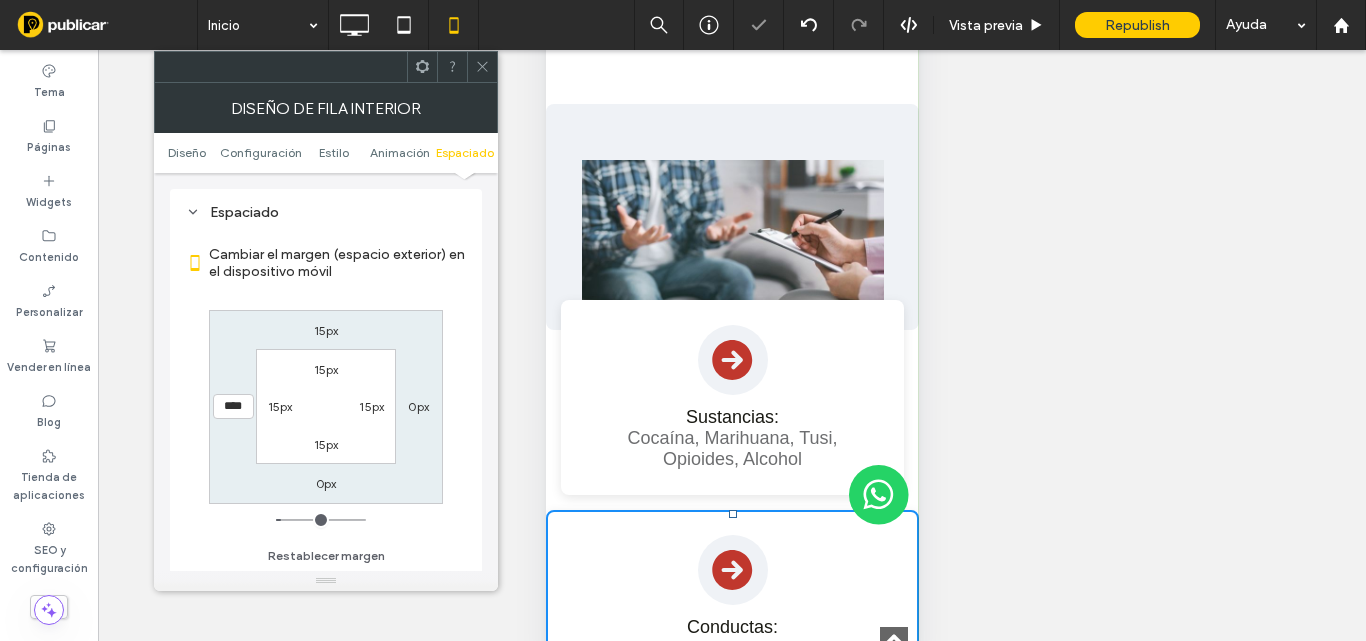 click on "0px" at bounding box center [418, 406] 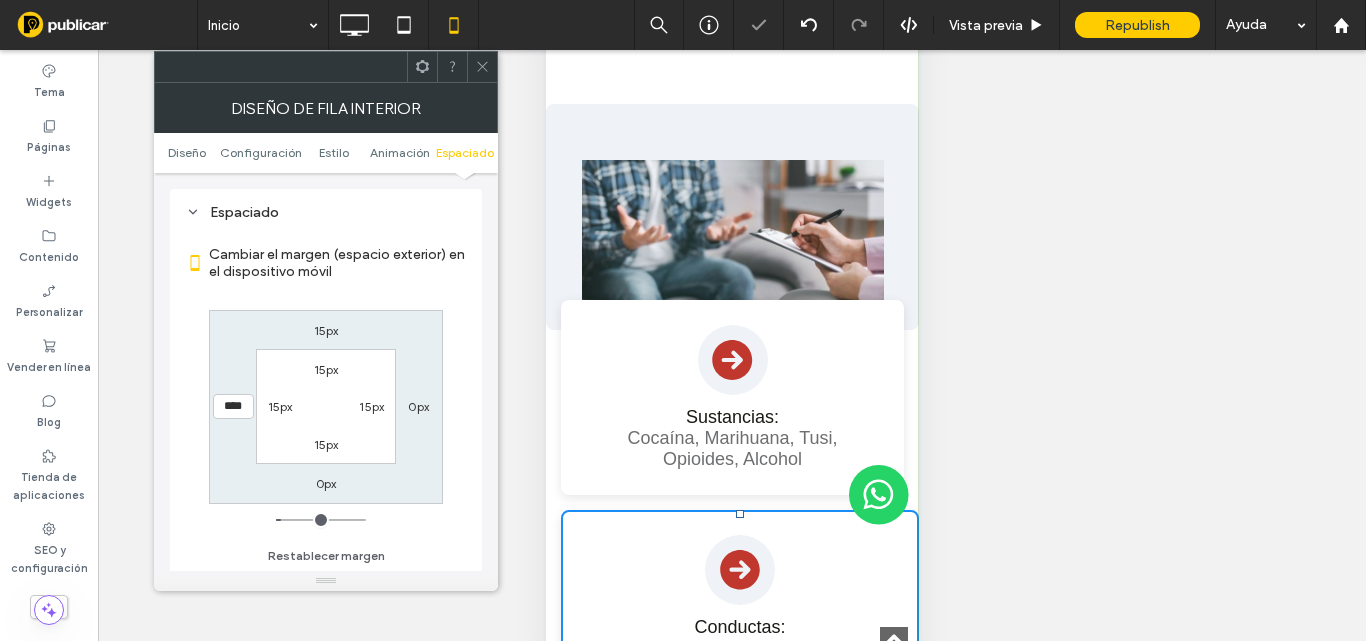 type on "*" 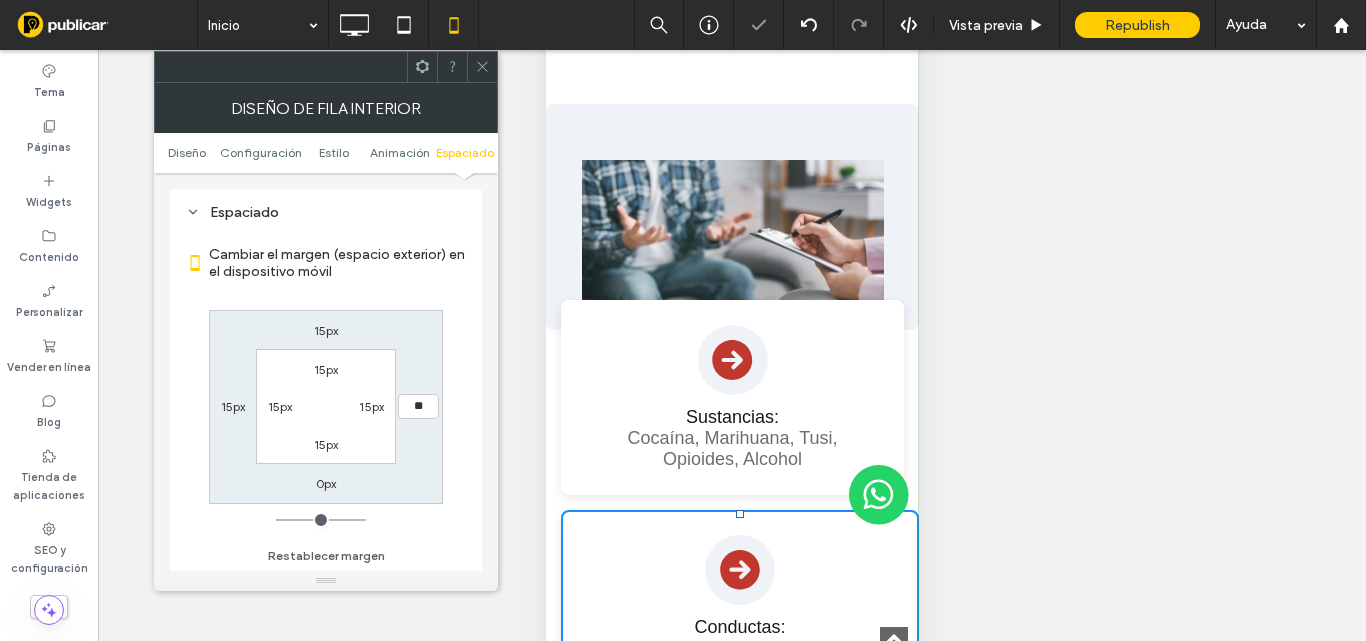 type on "**" 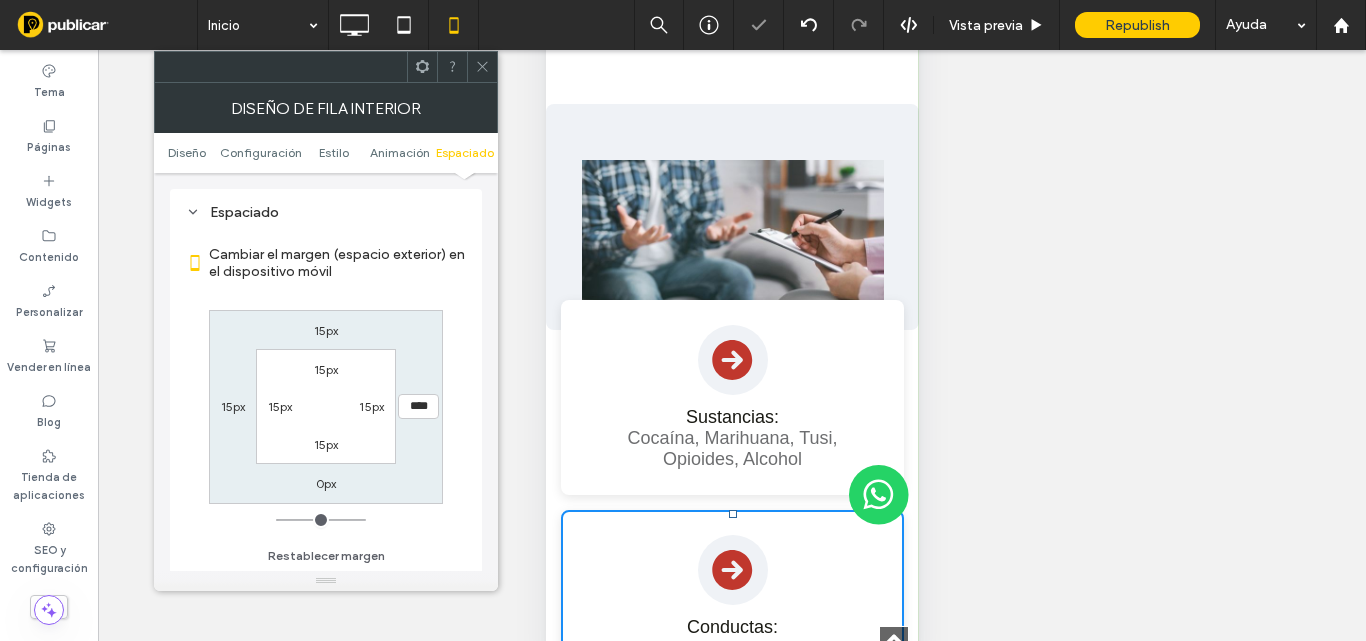 click on "15px **** 0px 15px 15px 15px 15px 15px" at bounding box center [326, 407] 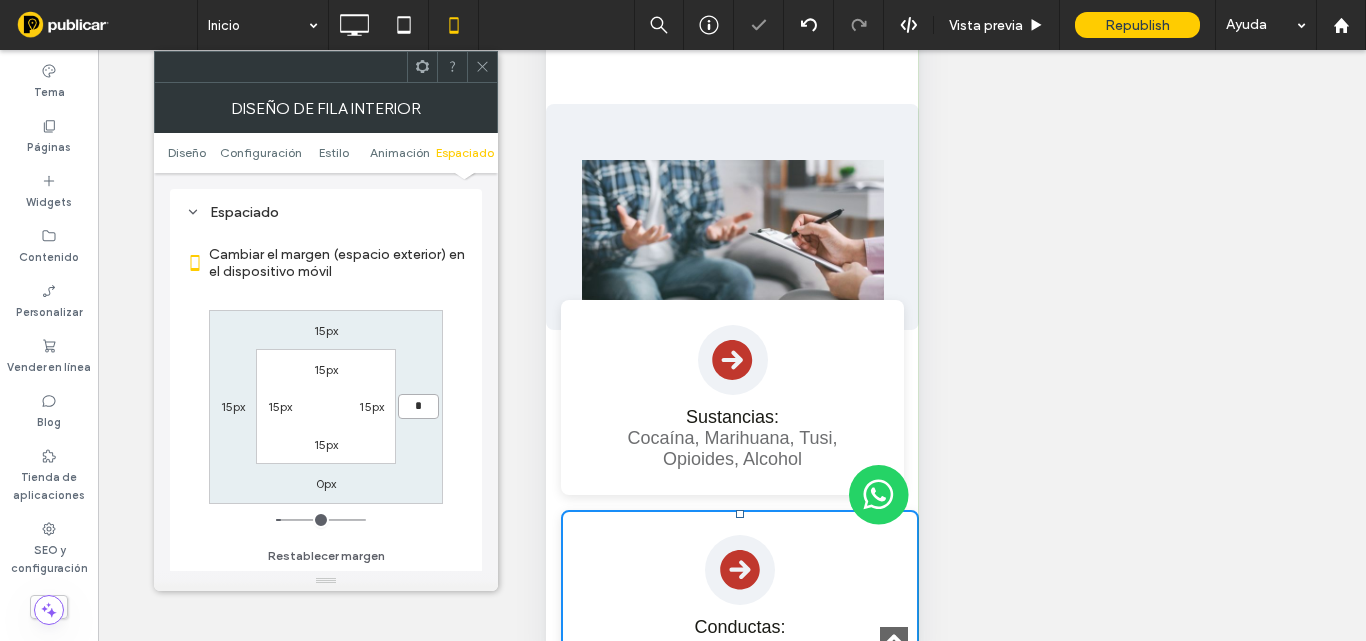 click on "*" at bounding box center [418, 406] 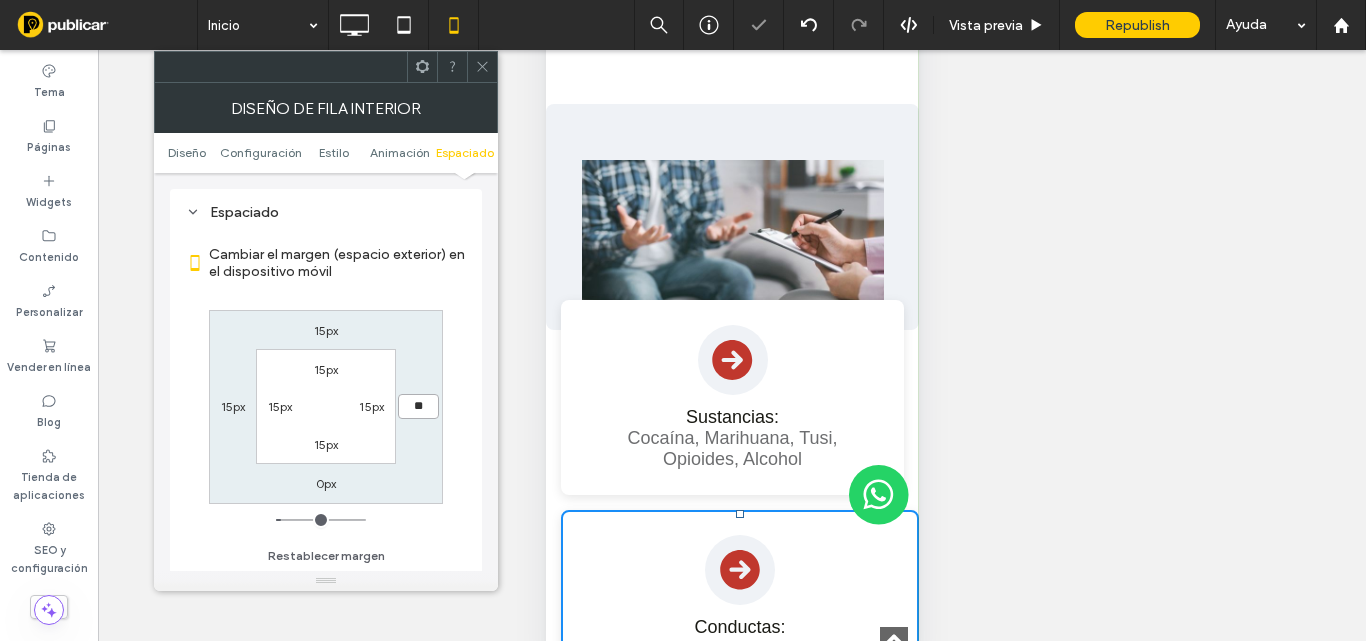 type on "**" 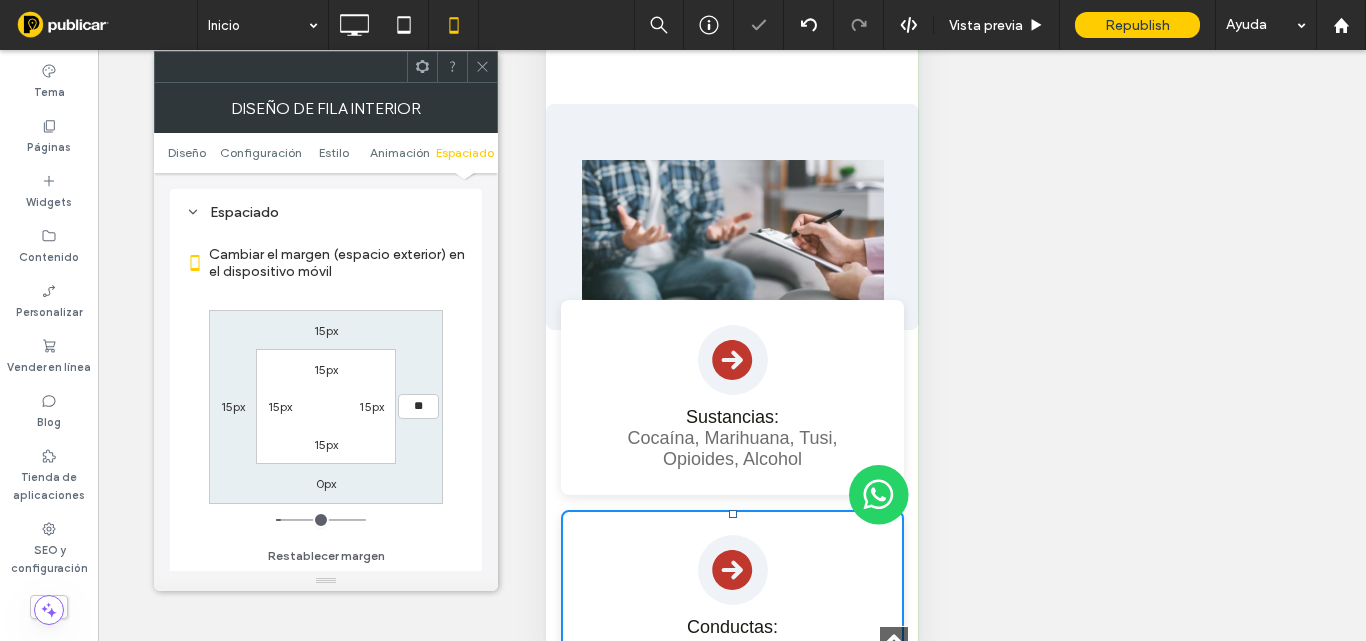 click on "15px ** 0px 15px 15px 15px 15px 15px" at bounding box center [326, 407] 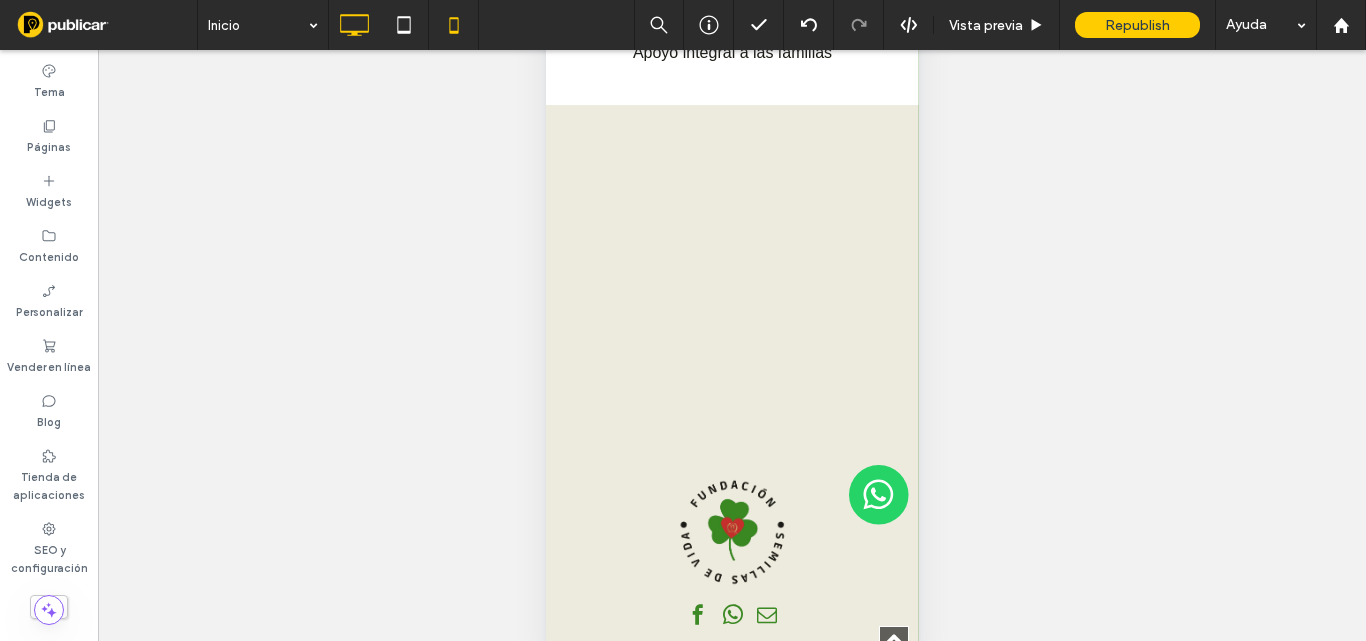 scroll, scrollTop: 4298, scrollLeft: 0, axis: vertical 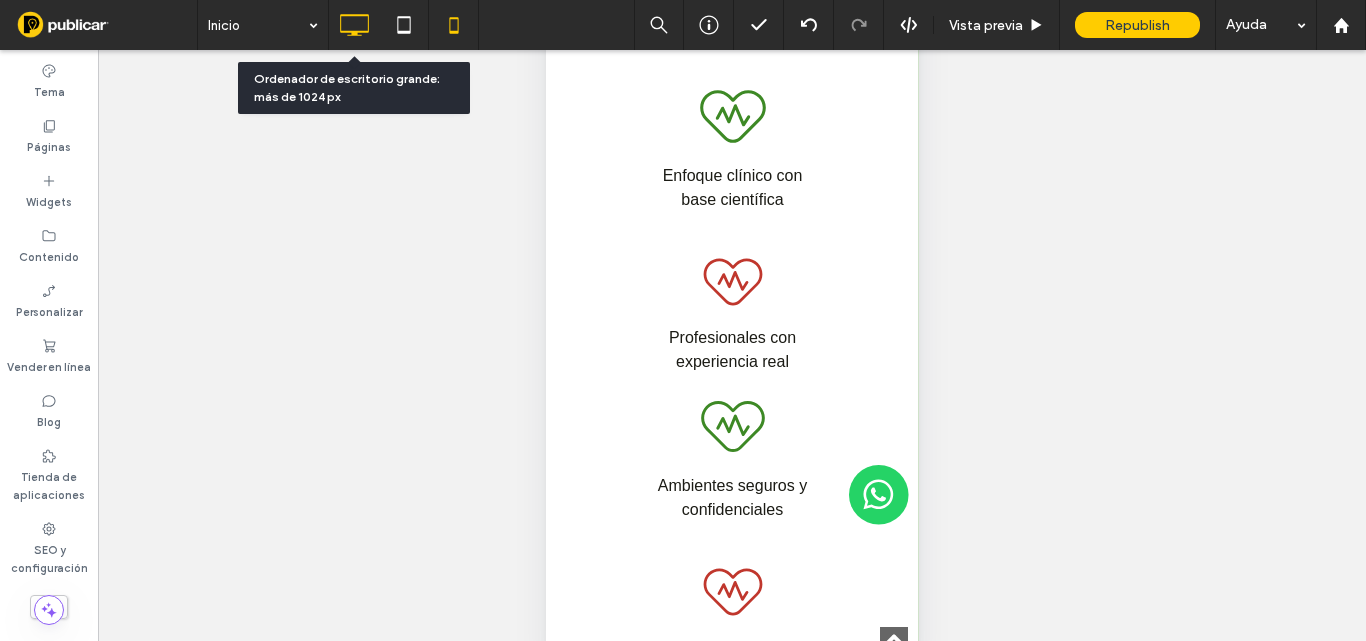 click 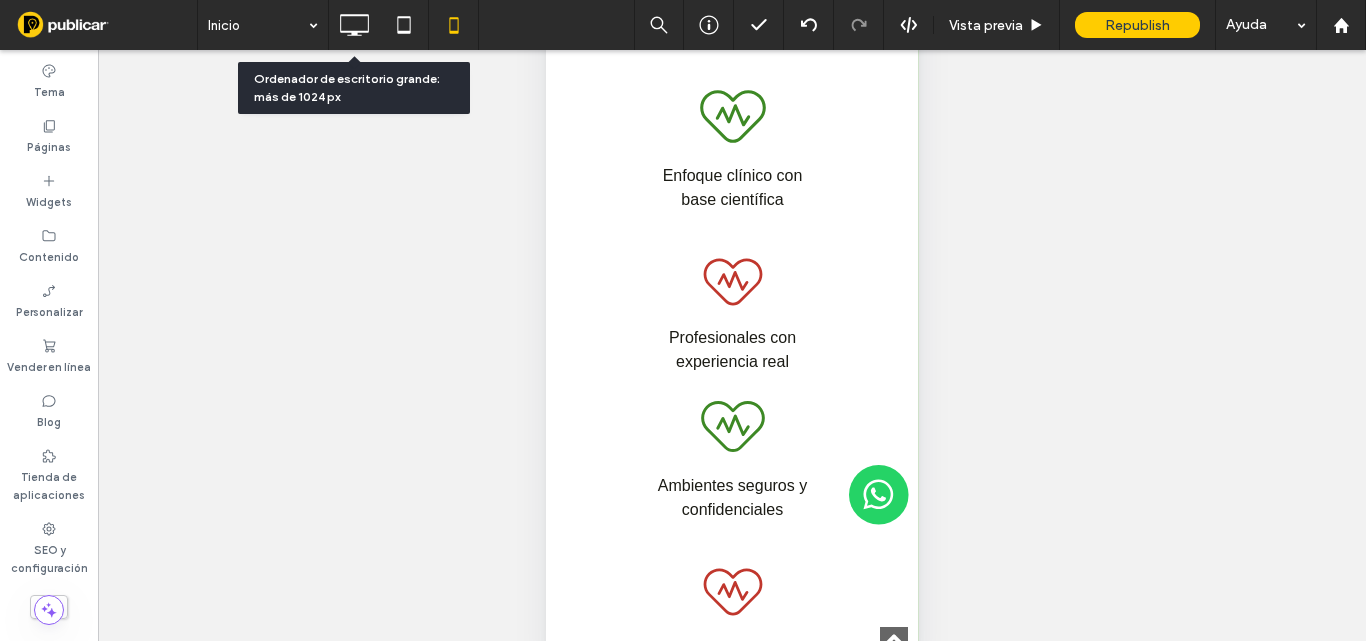 scroll, scrollTop: 0, scrollLeft: 0, axis: both 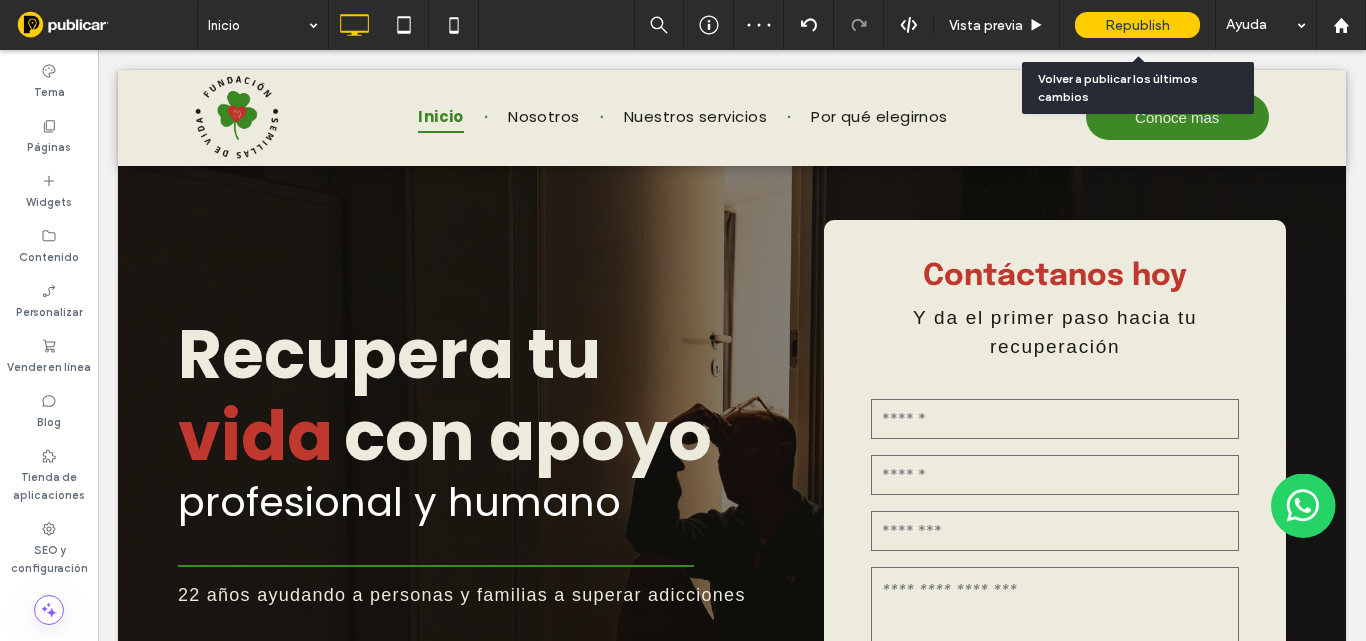 click on "Republish" at bounding box center [1137, 25] 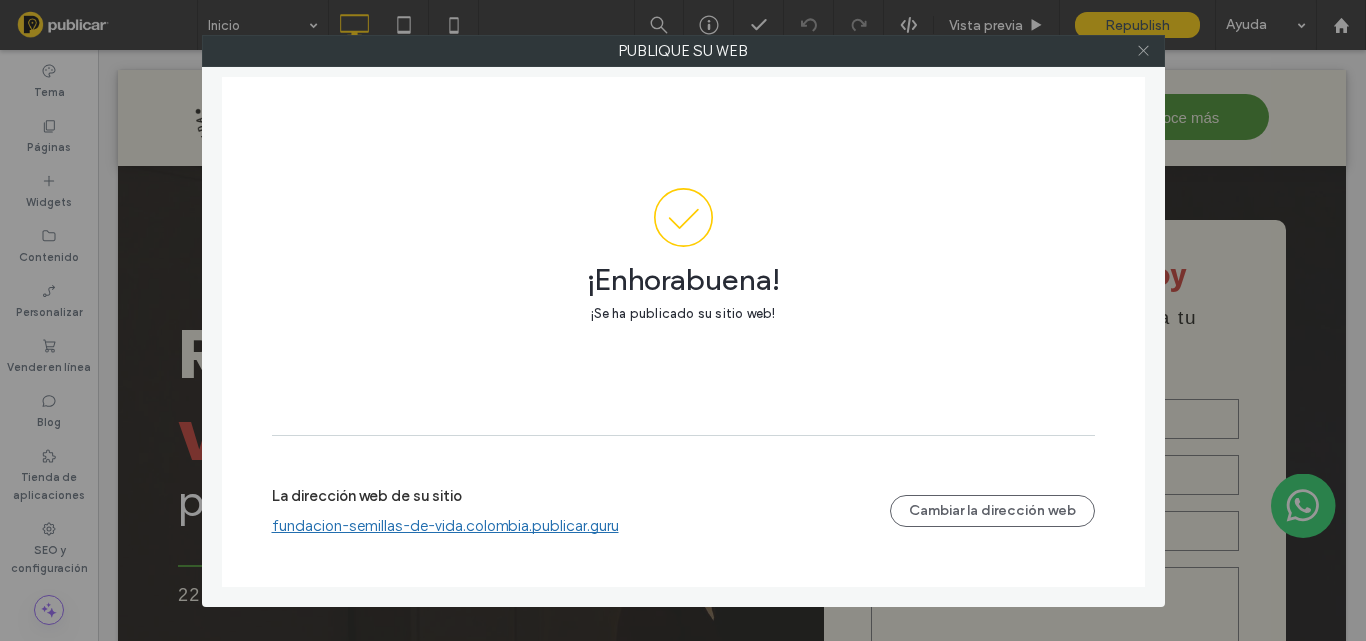 click 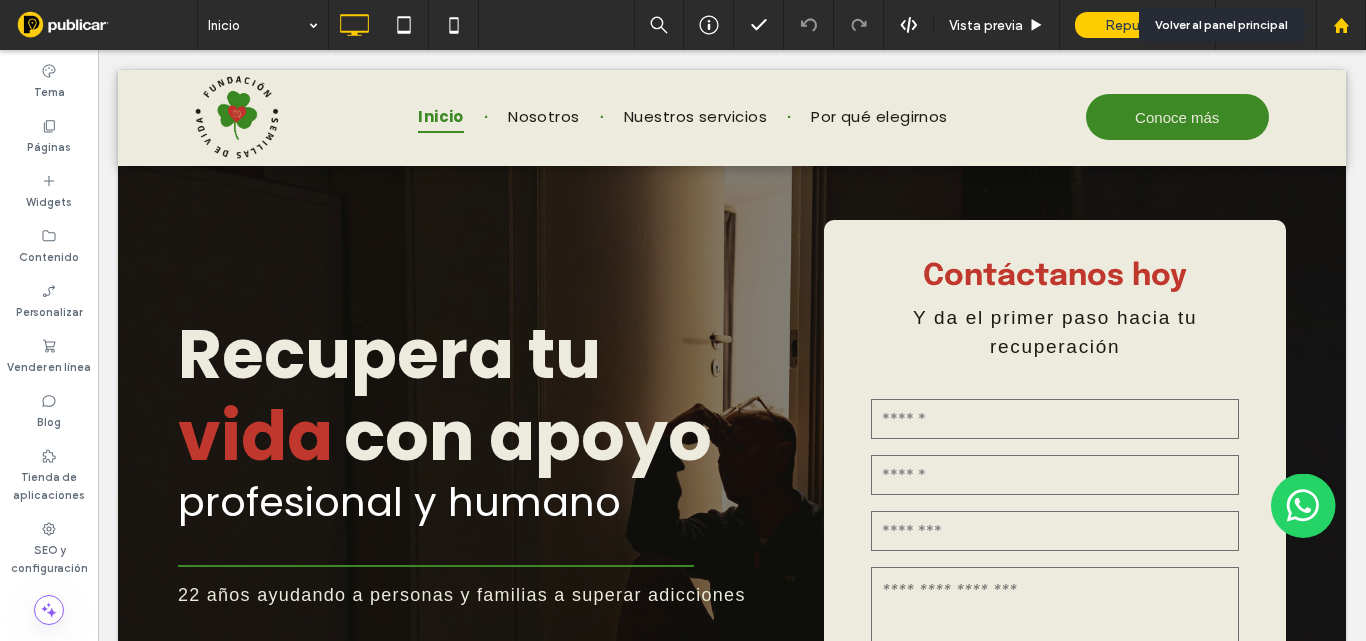 click at bounding box center (1341, 25) 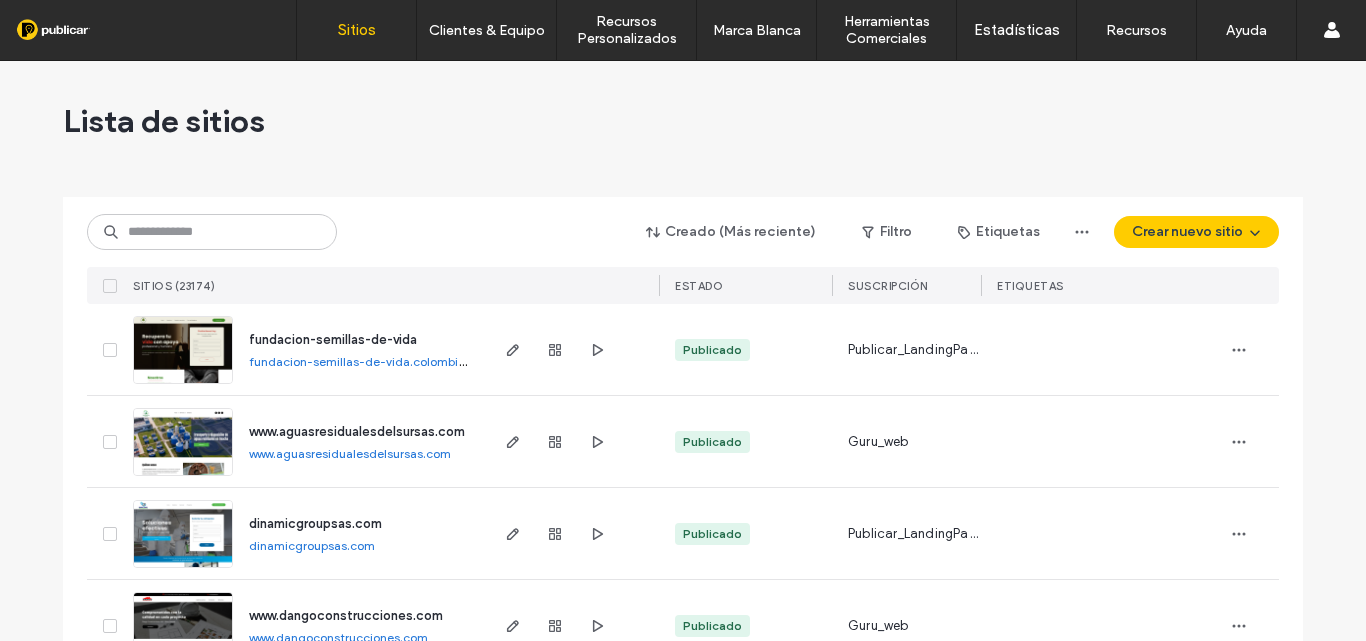 scroll, scrollTop: 0, scrollLeft: 0, axis: both 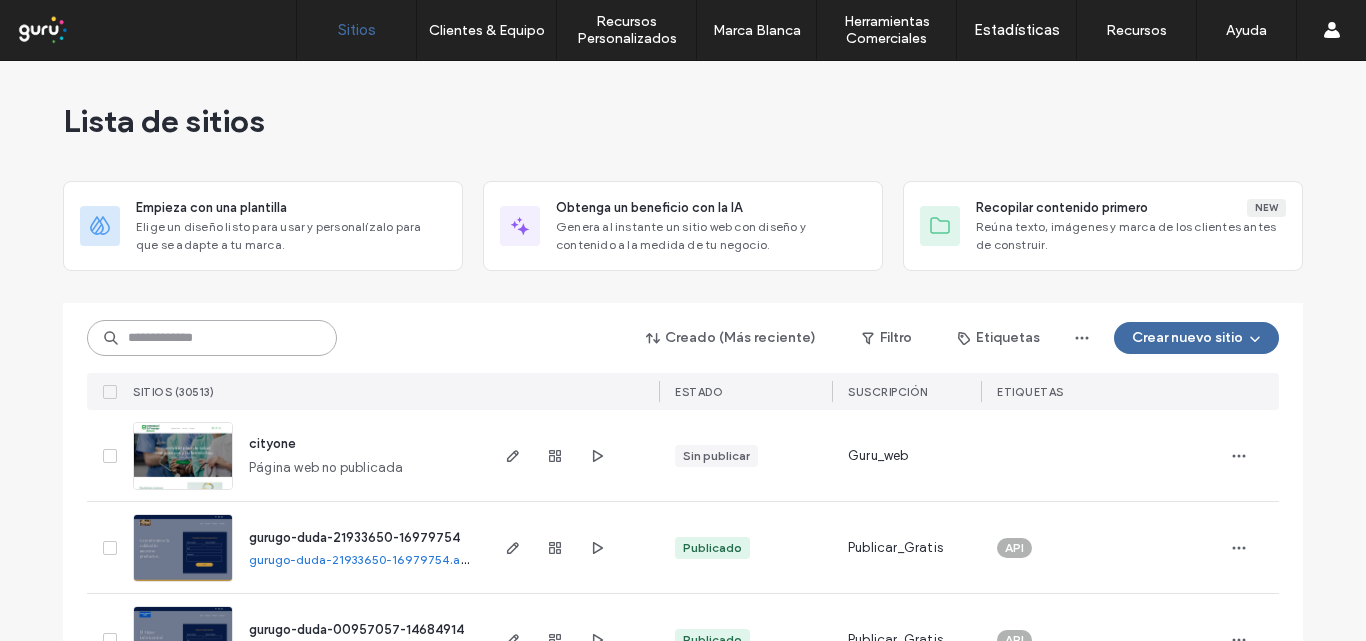 click at bounding box center [212, 338] 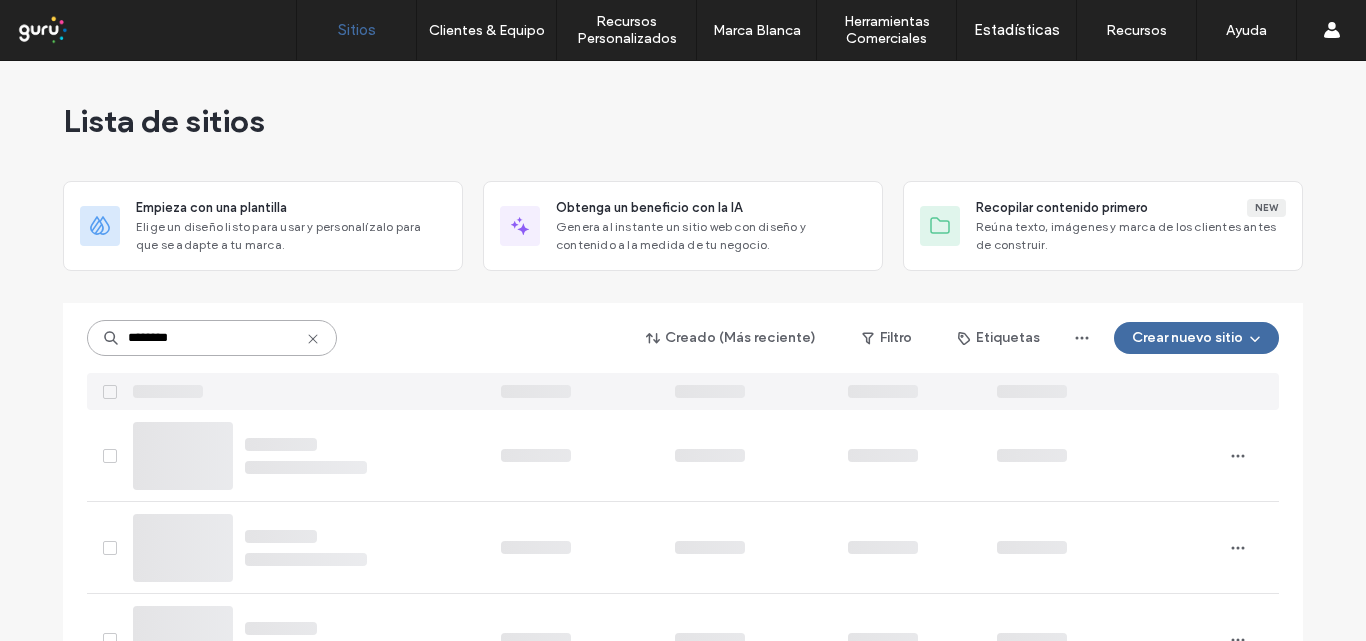 type on "********" 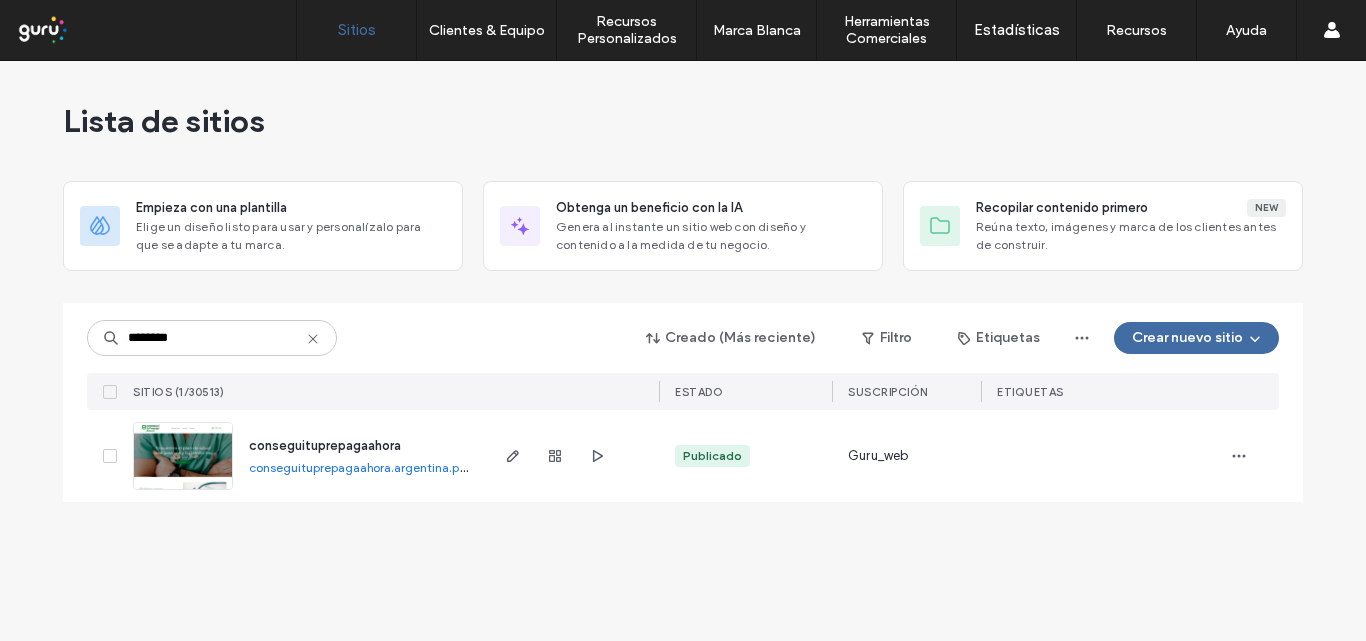 click on "conseguituprepagaahora.argentina.publicar.guru" at bounding box center [387, 467] 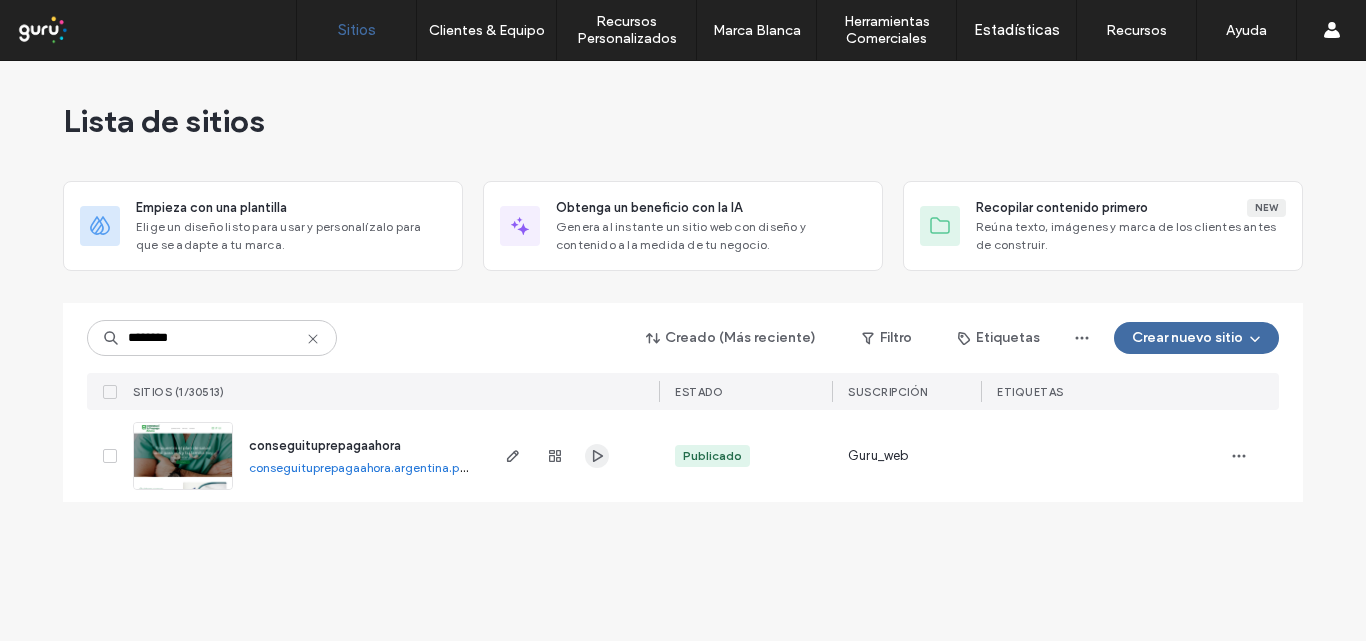 click at bounding box center (597, 456) 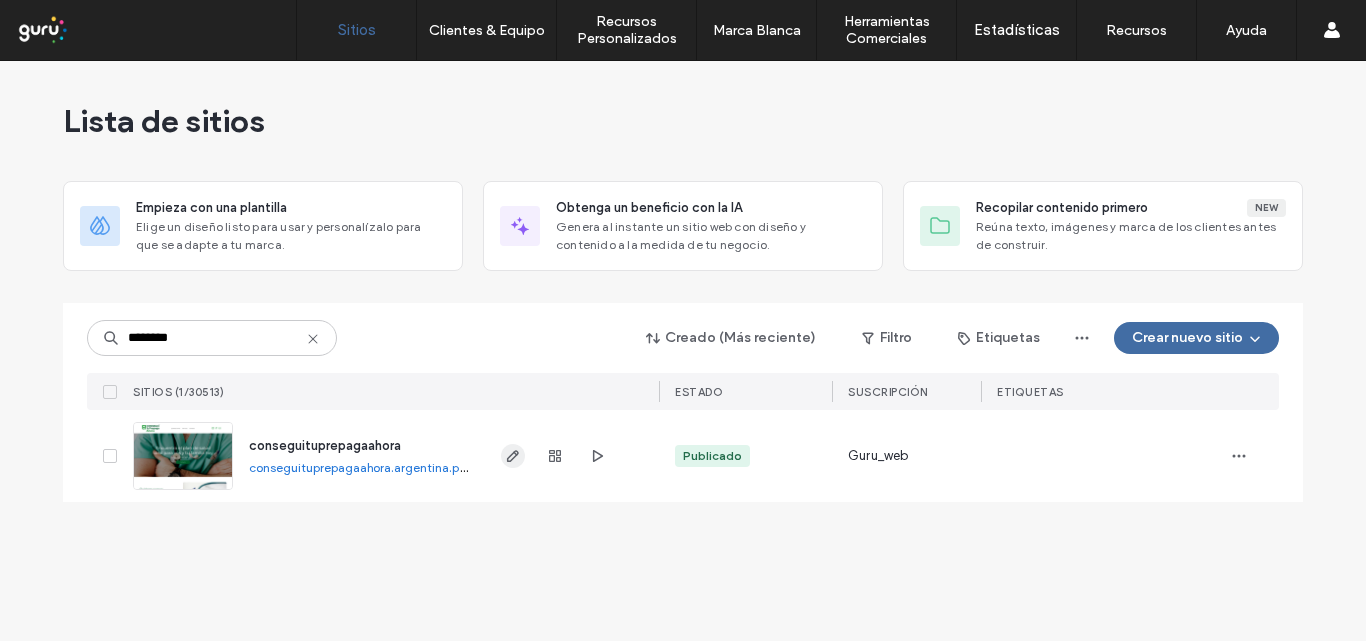 click 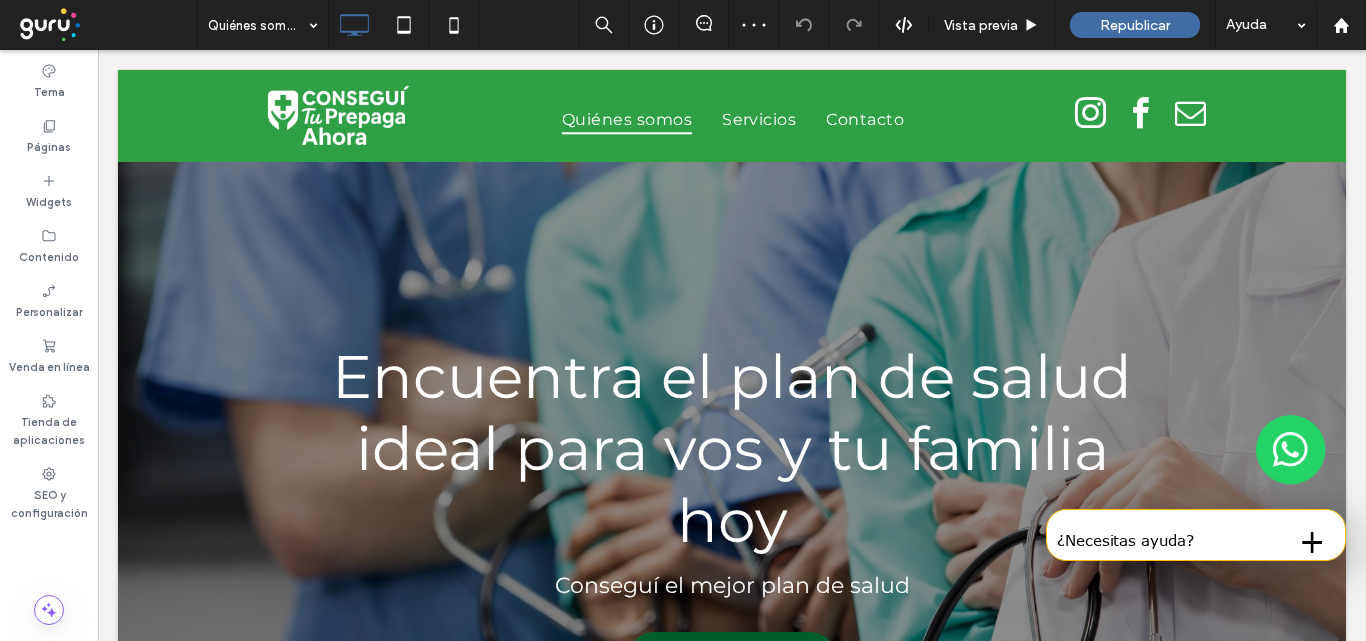 scroll, scrollTop: 2394, scrollLeft: 0, axis: vertical 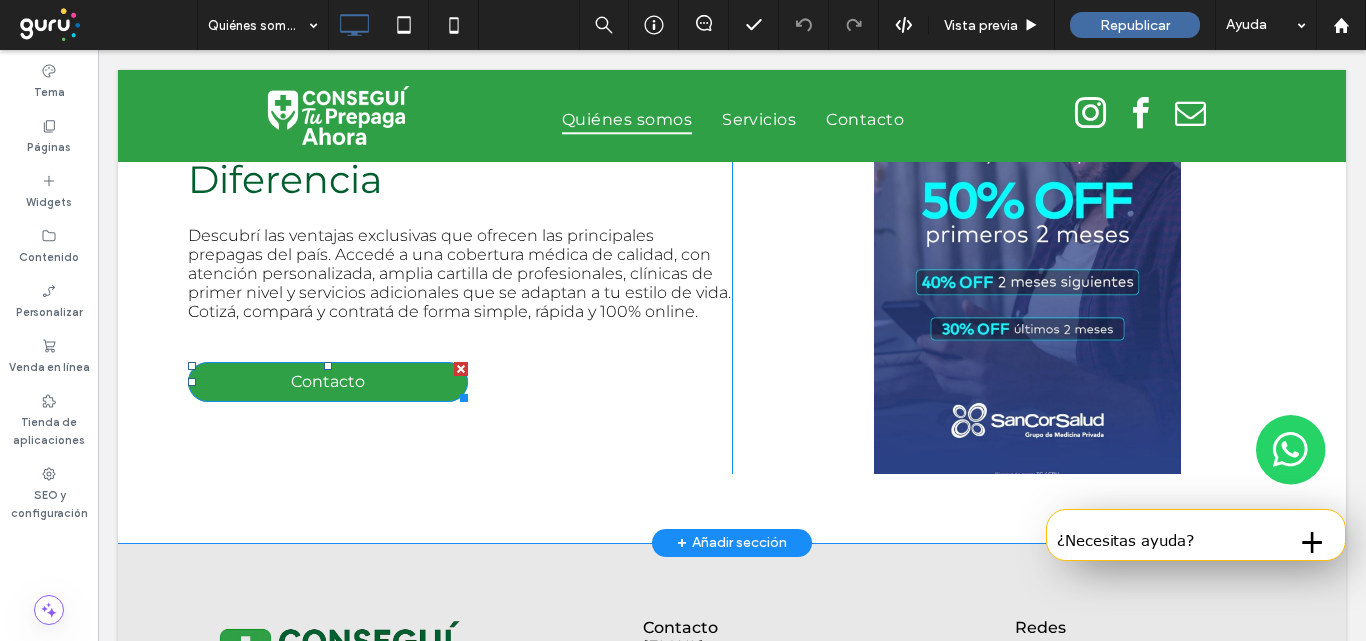 click on "Contacto" at bounding box center (328, 382) 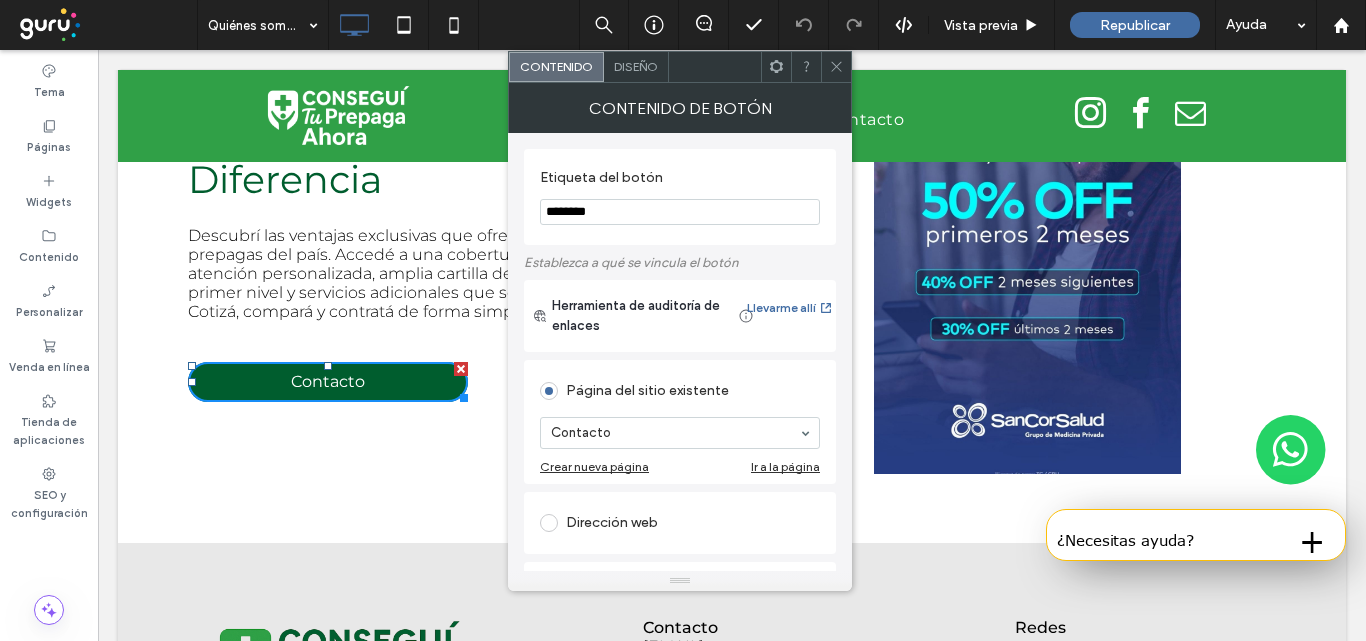 click on "Diseño" at bounding box center [636, 67] 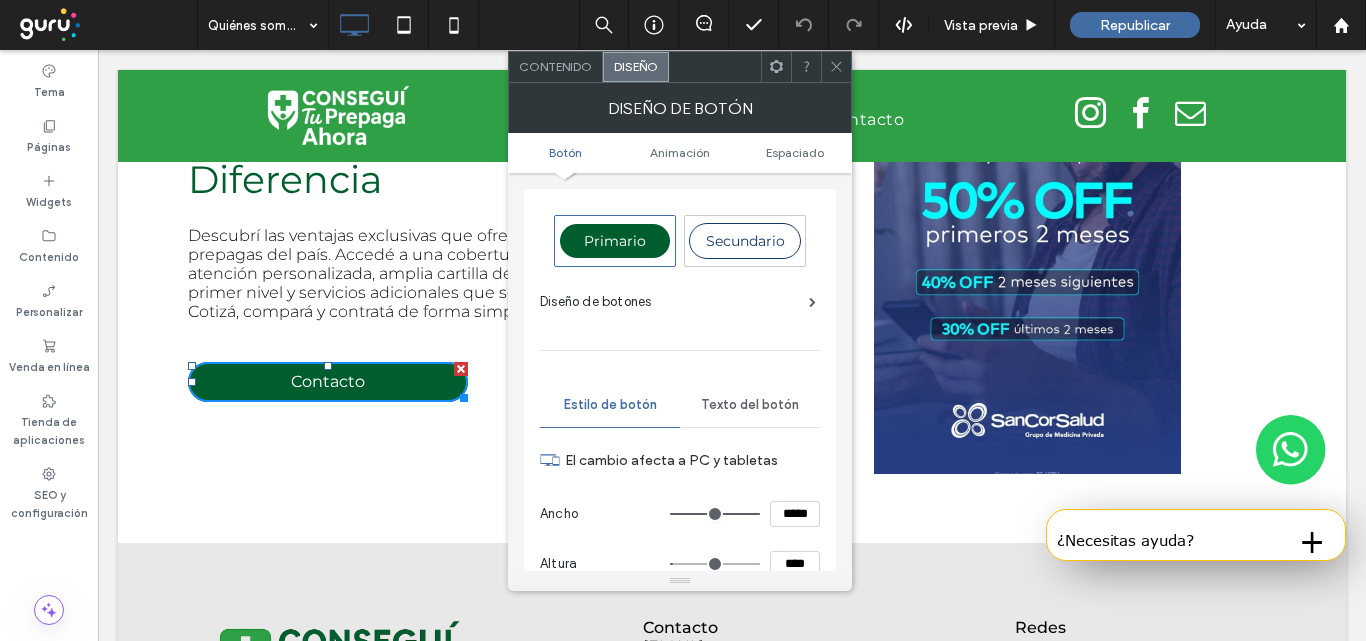 click on "*****" at bounding box center (795, 514) 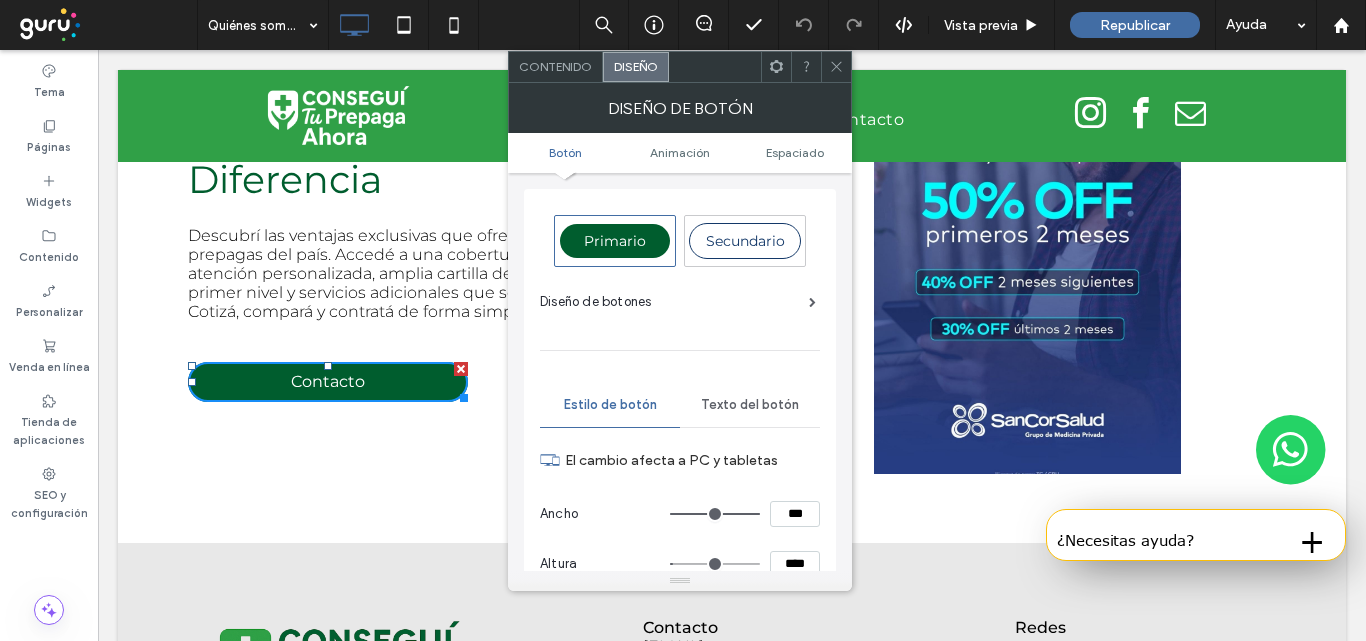 type on "***" 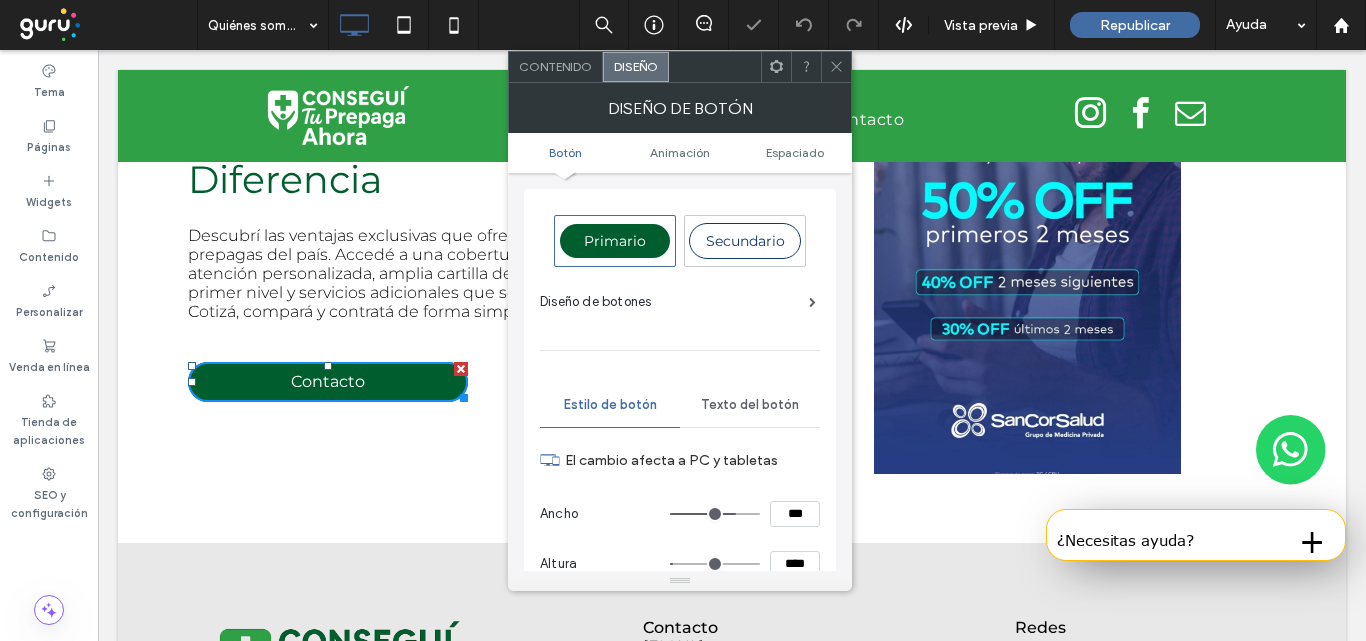 type on "***" 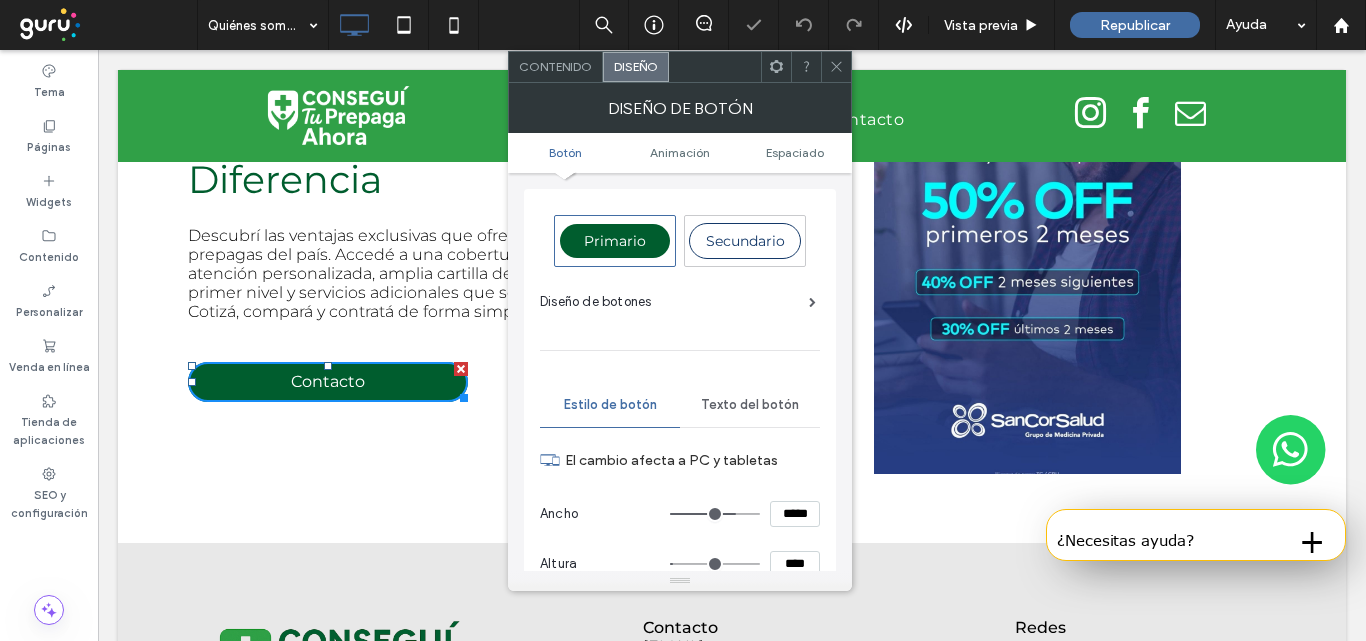 click on "****" at bounding box center (795, 564) 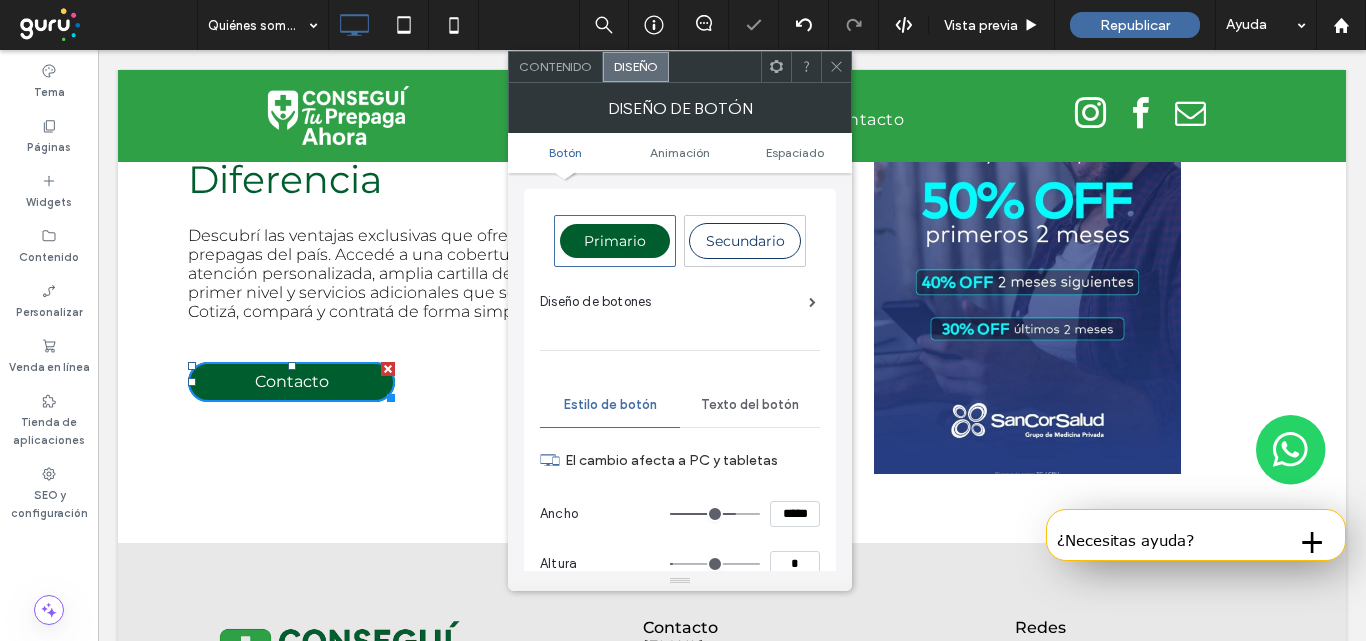 scroll, scrollTop: 1, scrollLeft: 0, axis: vertical 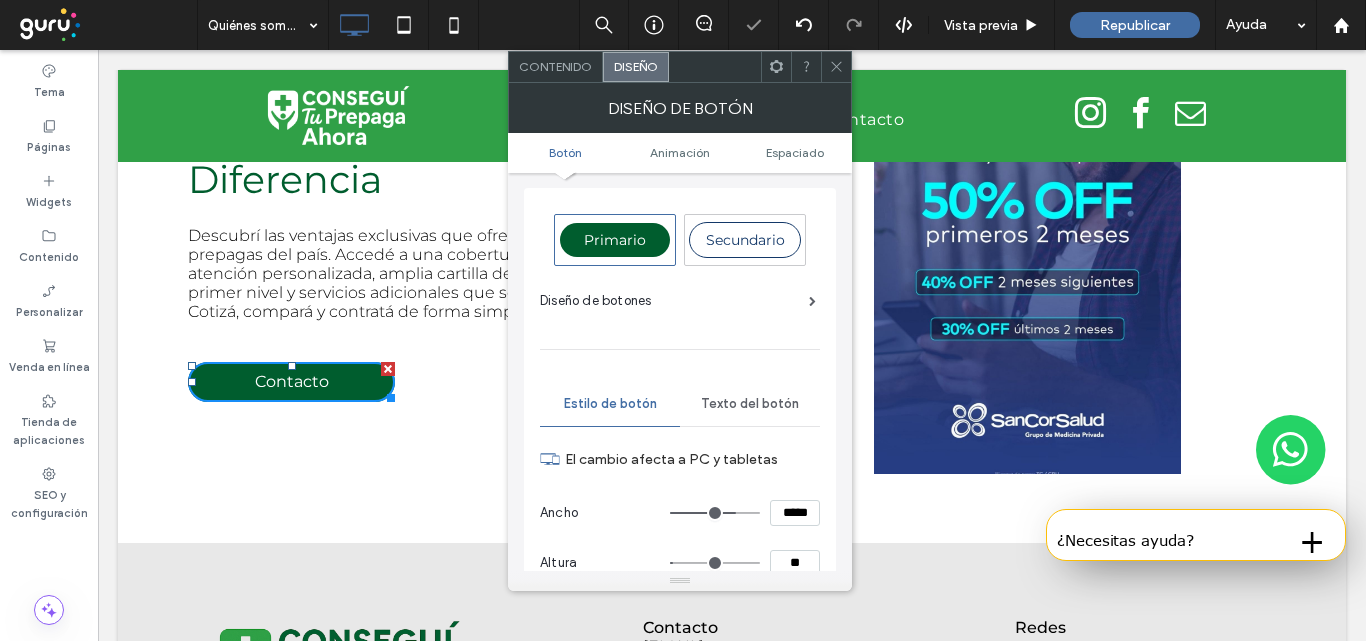 type on "**" 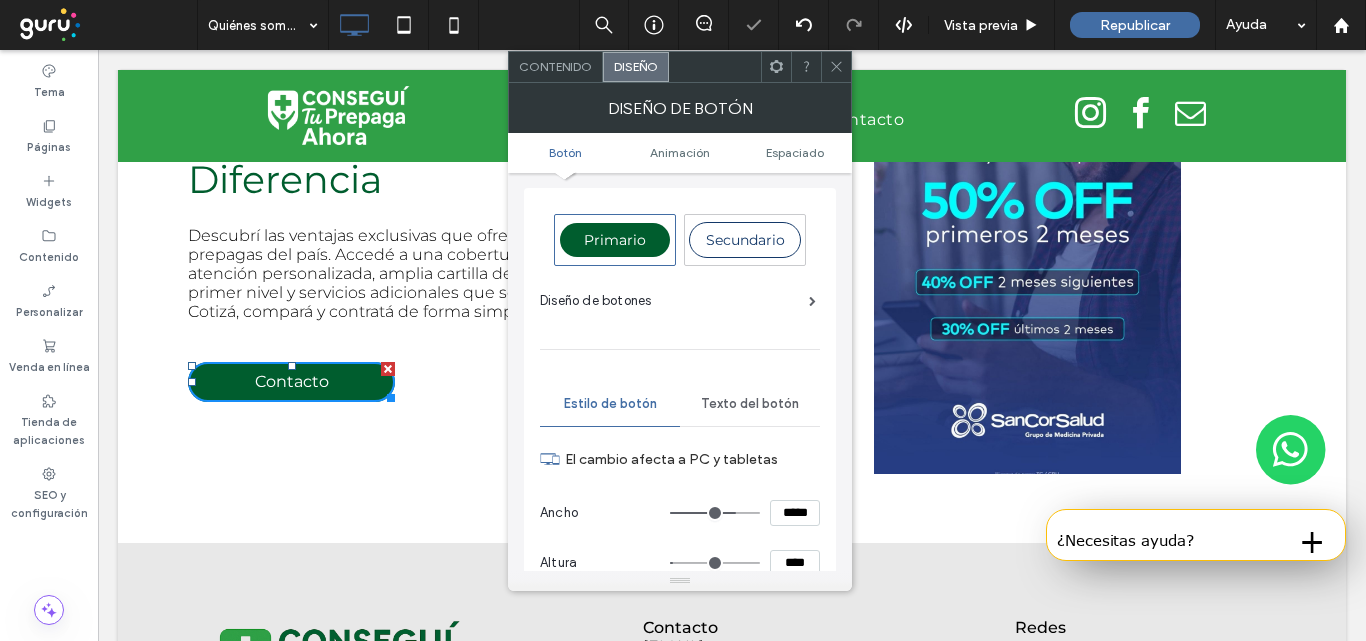 click on "El cambio afecta a PC y tabletas" at bounding box center [680, 459] 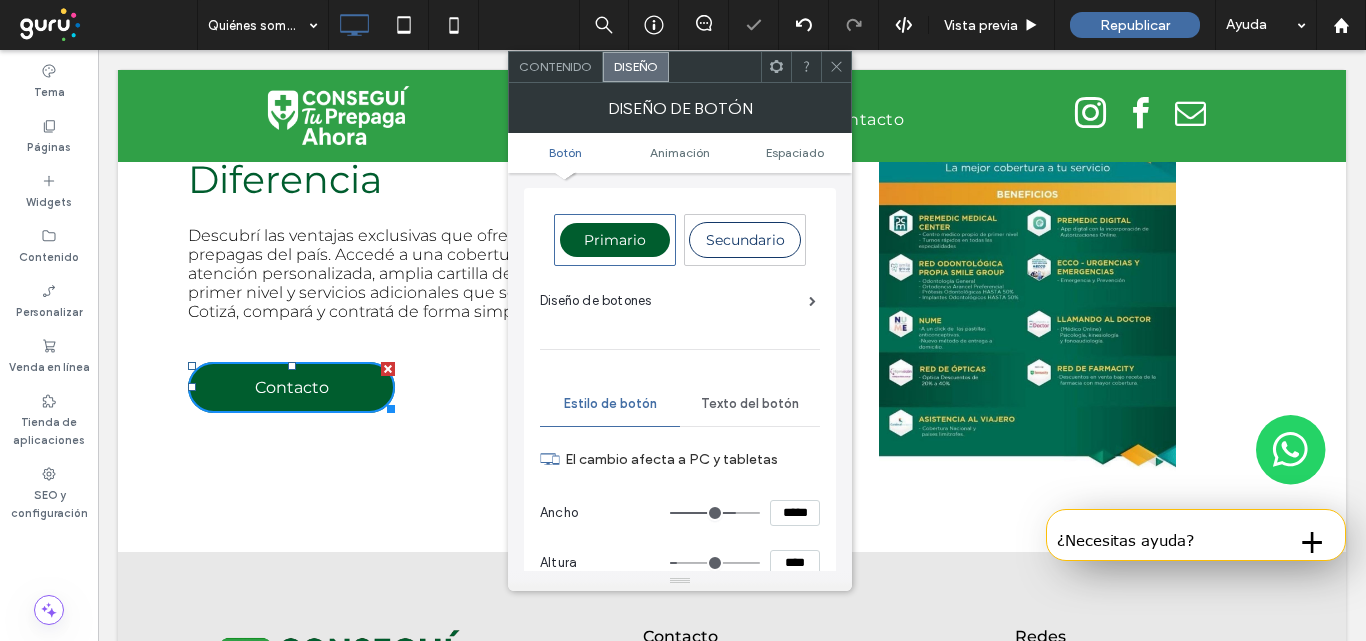 click 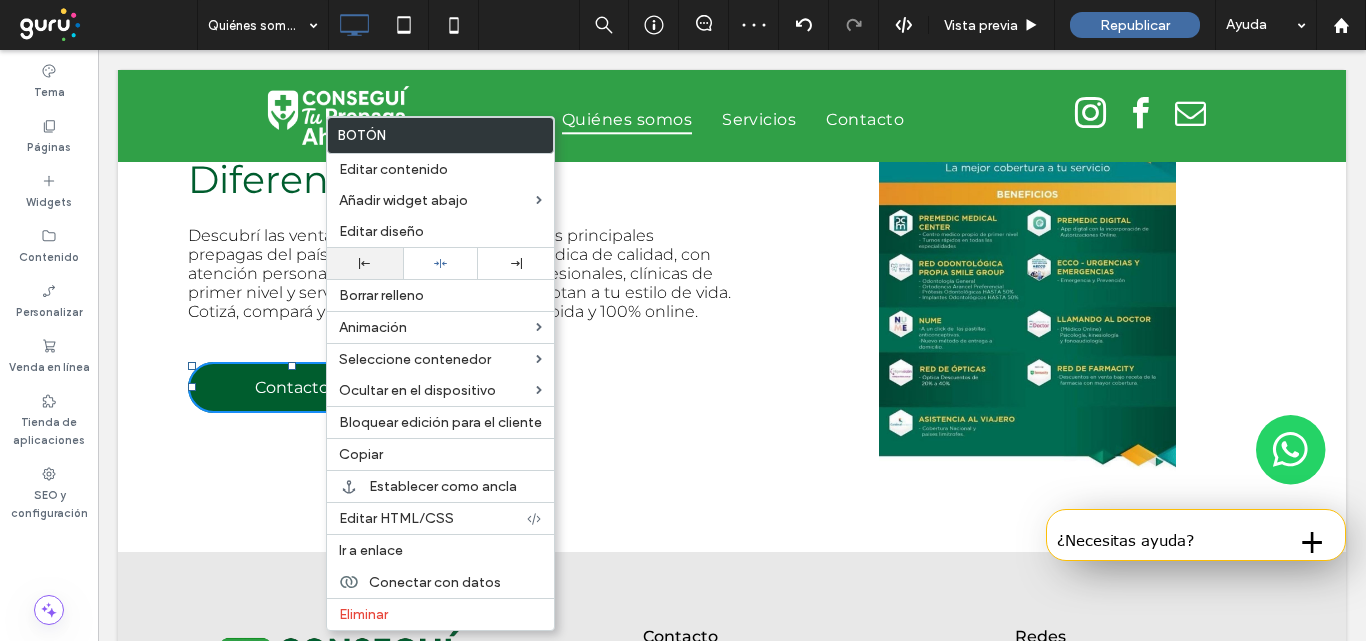 click at bounding box center [365, 263] 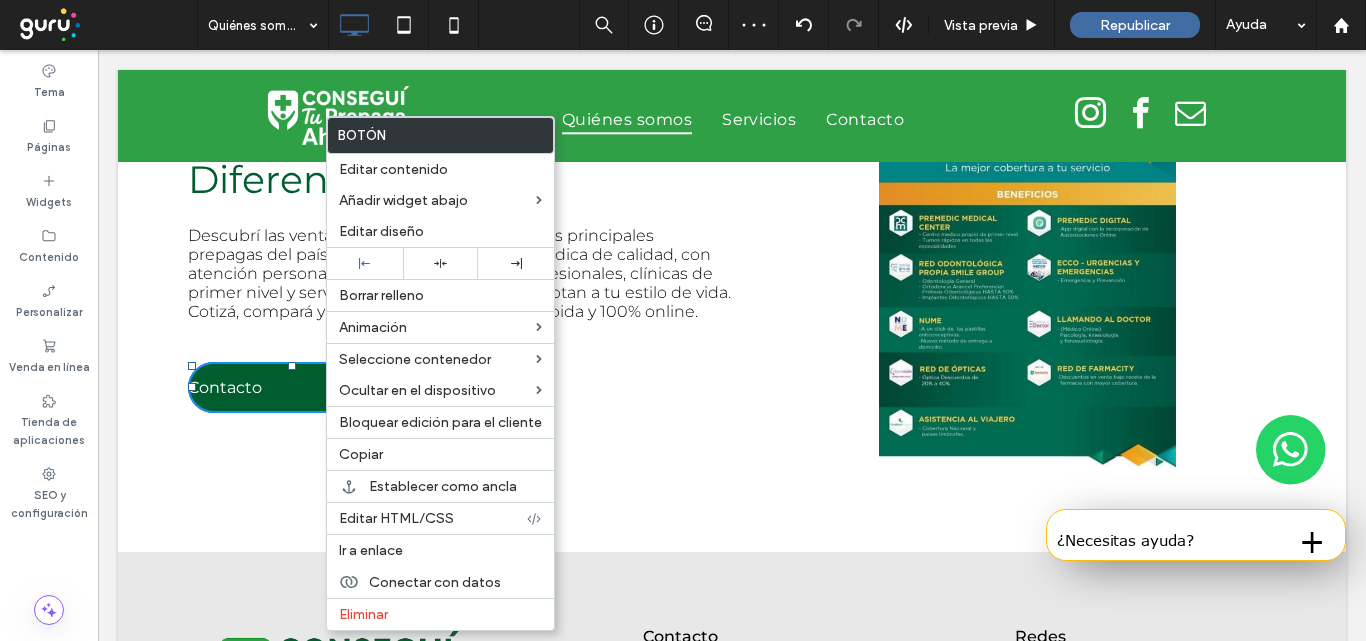 drag, startPoint x: 246, startPoint y: 551, endPoint x: 250, endPoint y: 525, distance: 26.305893 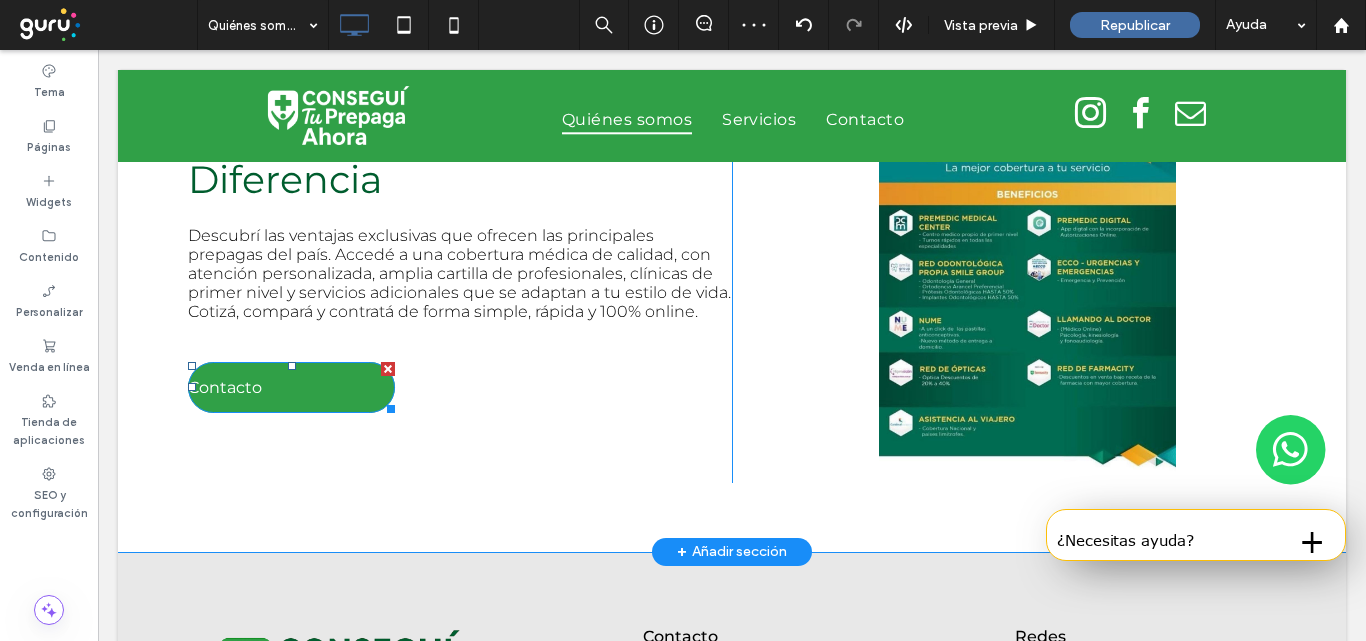 click on "Contacto" at bounding box center (291, 387) 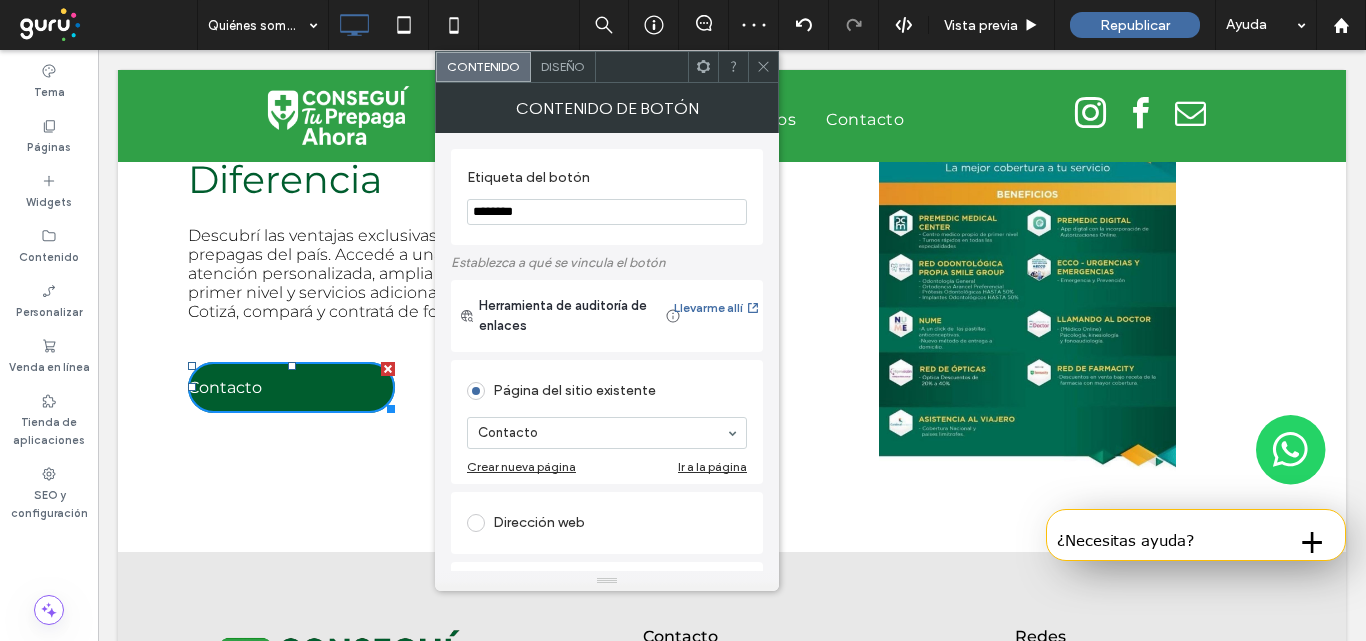 click on "Diseño" at bounding box center [563, 66] 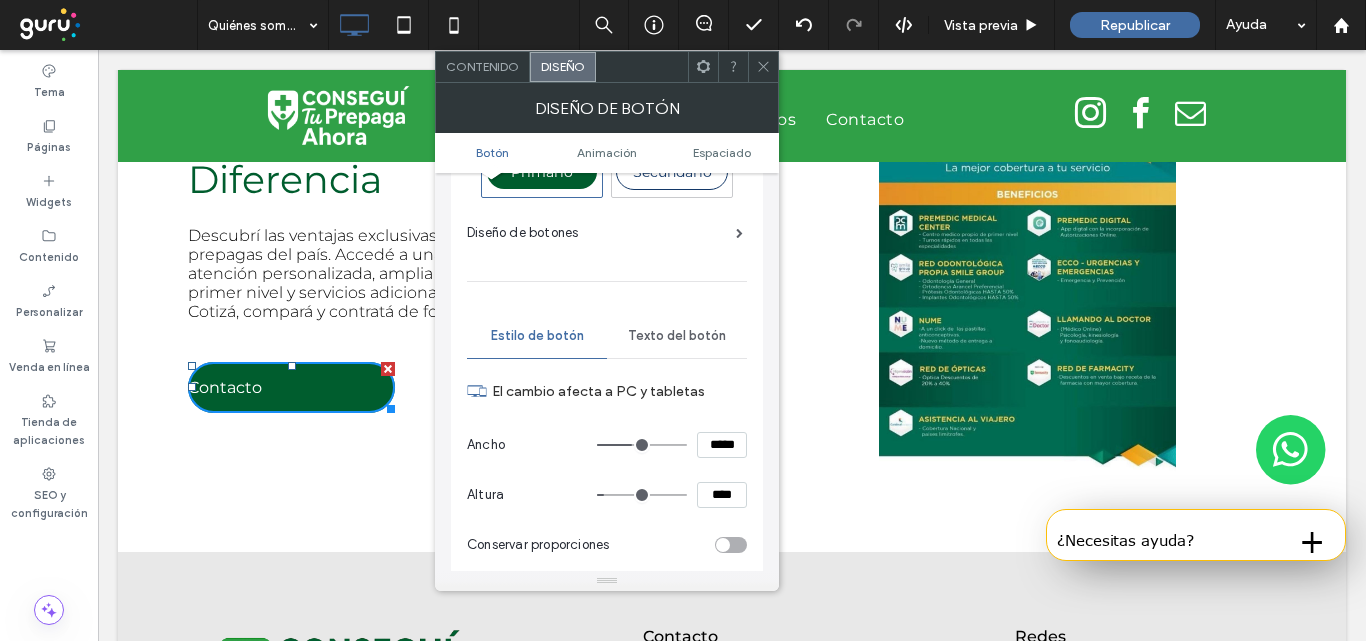 scroll, scrollTop: 100, scrollLeft: 0, axis: vertical 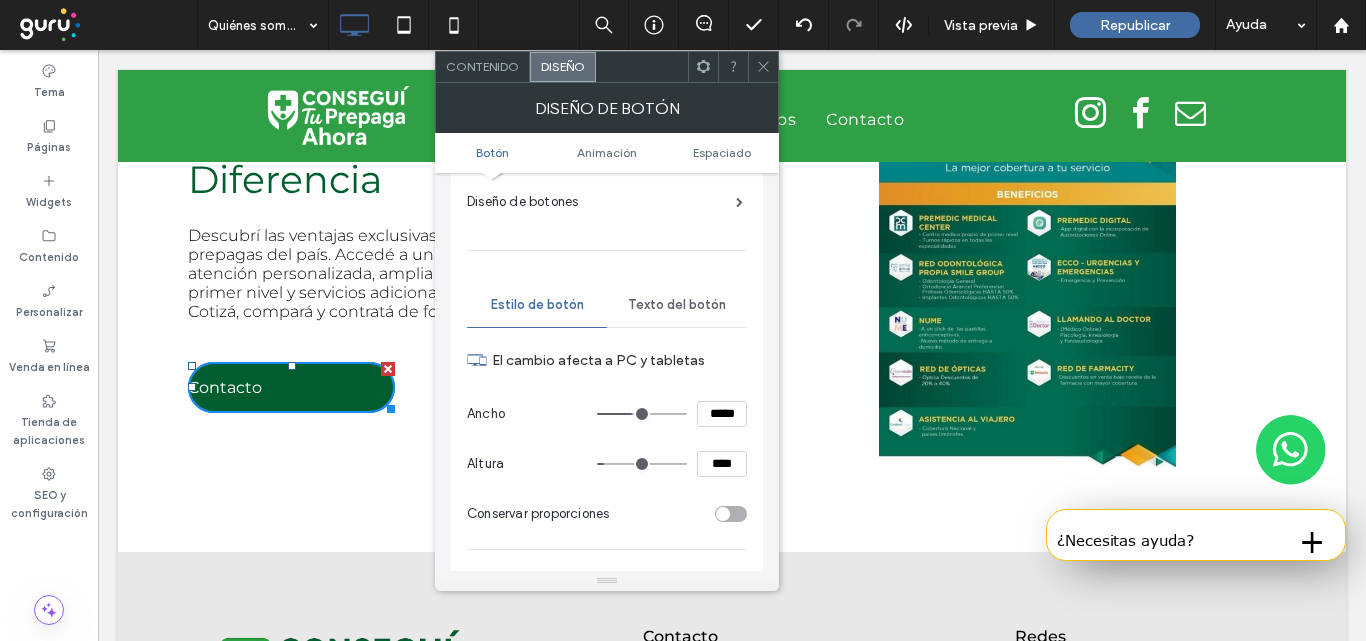 click on "Texto del botón" at bounding box center (677, 305) 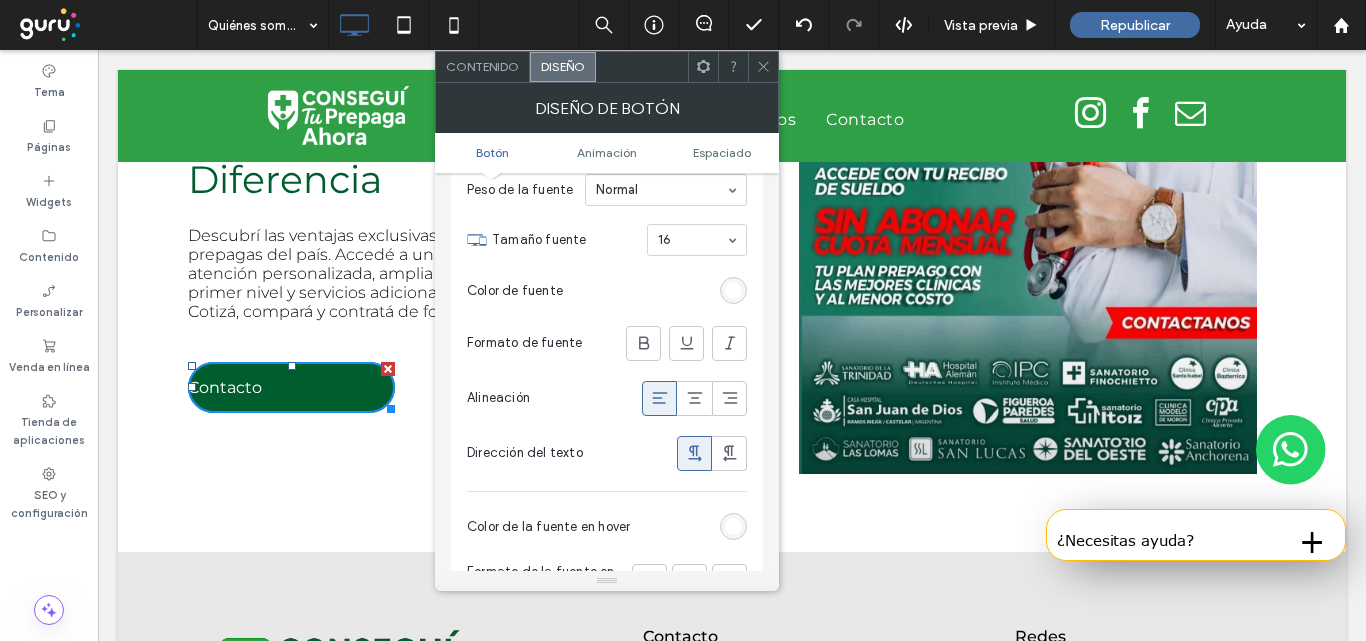 scroll, scrollTop: 400, scrollLeft: 0, axis: vertical 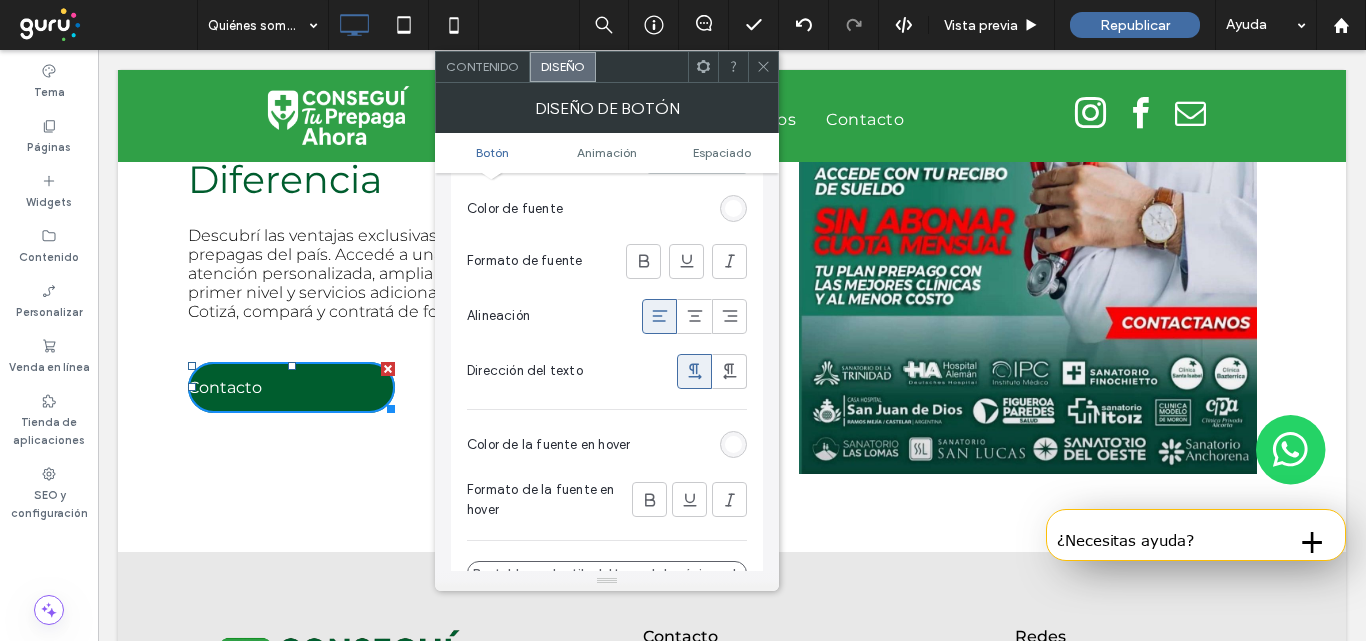 drag, startPoint x: 688, startPoint y: 317, endPoint x: 723, endPoint y: 233, distance: 91 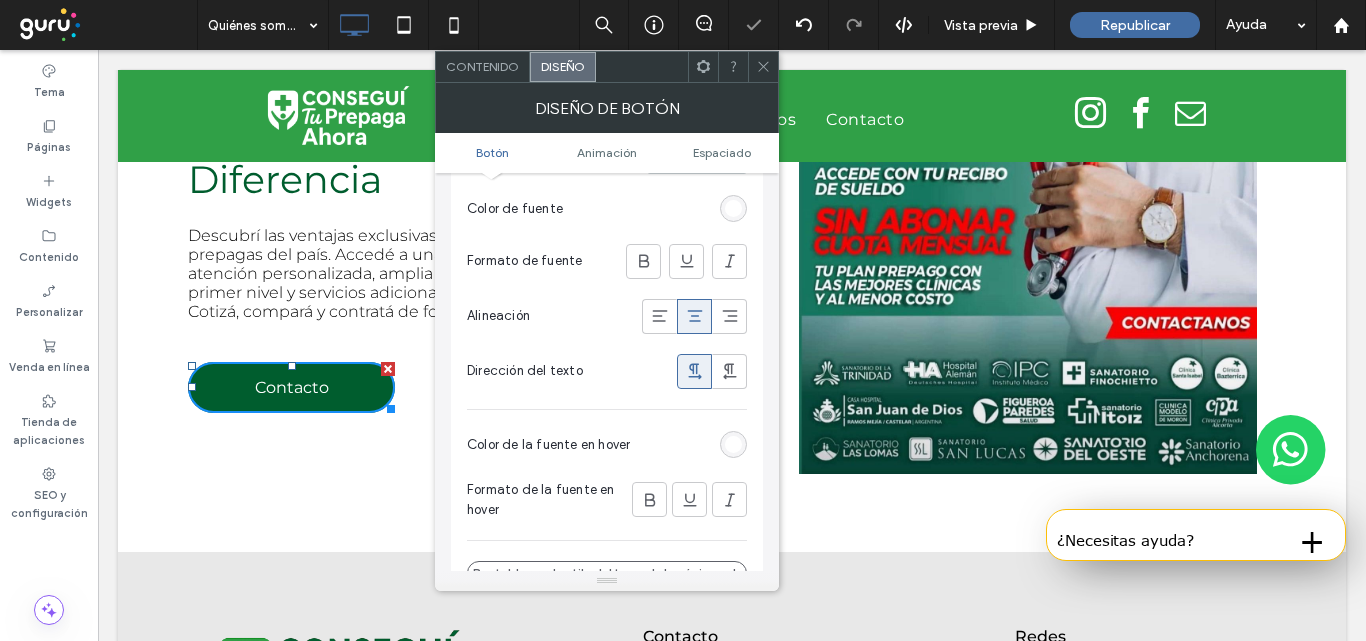 click 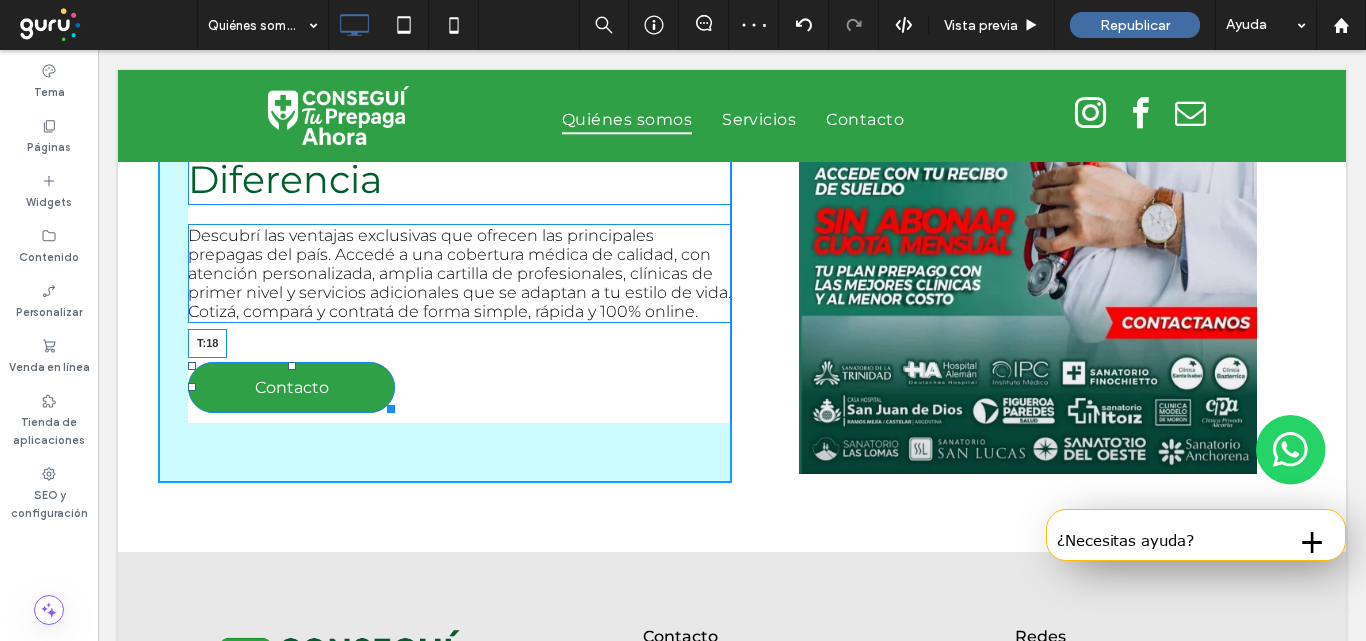drag, startPoint x: 293, startPoint y: 425, endPoint x: 299, endPoint y: 404, distance: 21.84033 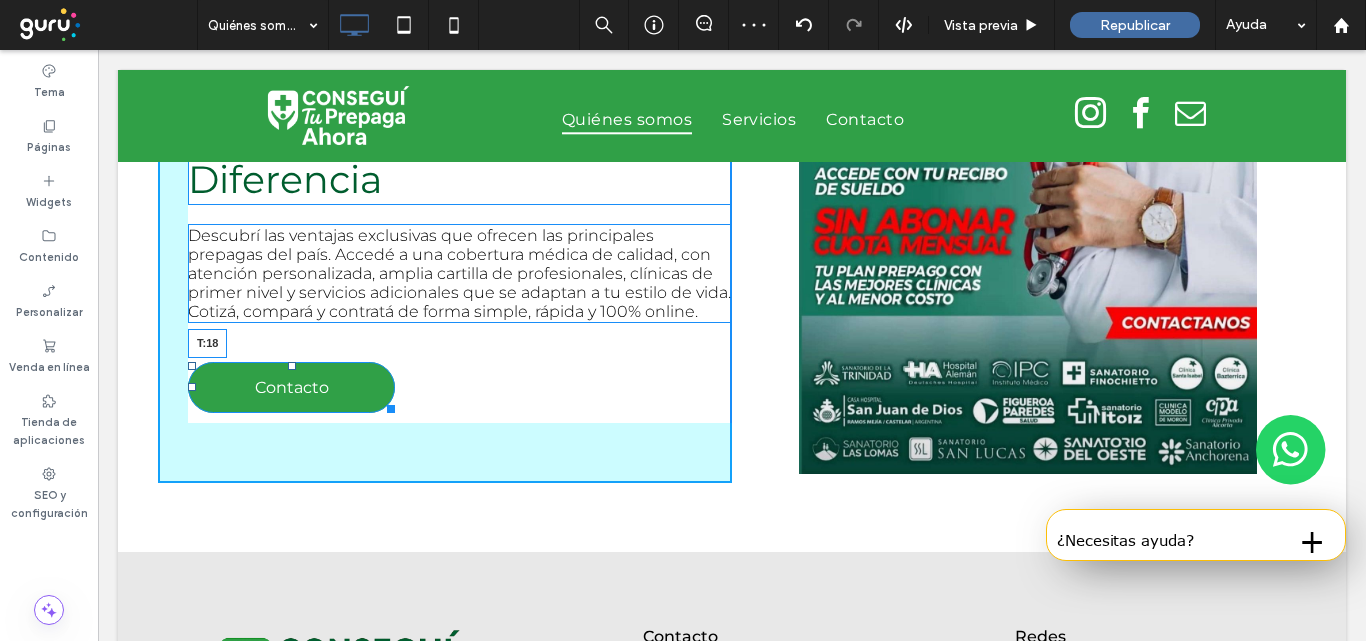click on "Beneficios que Marcan la Diferencia
Descubrí las ventajas exclusivas que ofrecen las principales prepagas del país. Accedé a una cobertura médica de calidad, con atención personalizada, amplia cartilla de profesionales, clínicas de primer nivel y servicios adicionales que se adaptan a tu estilo de vida. Cotizá, compará y contratá de forma simple, rápida y 100% online.
Contacto
T:18
Click To Paste" at bounding box center (445, 255) 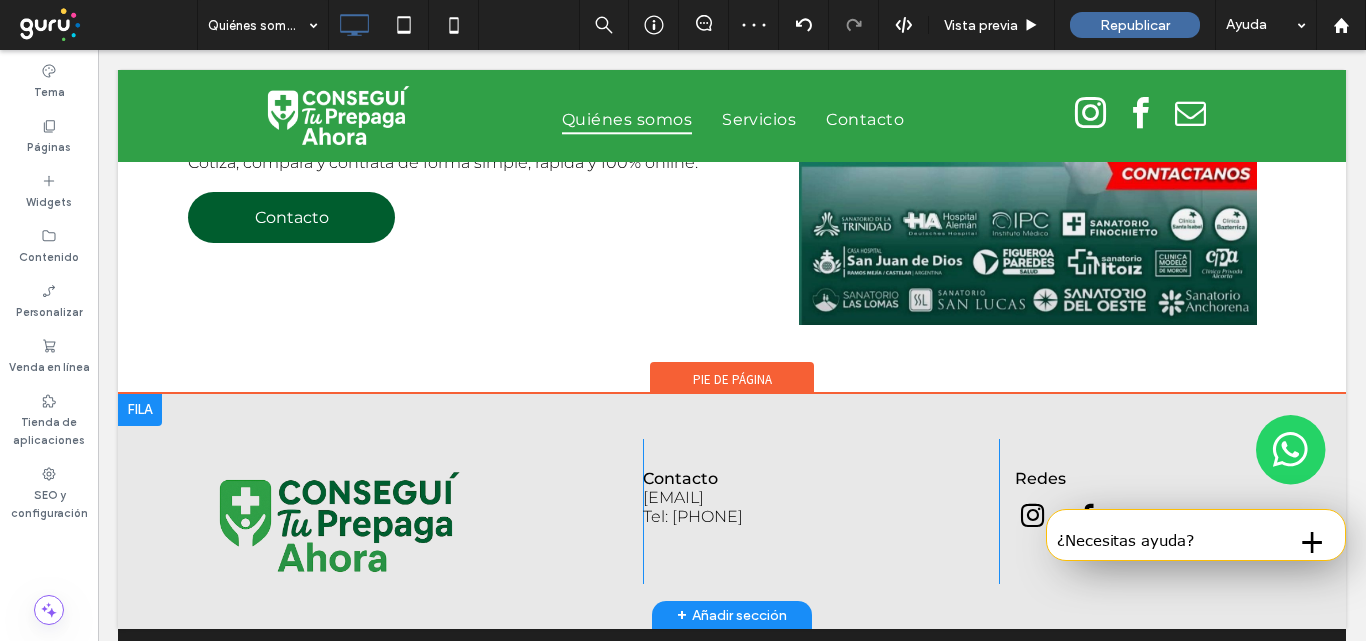 scroll, scrollTop: 2384, scrollLeft: 0, axis: vertical 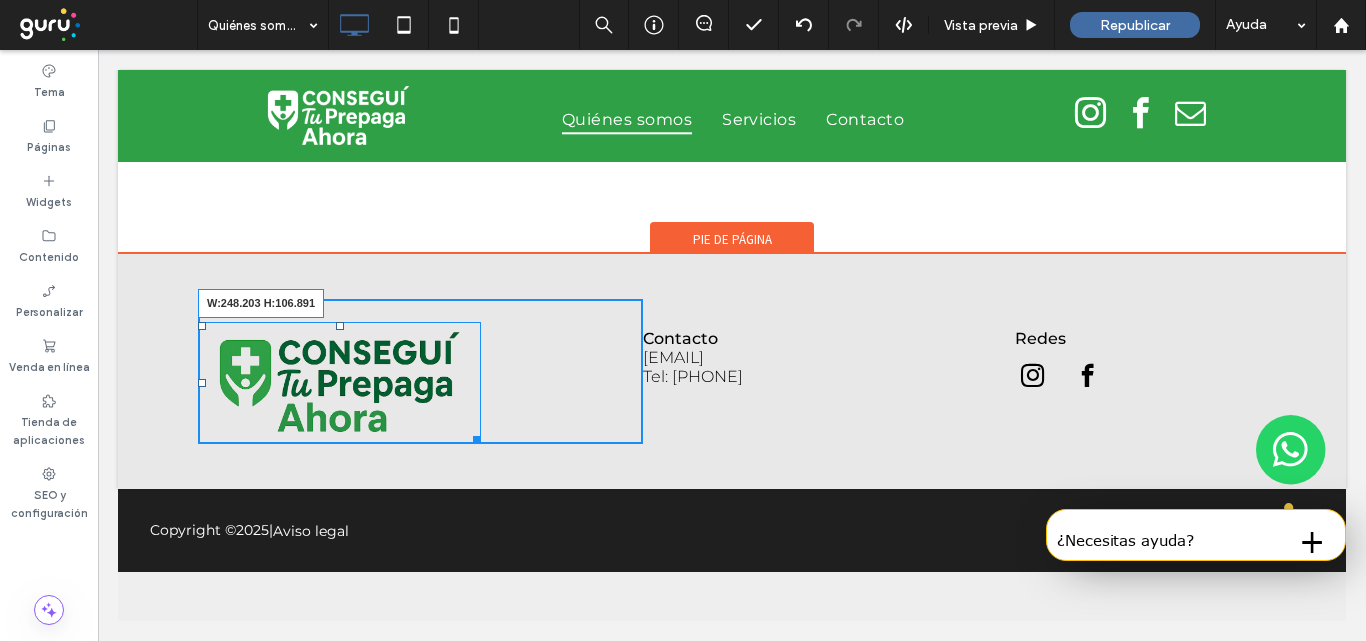 drag, startPoint x: 474, startPoint y: 486, endPoint x: 460, endPoint y: 472, distance: 19.79899 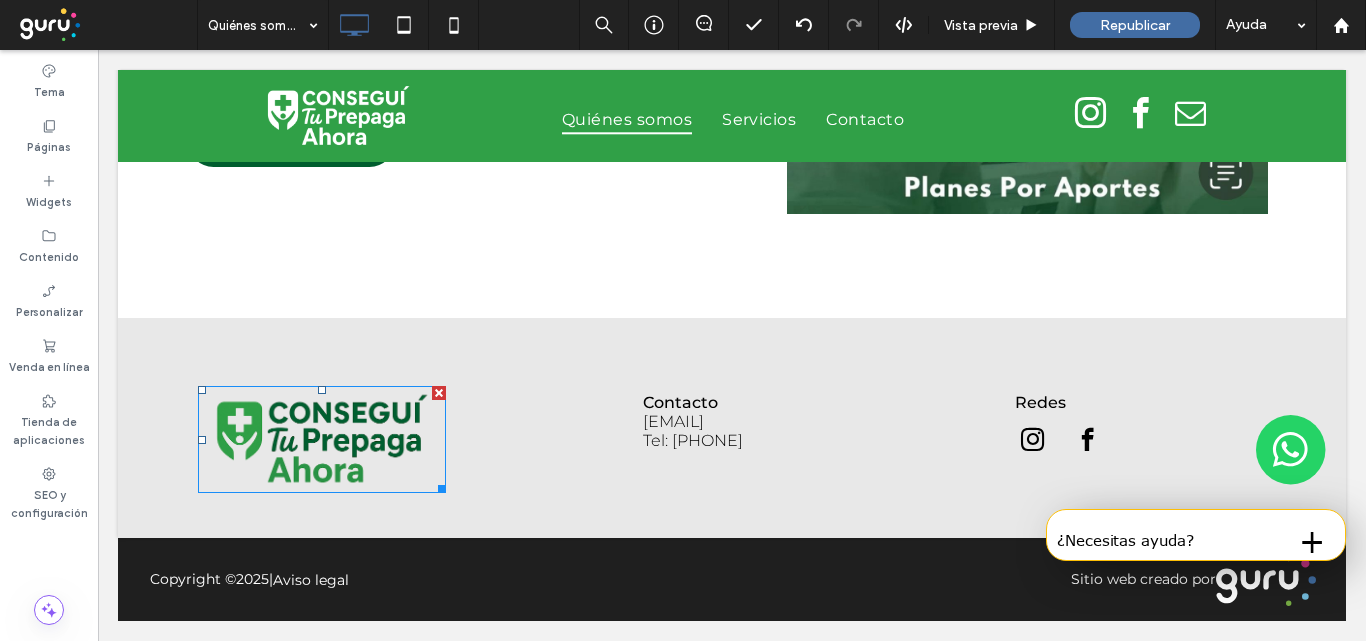 scroll, scrollTop: 2369, scrollLeft: 0, axis: vertical 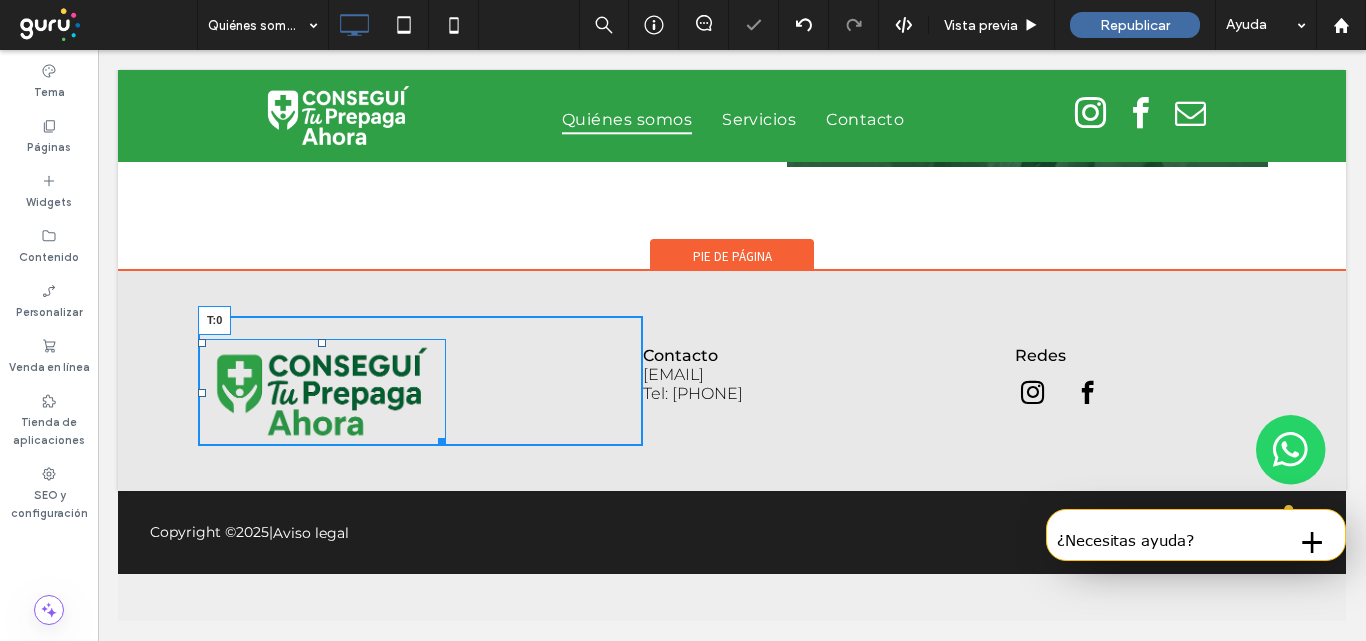 drag, startPoint x: 323, startPoint y: 389, endPoint x: 329, endPoint y: 369, distance: 20.880613 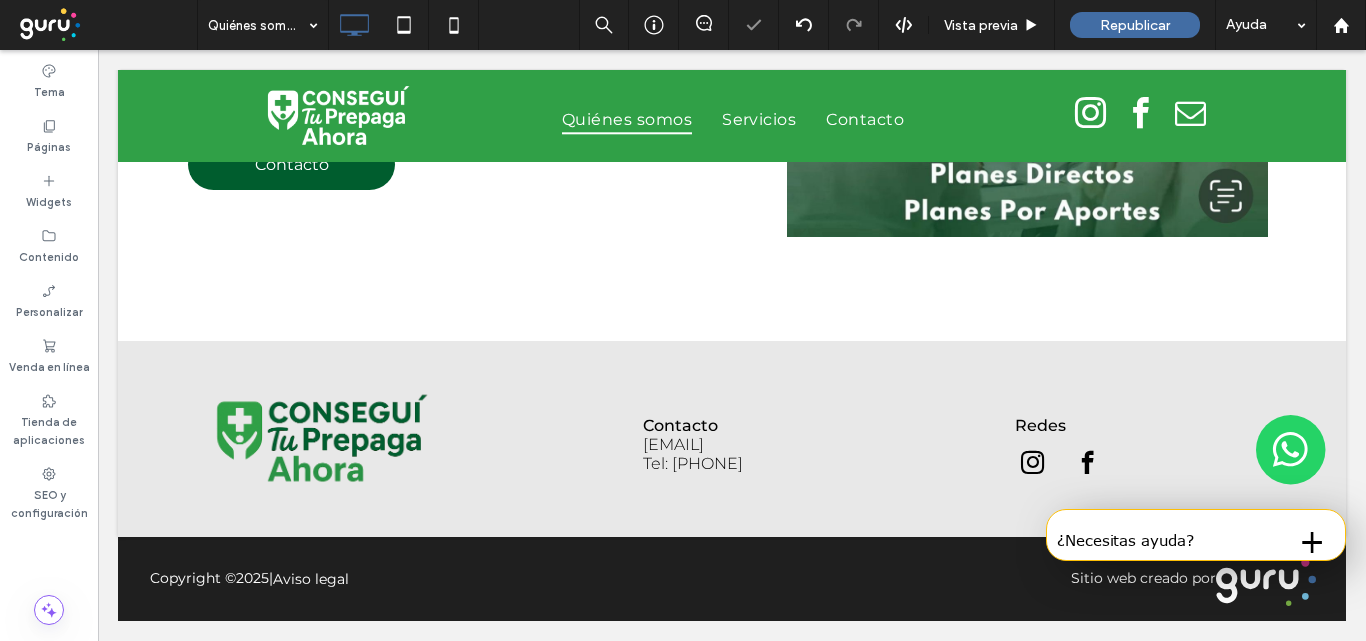 scroll, scrollTop: 2346, scrollLeft: 0, axis: vertical 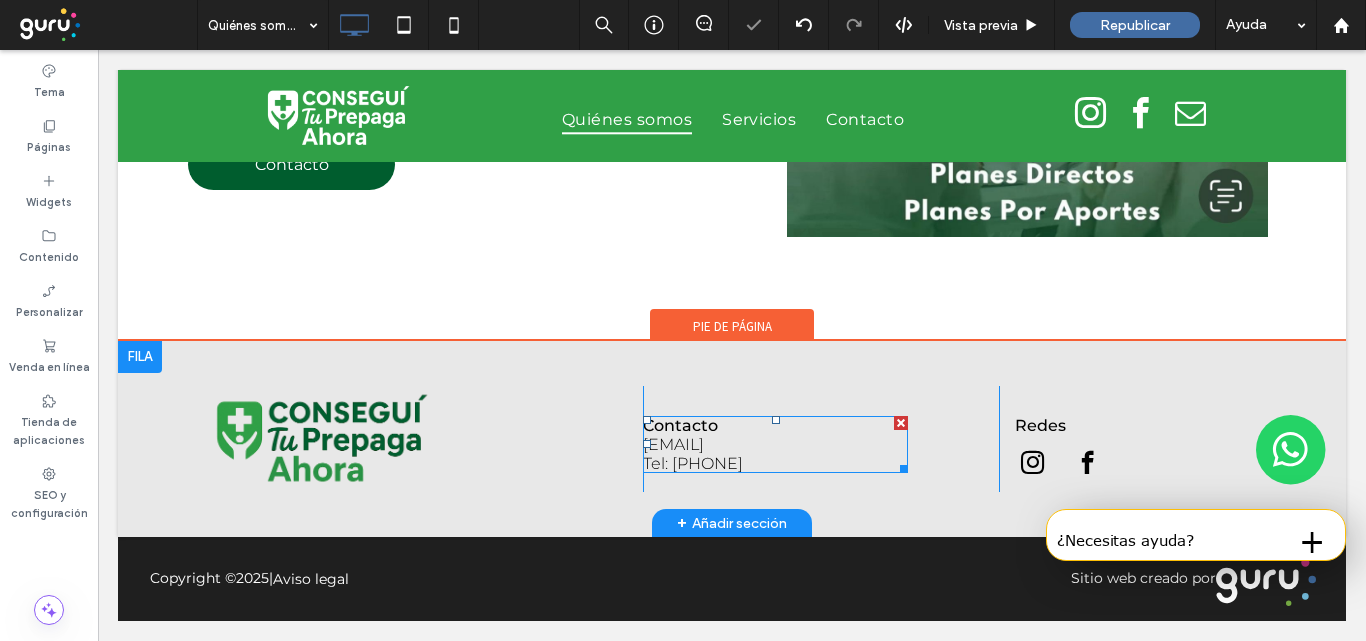 click on "faivelus@hotmail.com" at bounding box center [673, 444] 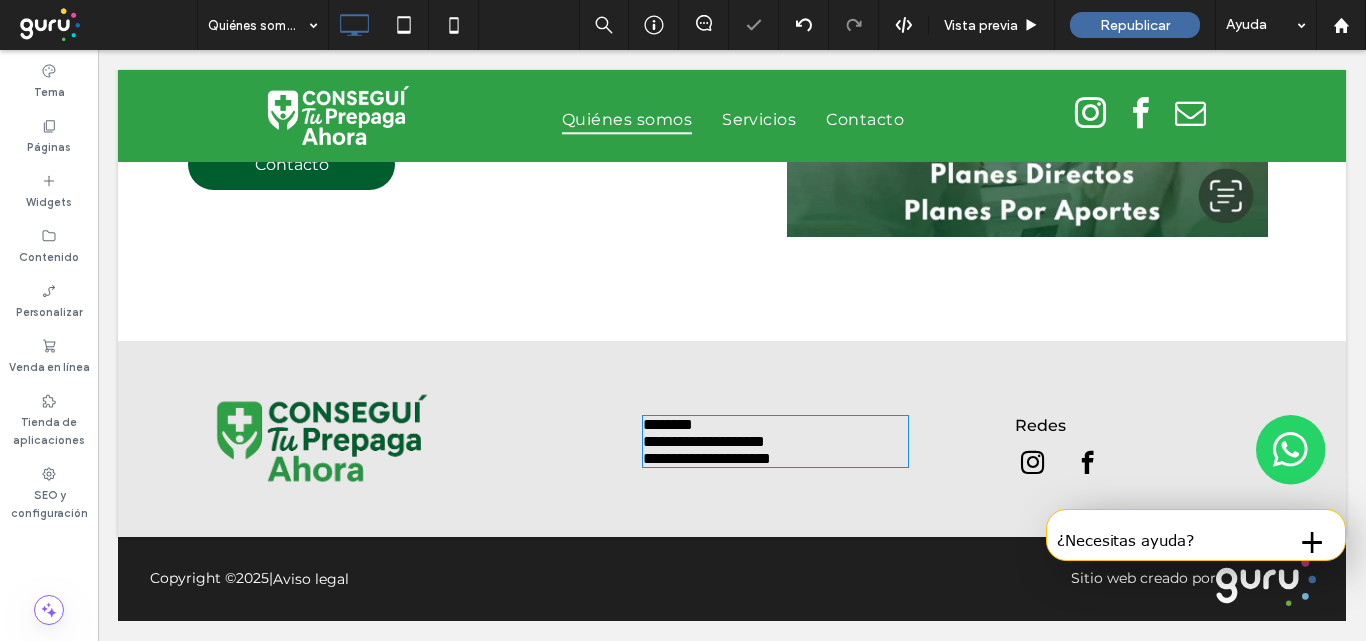 type on "**********" 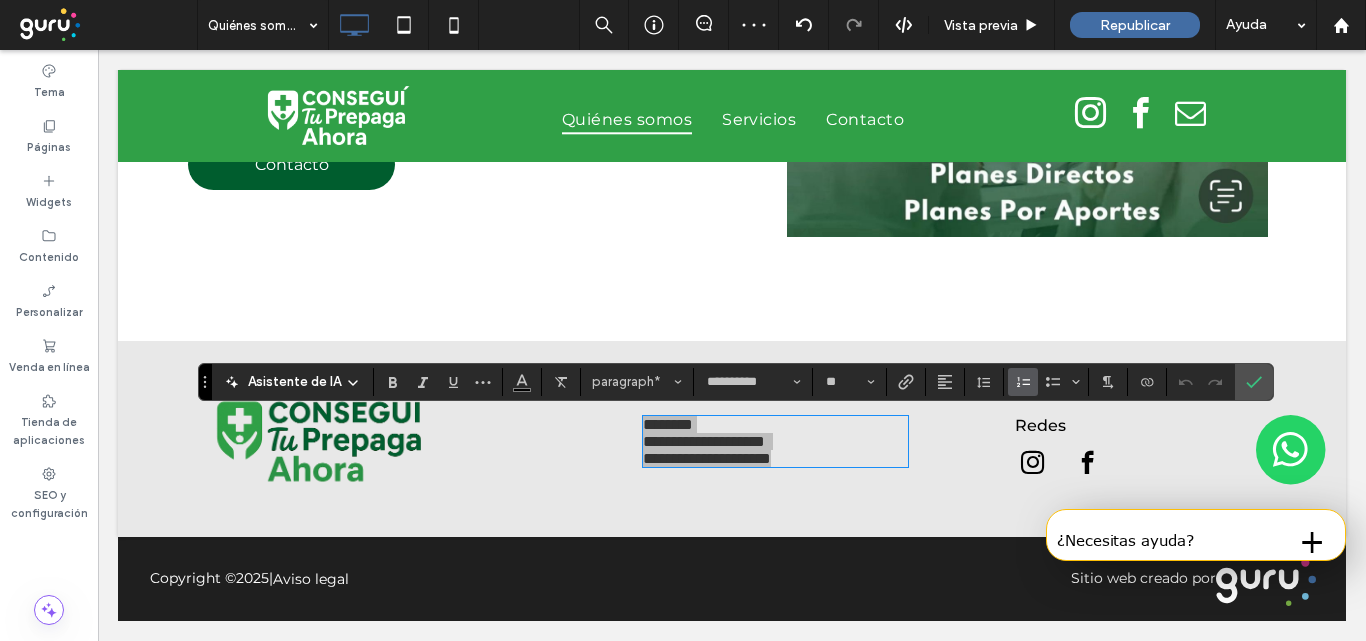 click 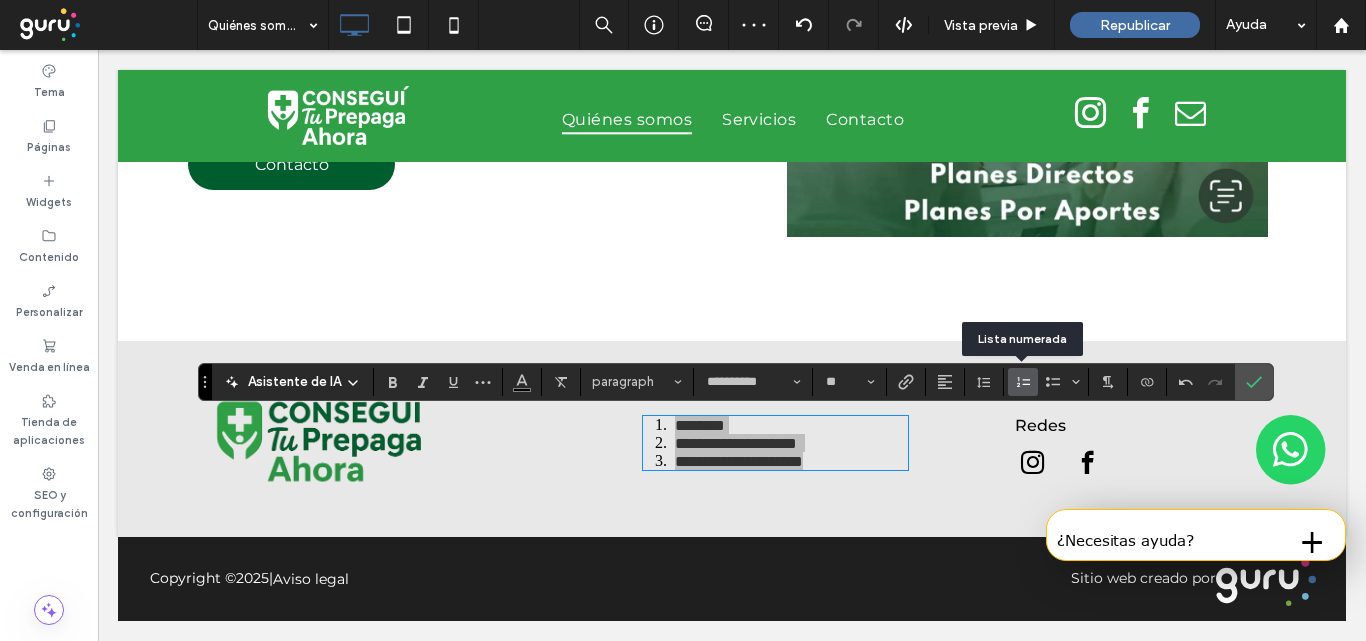 click 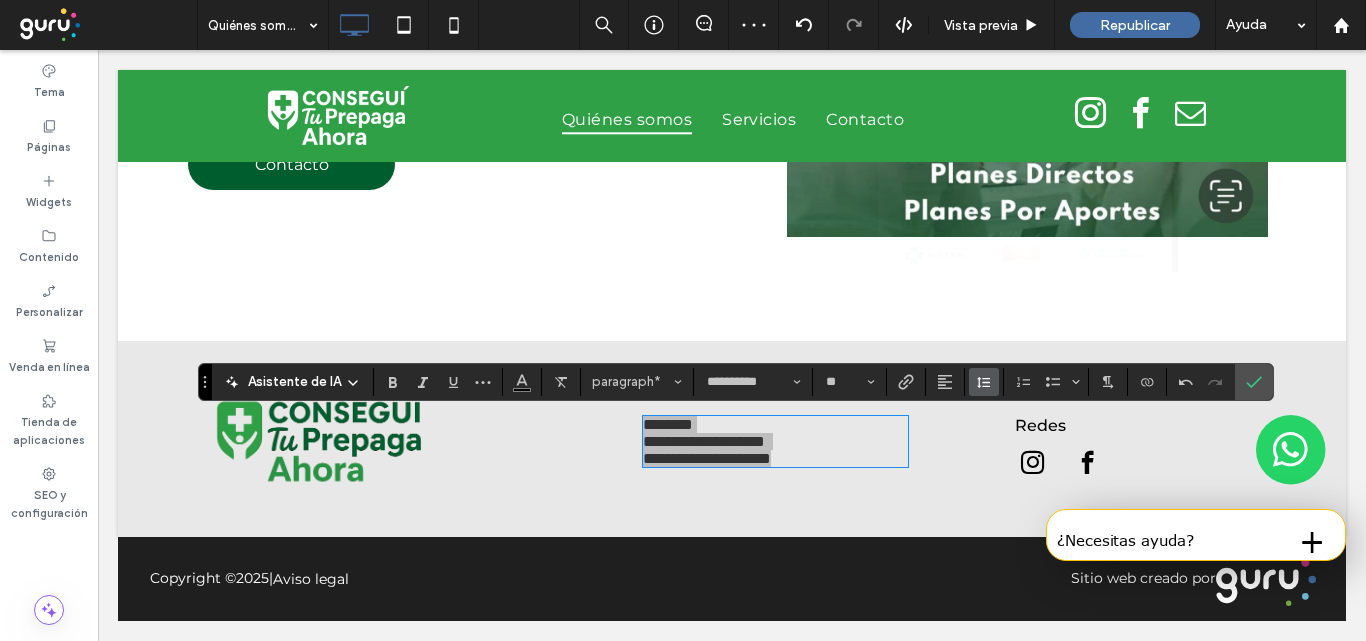click 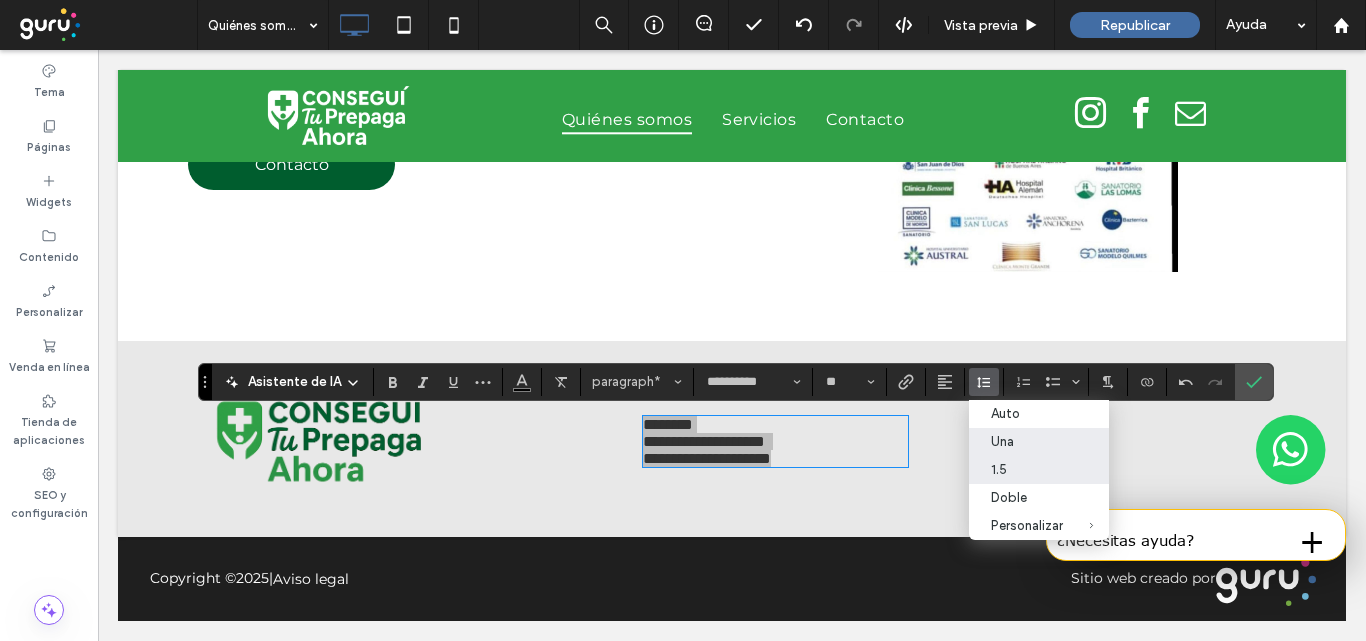 drag, startPoint x: 1009, startPoint y: 472, endPoint x: 1081, endPoint y: 379, distance: 117.61378 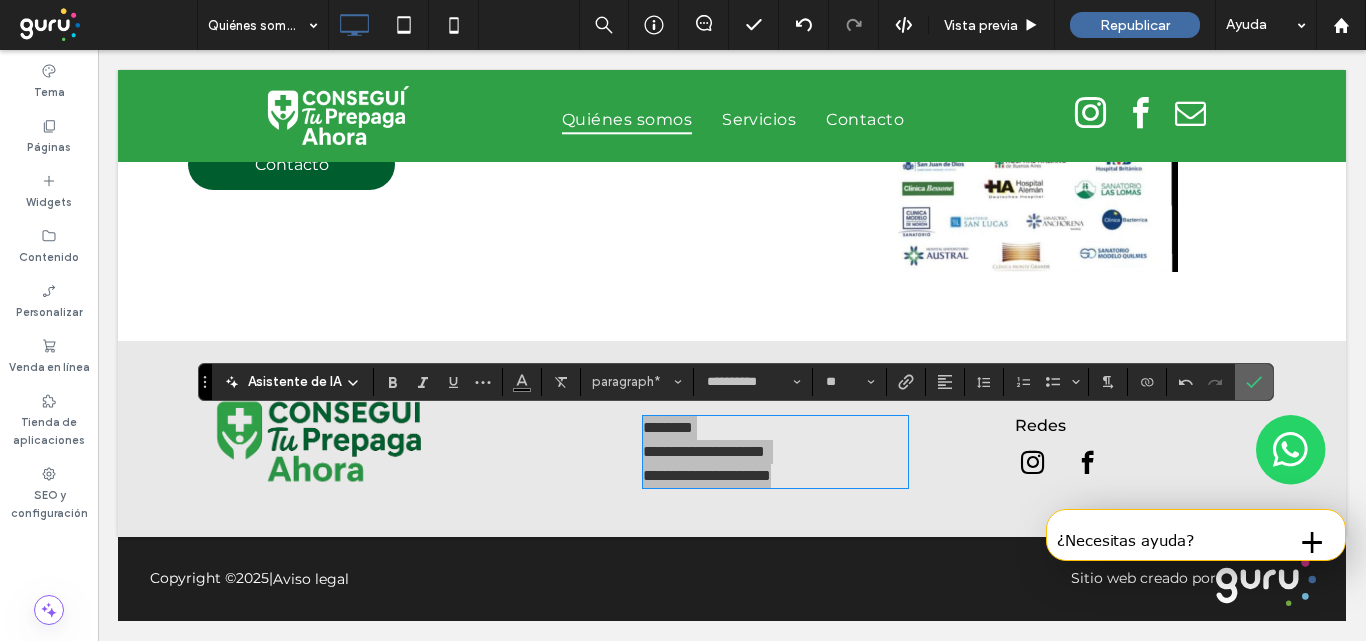 click 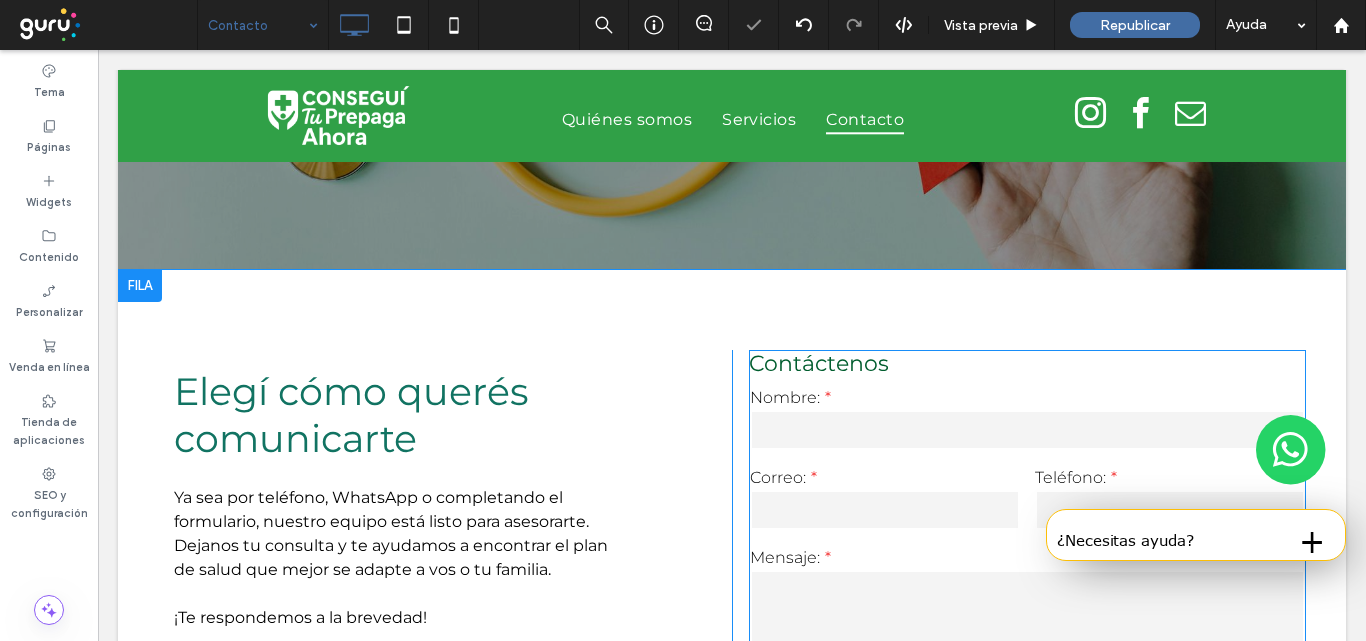 scroll, scrollTop: 700, scrollLeft: 0, axis: vertical 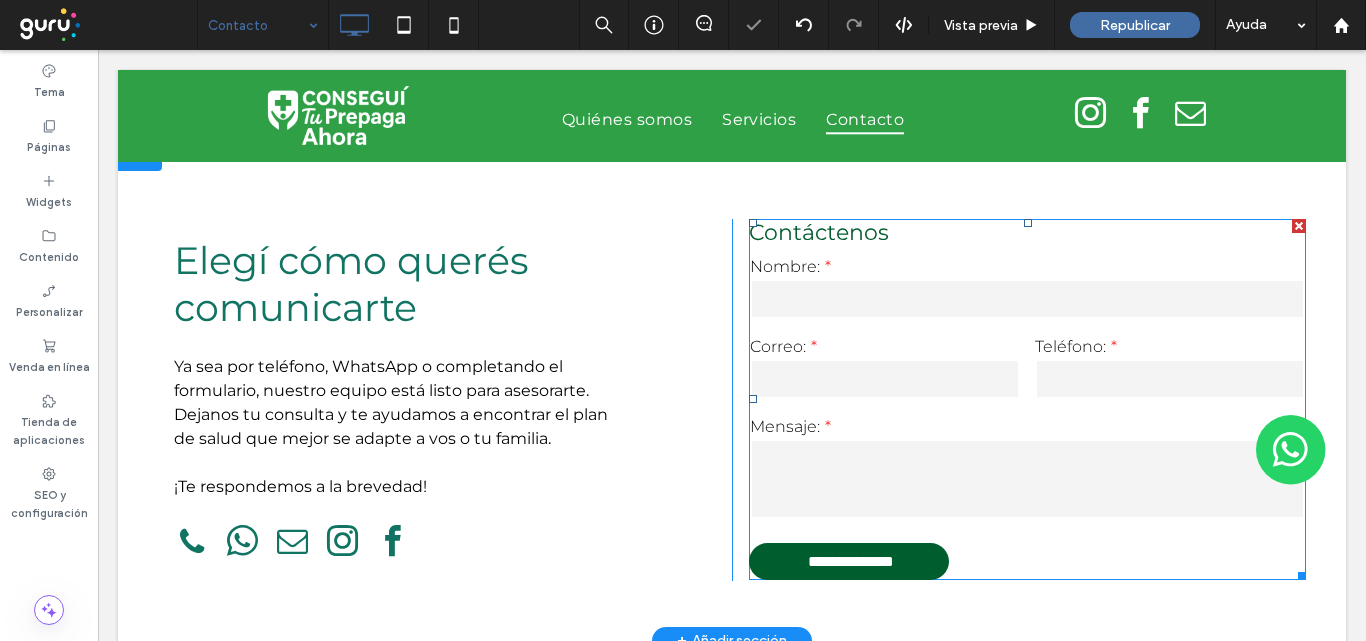 drag, startPoint x: 880, startPoint y: 387, endPoint x: 777, endPoint y: 350, distance: 109.444046 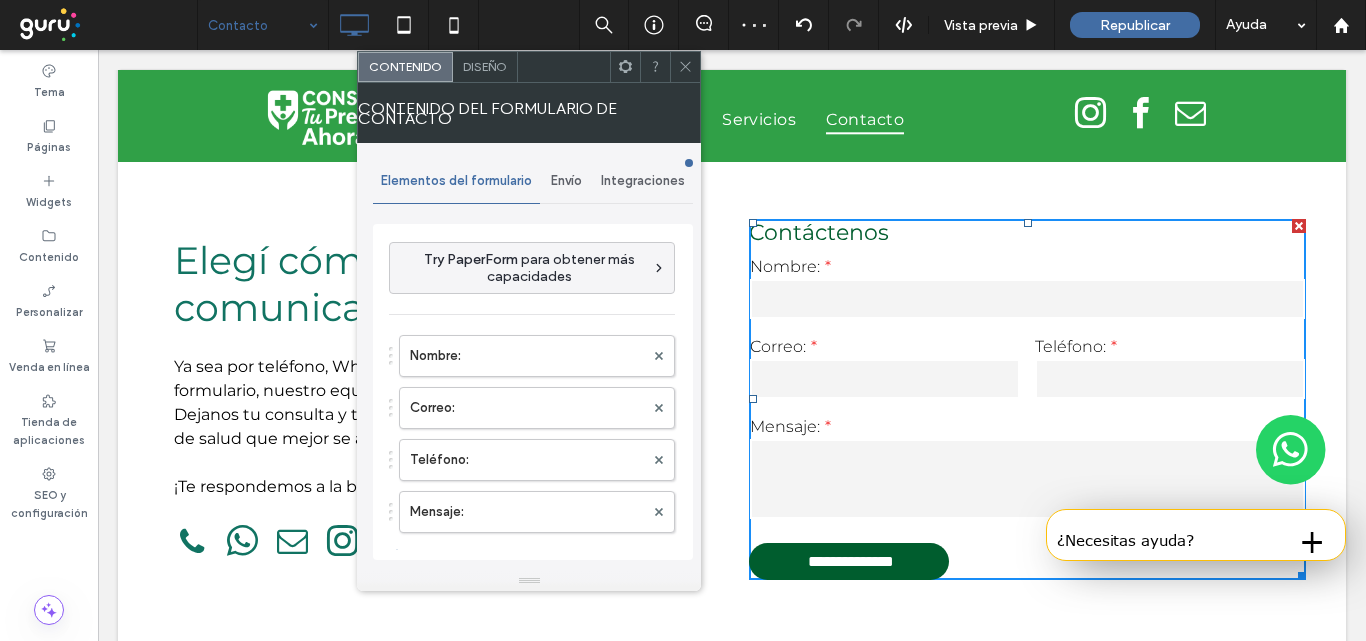 click on "Envío" at bounding box center [566, 181] 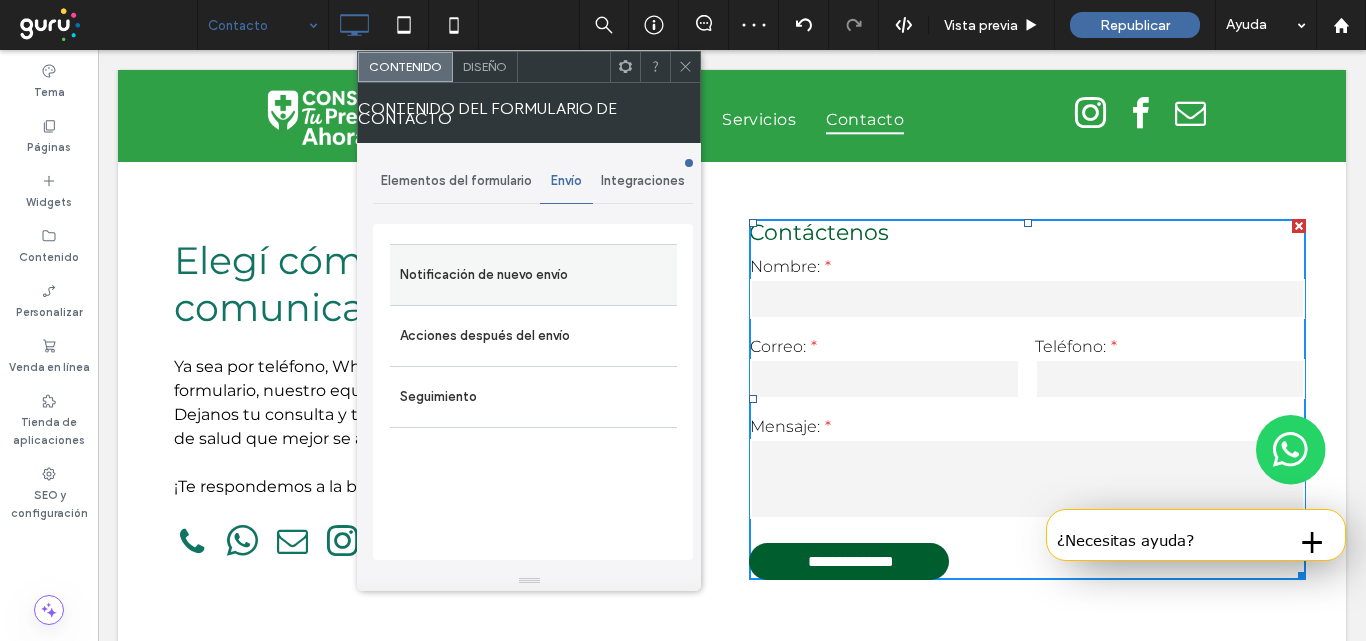 click on "Notificación de nuevo envío" at bounding box center (533, 275) 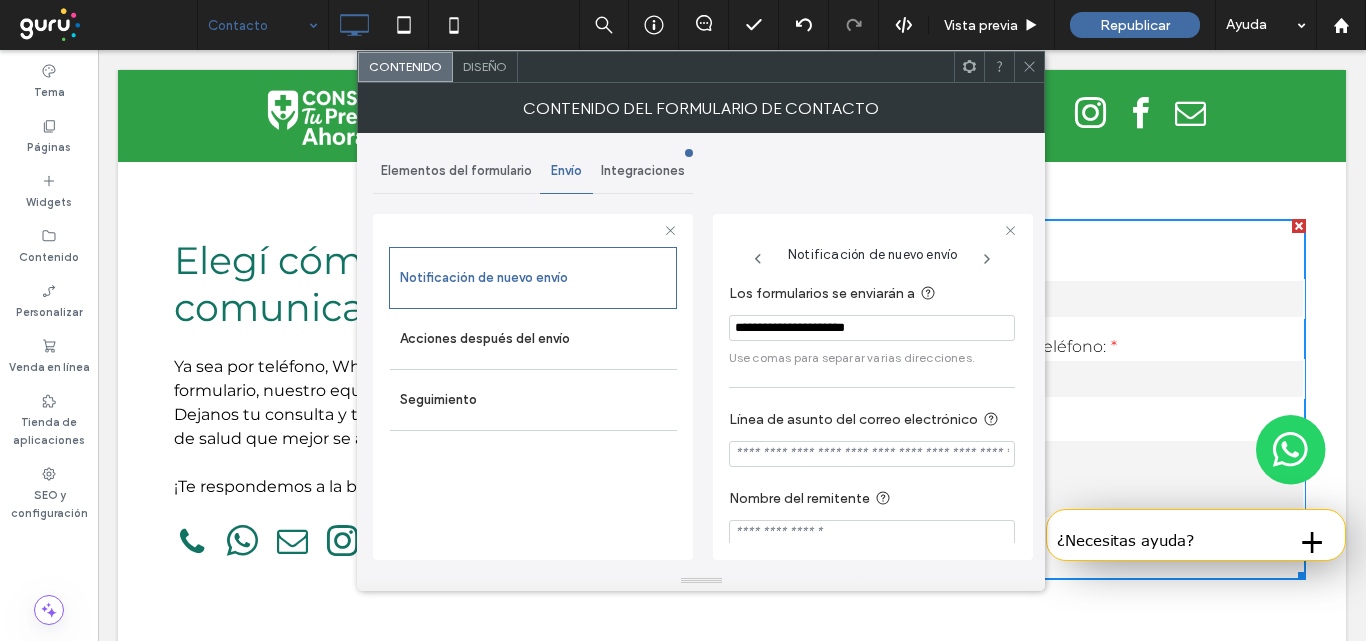 click 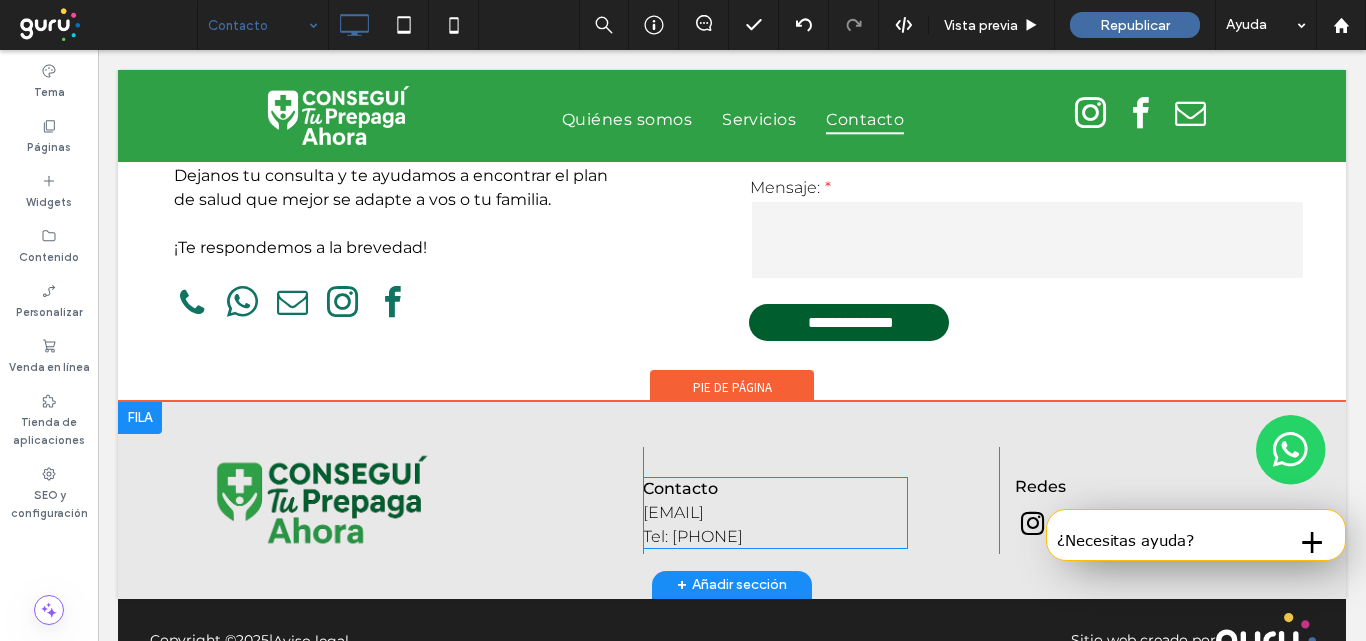 scroll, scrollTop: 1001, scrollLeft: 0, axis: vertical 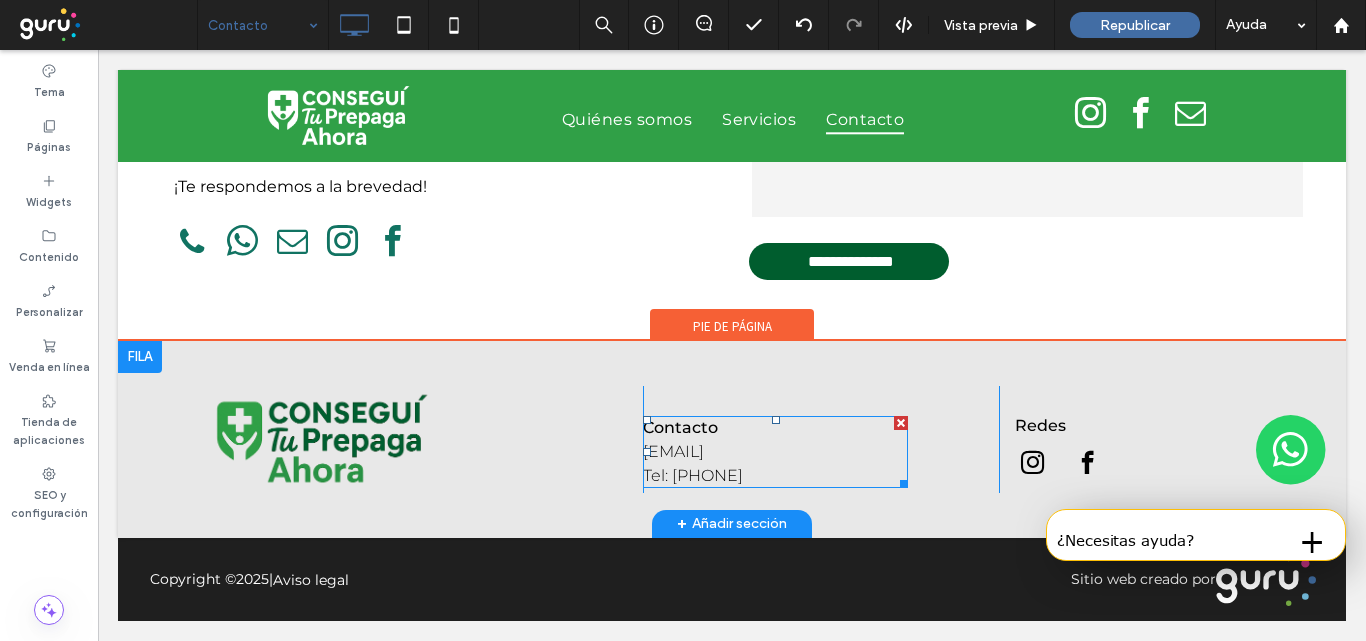 click on "faivelus@hotmail.com" at bounding box center [775, 452] 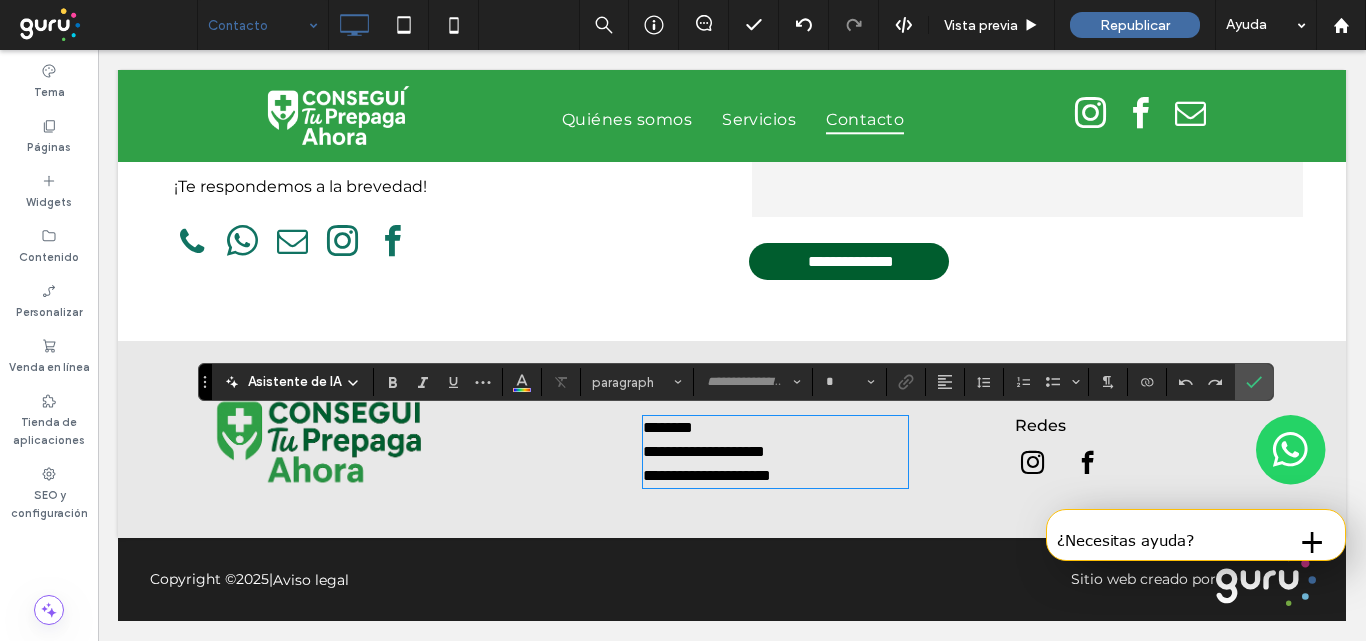 type on "**********" 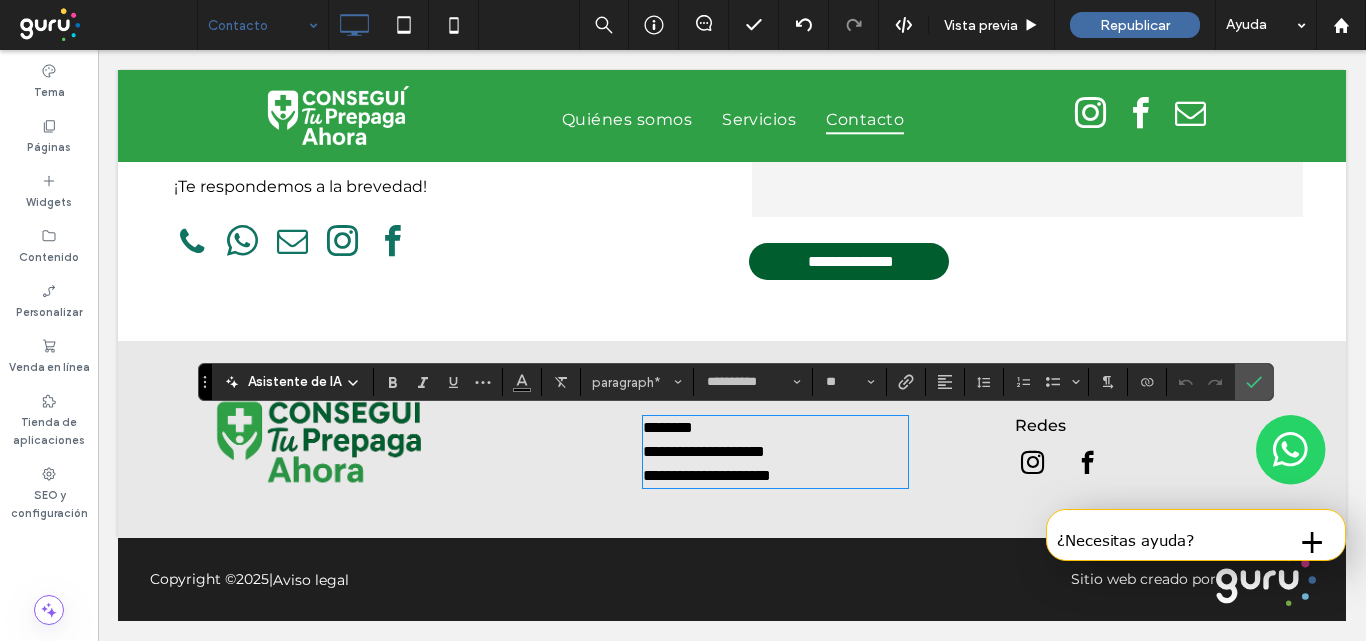 click on "**********" at bounding box center [775, 452] 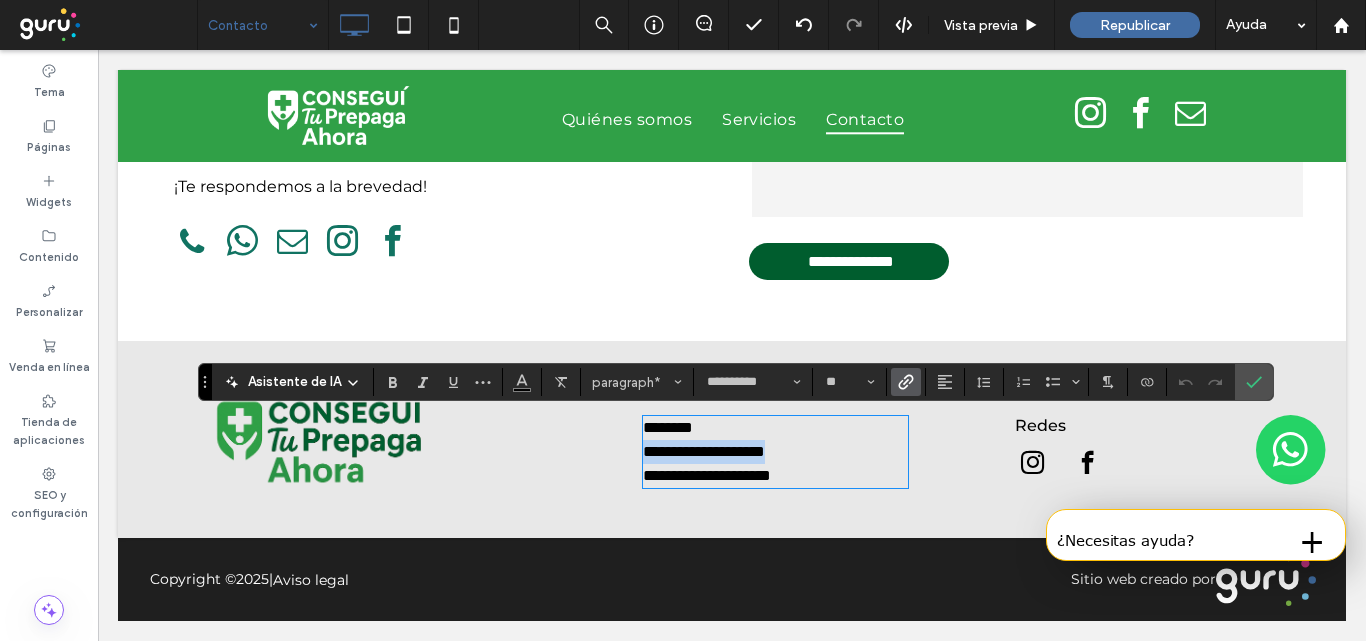drag, startPoint x: 809, startPoint y: 453, endPoint x: 901, endPoint y: 405, distance: 103.768974 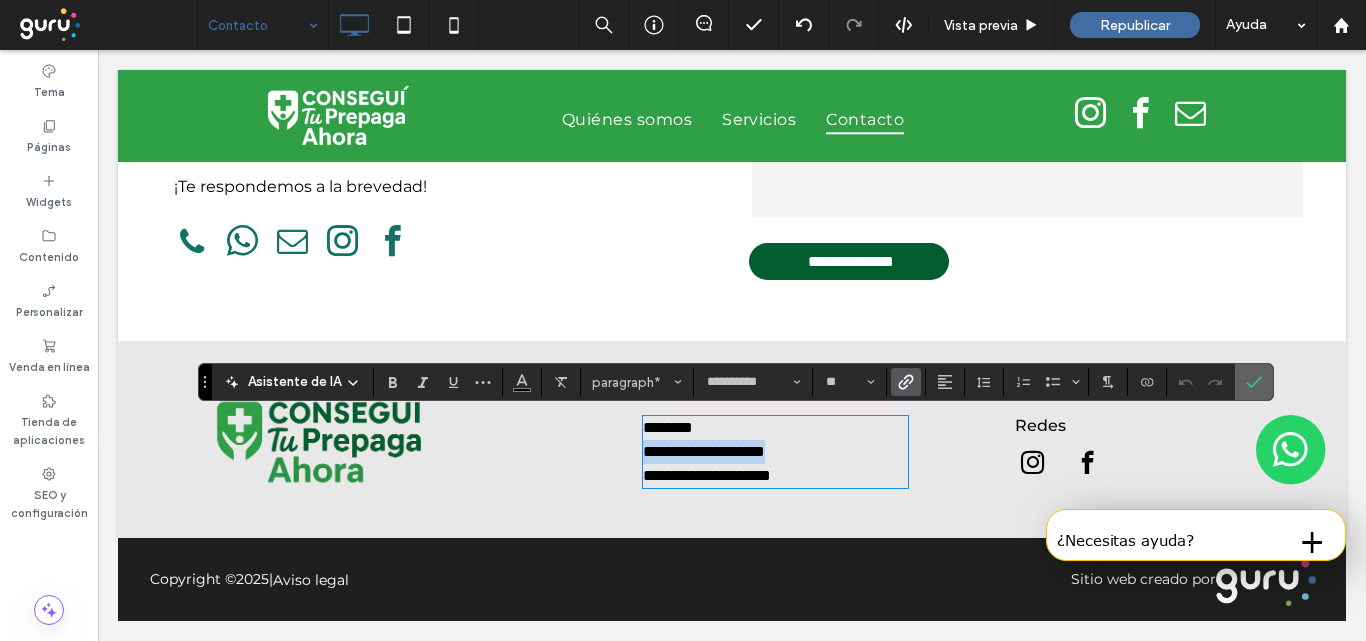 copy on "**********" 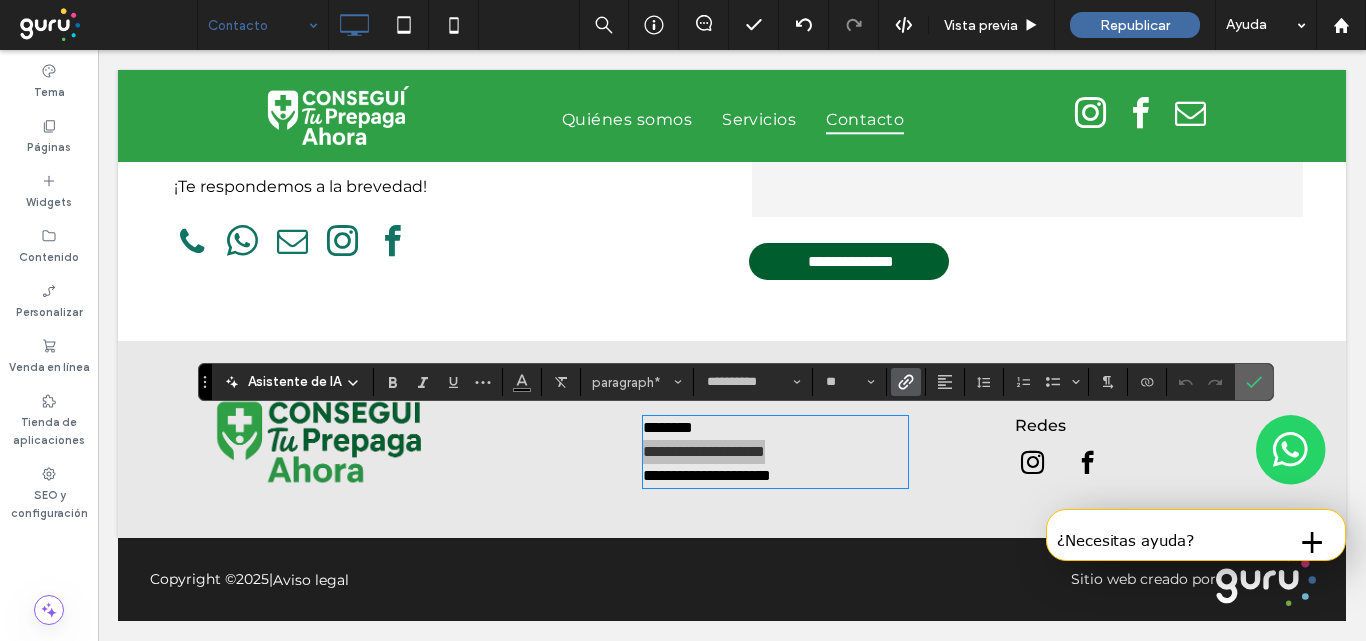 drag, startPoint x: 1246, startPoint y: 383, endPoint x: 860, endPoint y: 350, distance: 387.40805 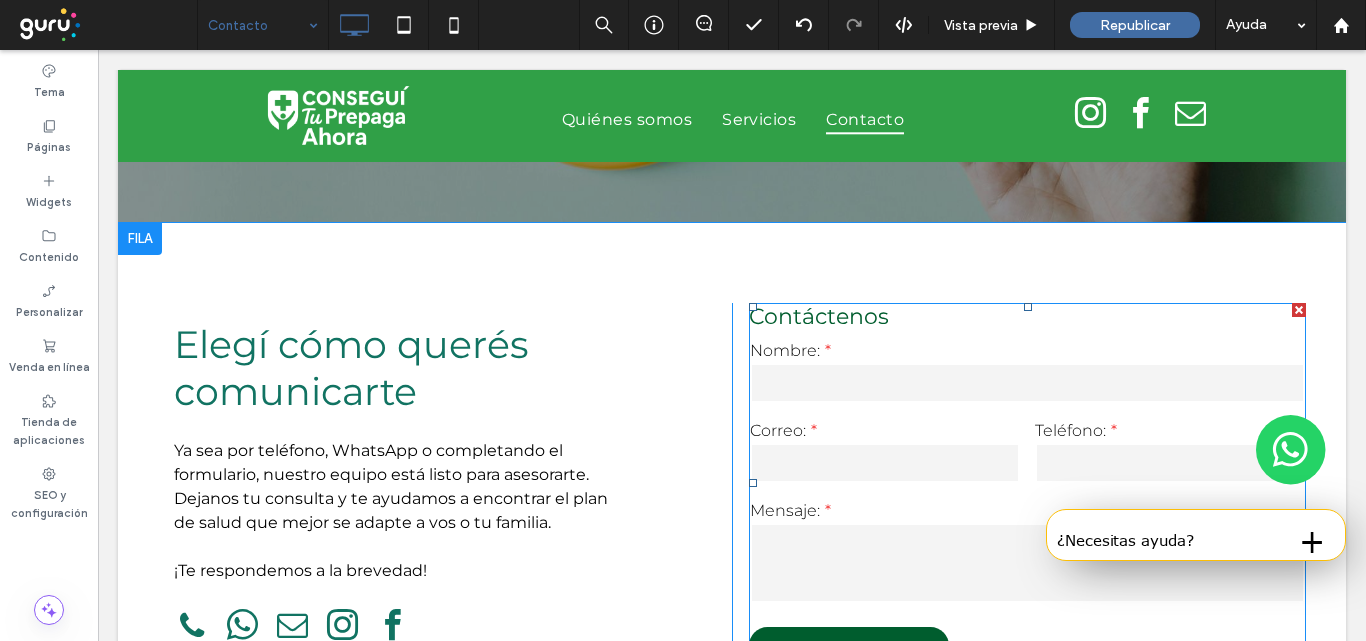 scroll, scrollTop: 601, scrollLeft: 0, axis: vertical 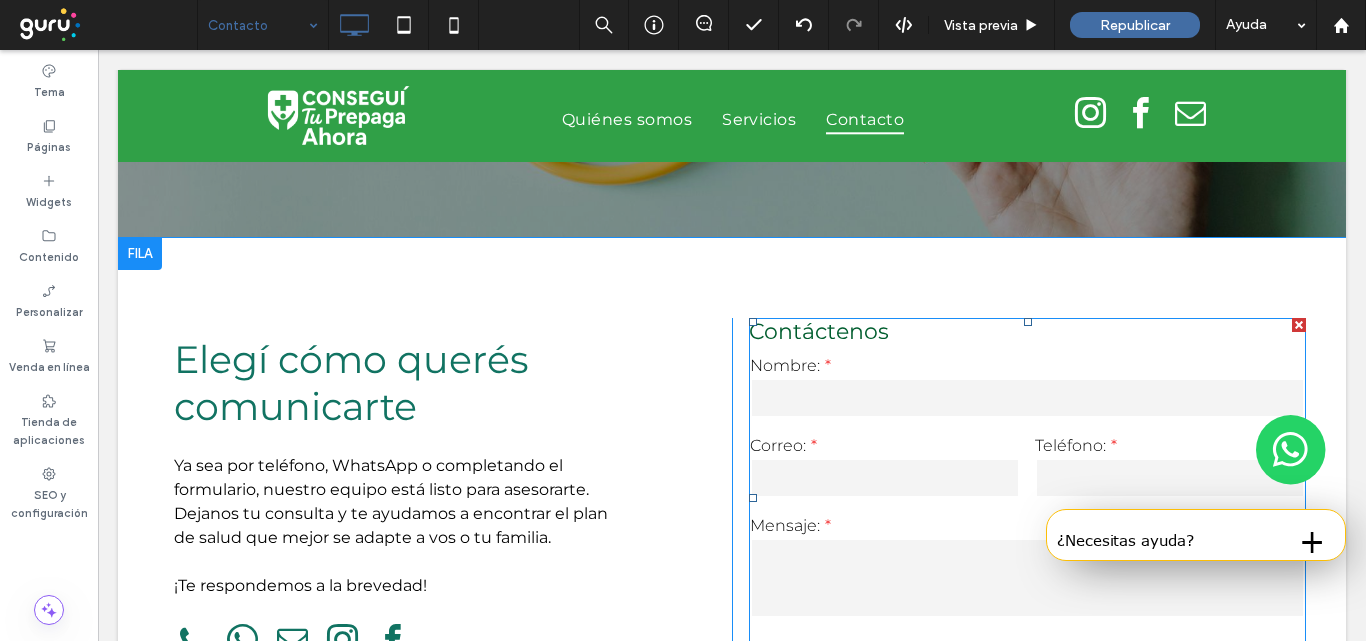 click on "Correo:" at bounding box center (885, 445) 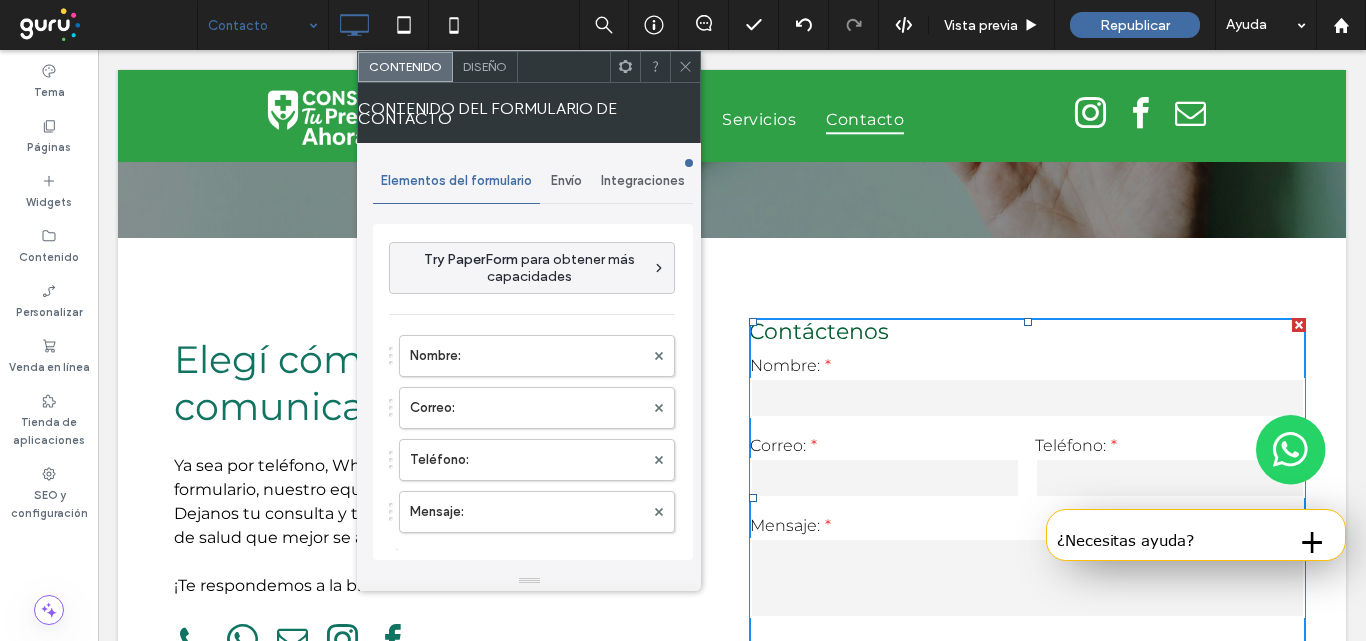 drag, startPoint x: 557, startPoint y: 187, endPoint x: 559, endPoint y: 199, distance: 12.165525 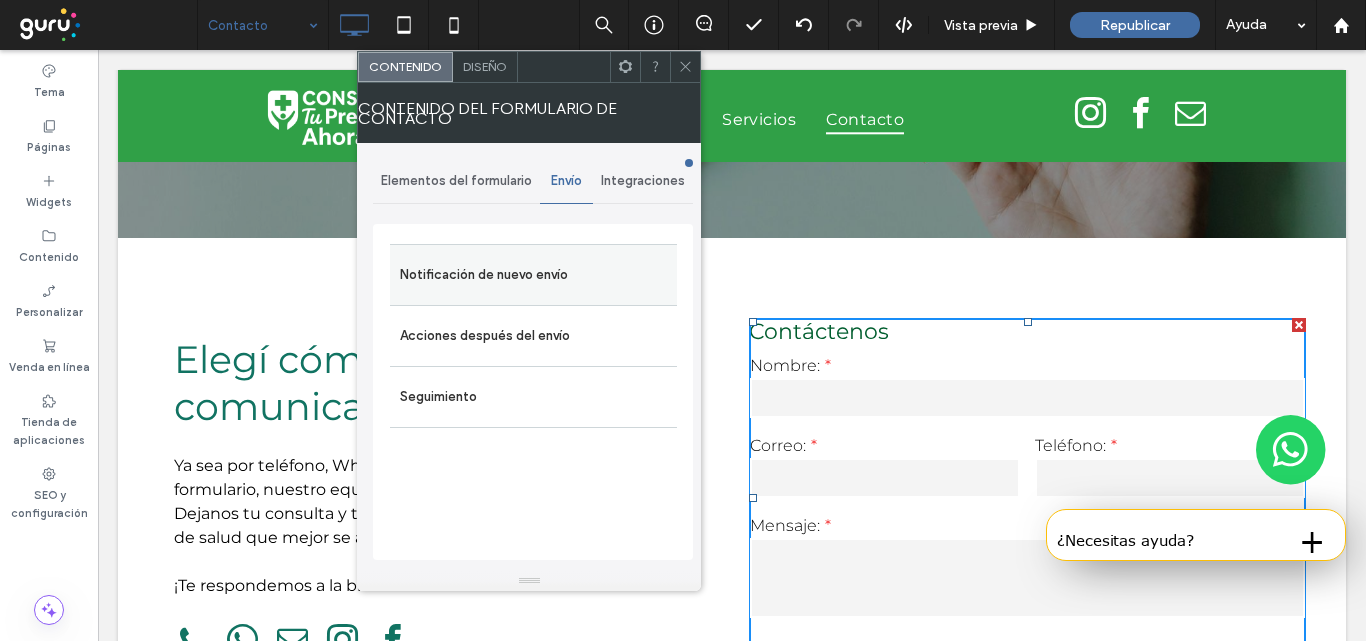click on "Notificación de nuevo envío" at bounding box center [533, 275] 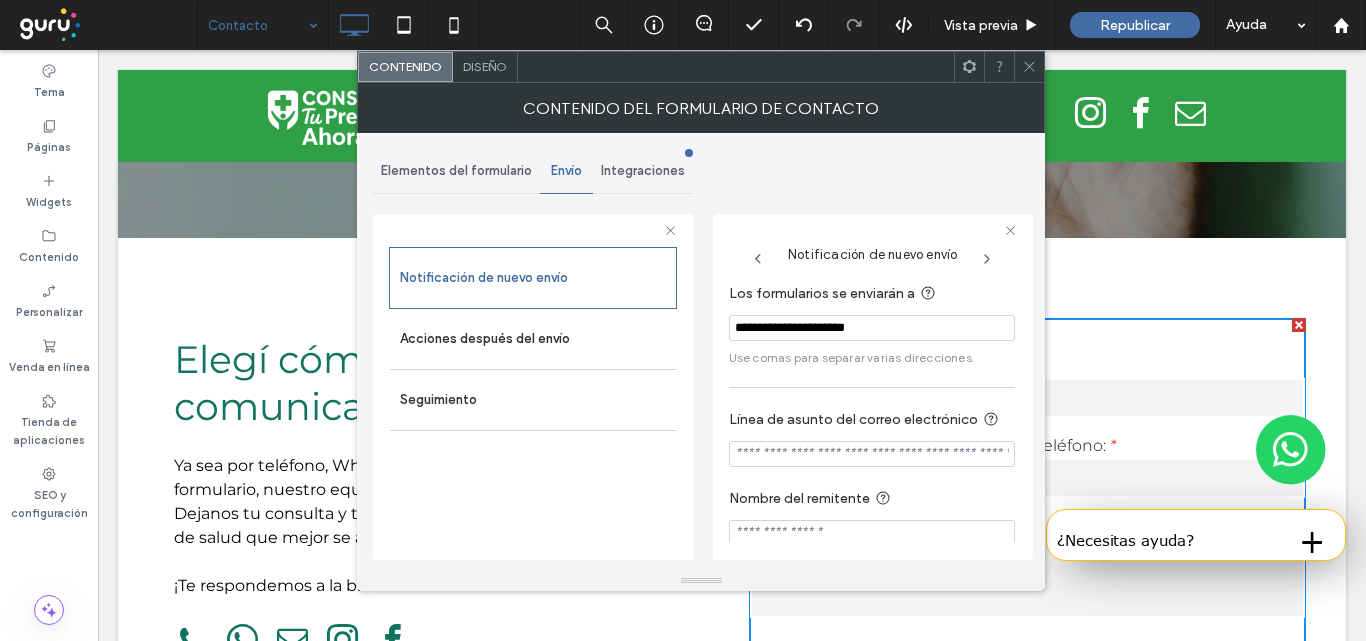 drag, startPoint x: 903, startPoint y: 327, endPoint x: 685, endPoint y: 320, distance: 218.11235 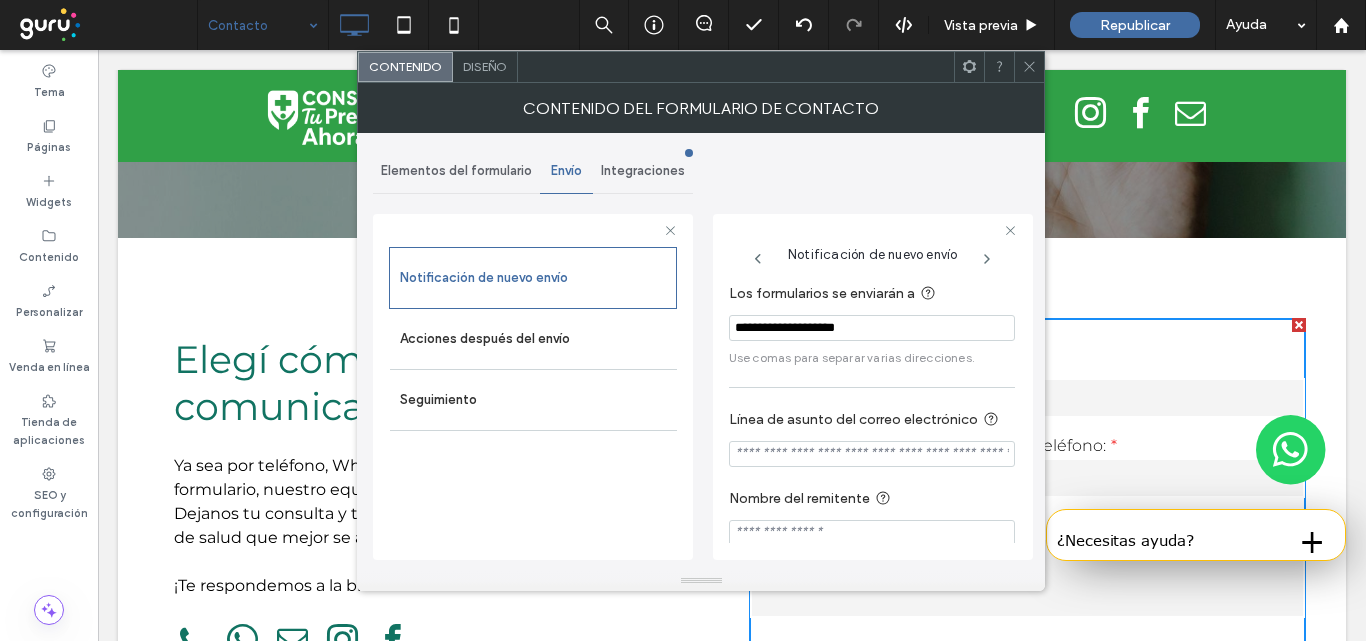 drag, startPoint x: 923, startPoint y: 324, endPoint x: 975, endPoint y: 301, distance: 56.859474 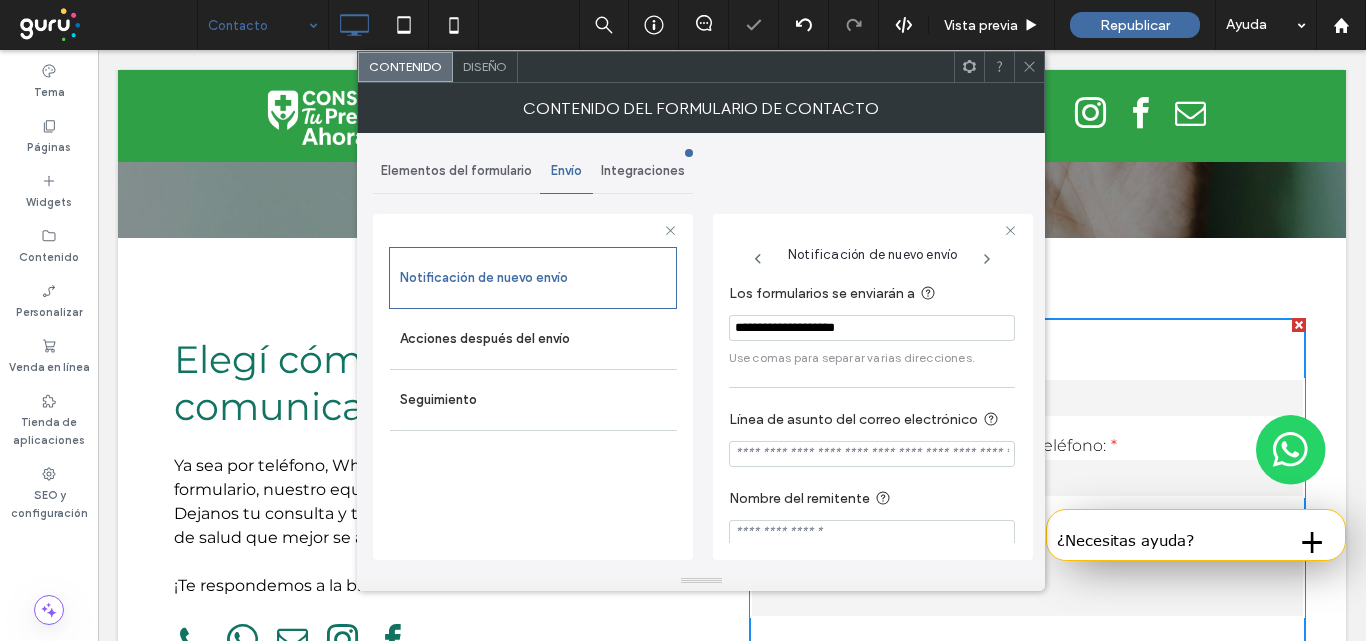 click 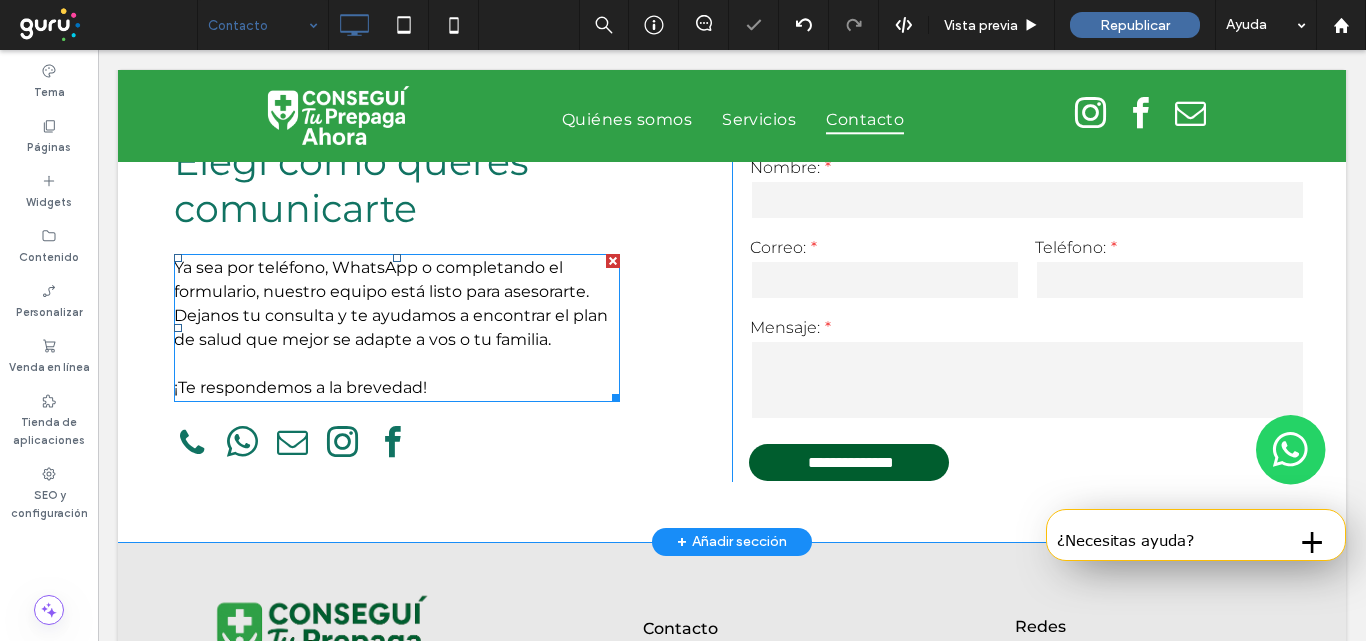 scroll, scrollTop: 801, scrollLeft: 0, axis: vertical 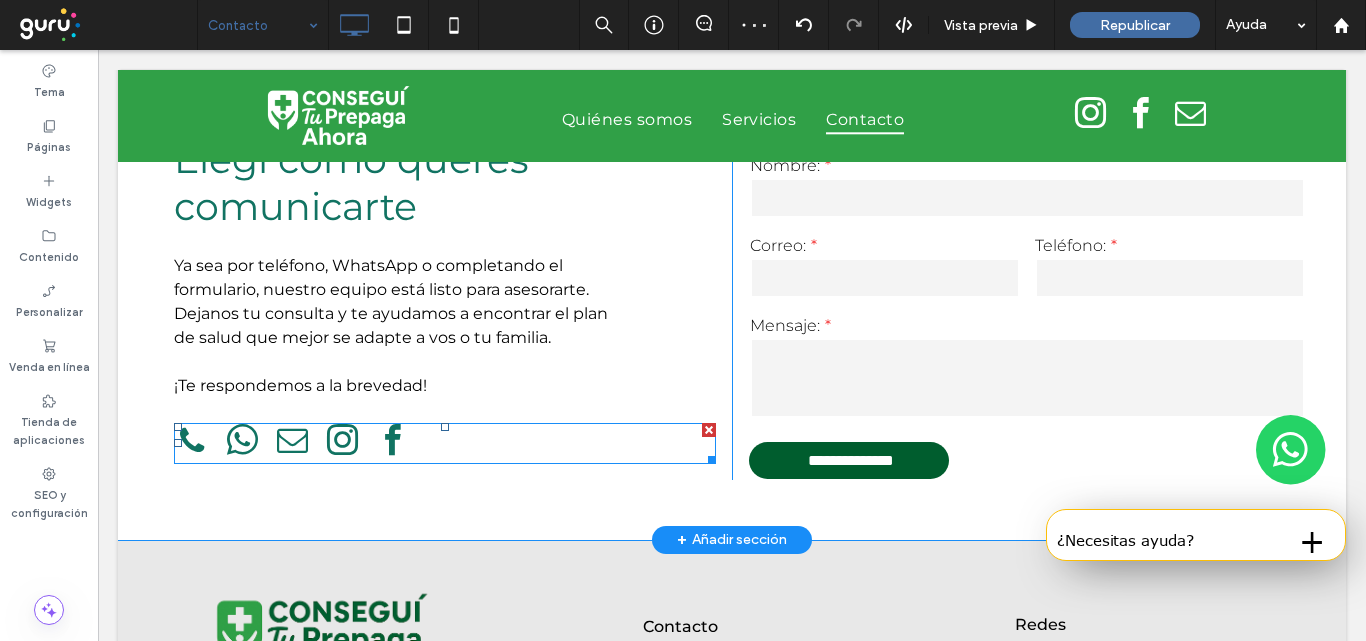 click at bounding box center (292, 441) 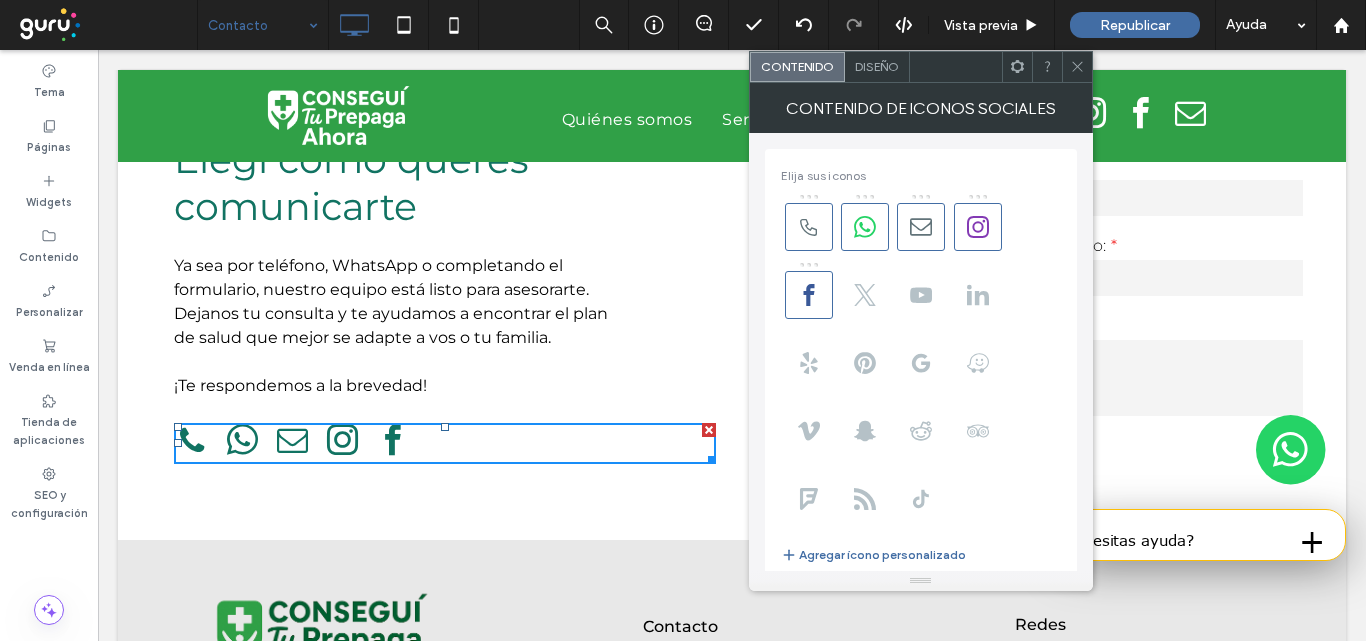 click 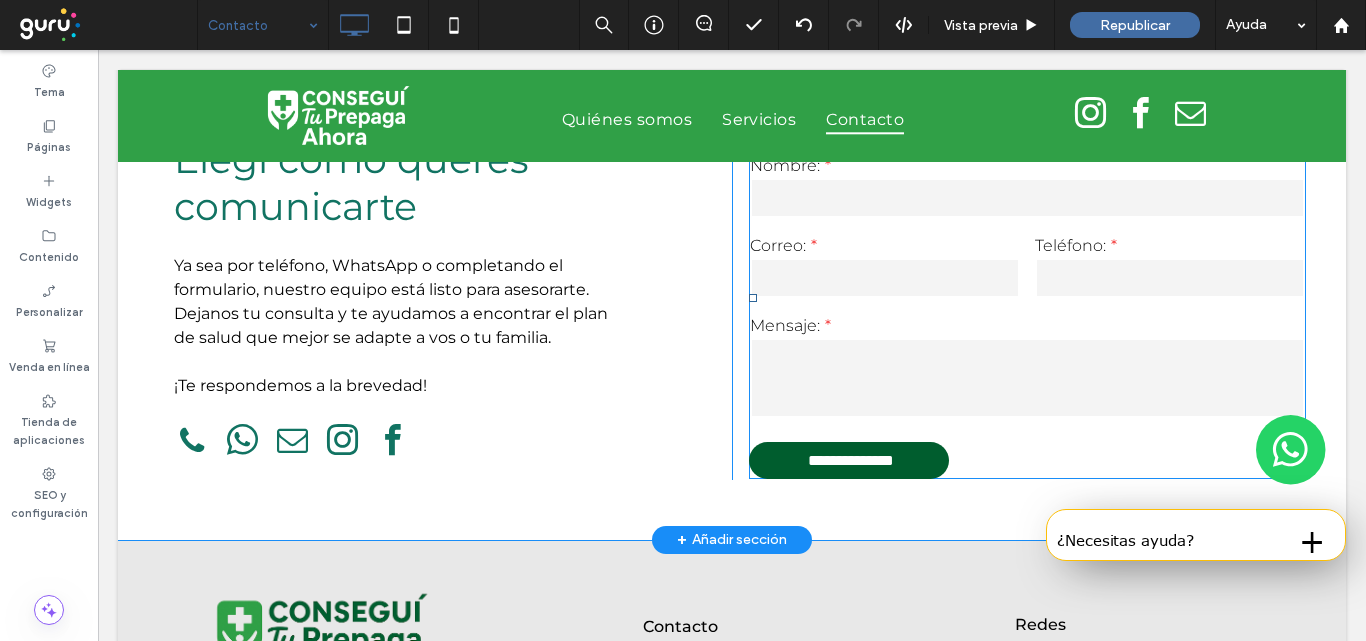 scroll, scrollTop: 1001, scrollLeft: 0, axis: vertical 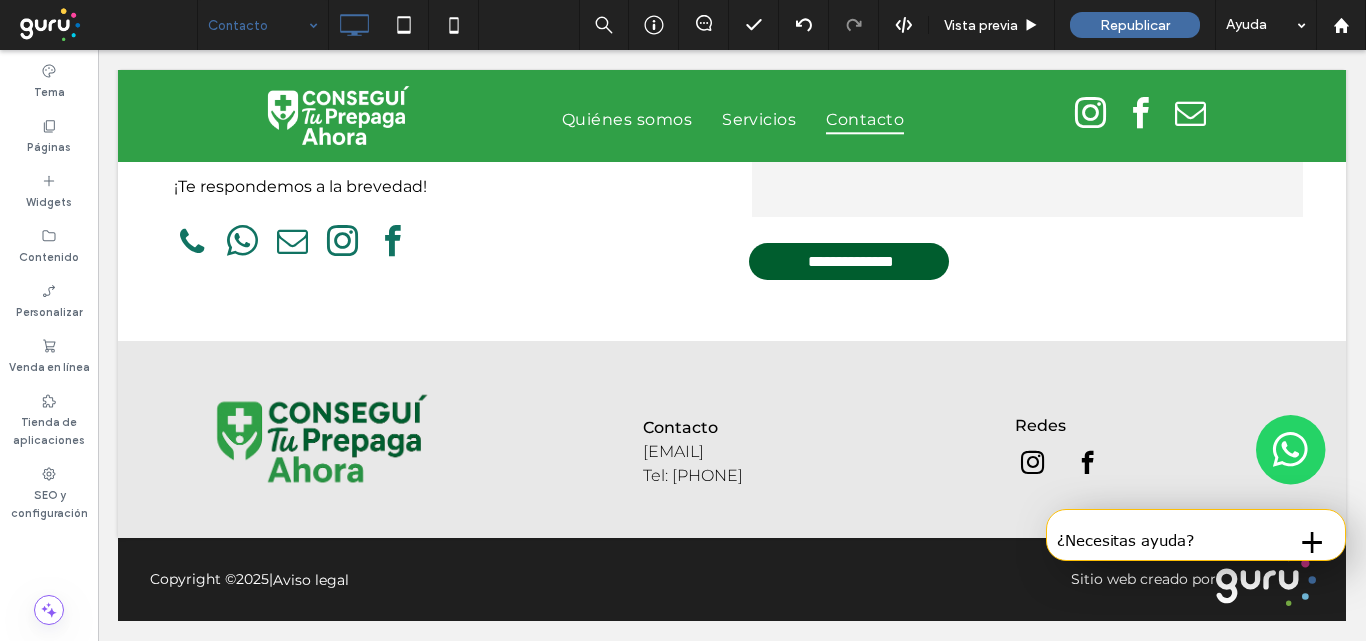 click on "Contacto Vista previa Republicar Ayuda" at bounding box center (781, 25) 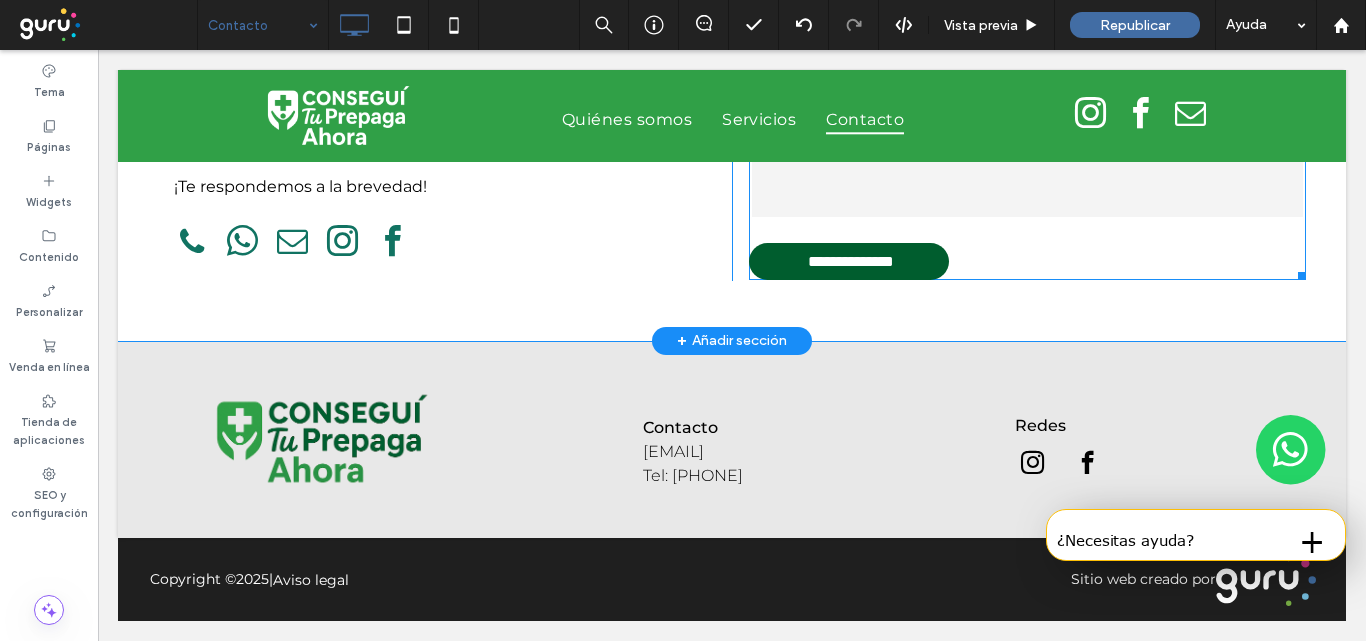 click on "Mensaje:" at bounding box center (1028, 169) 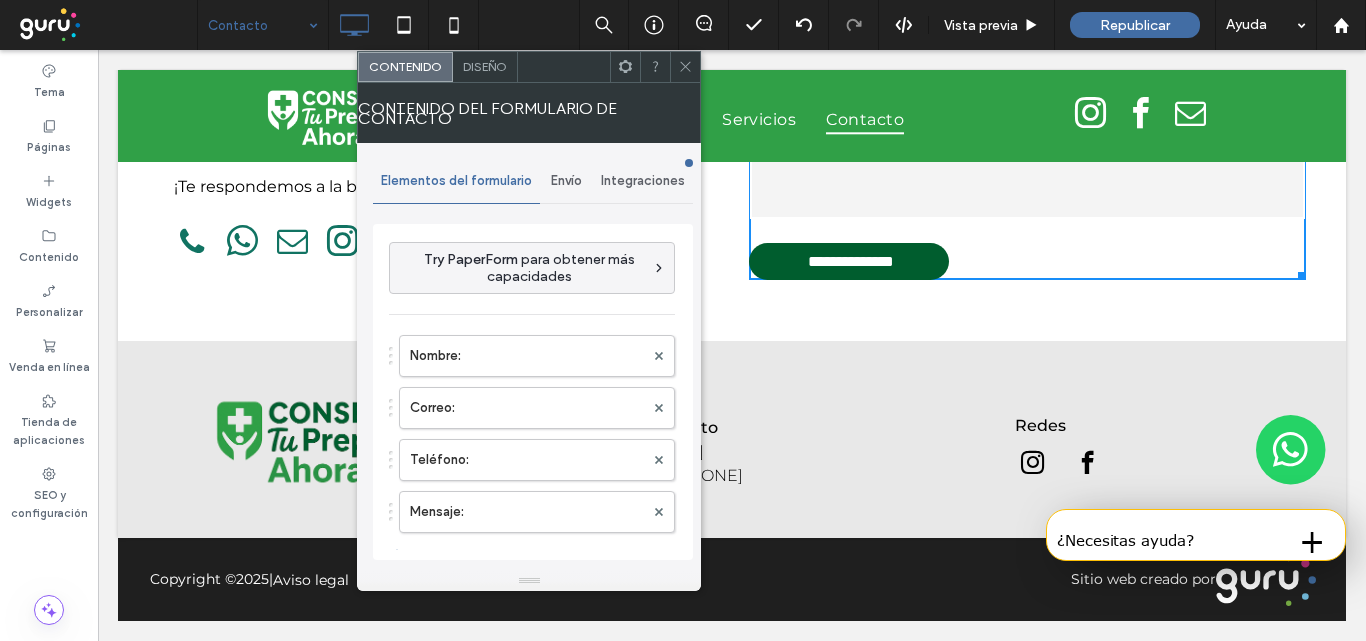 click on "Diseño" at bounding box center (485, 66) 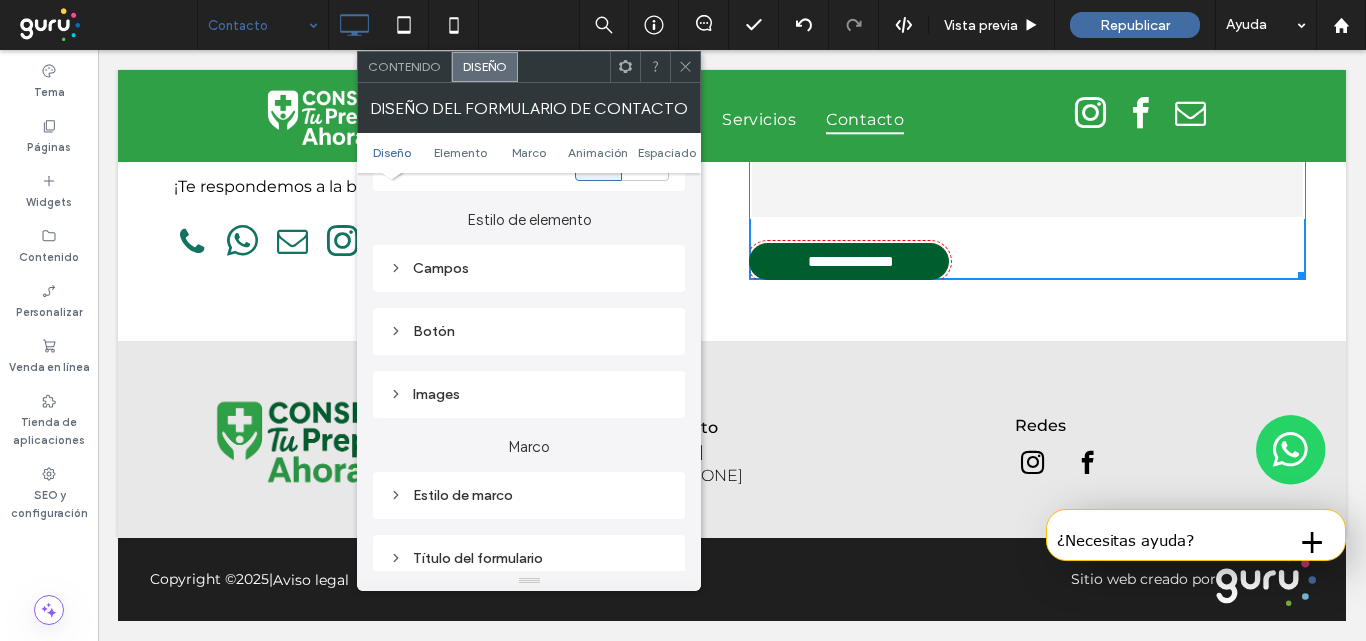 click on "Botón" at bounding box center (529, 331) 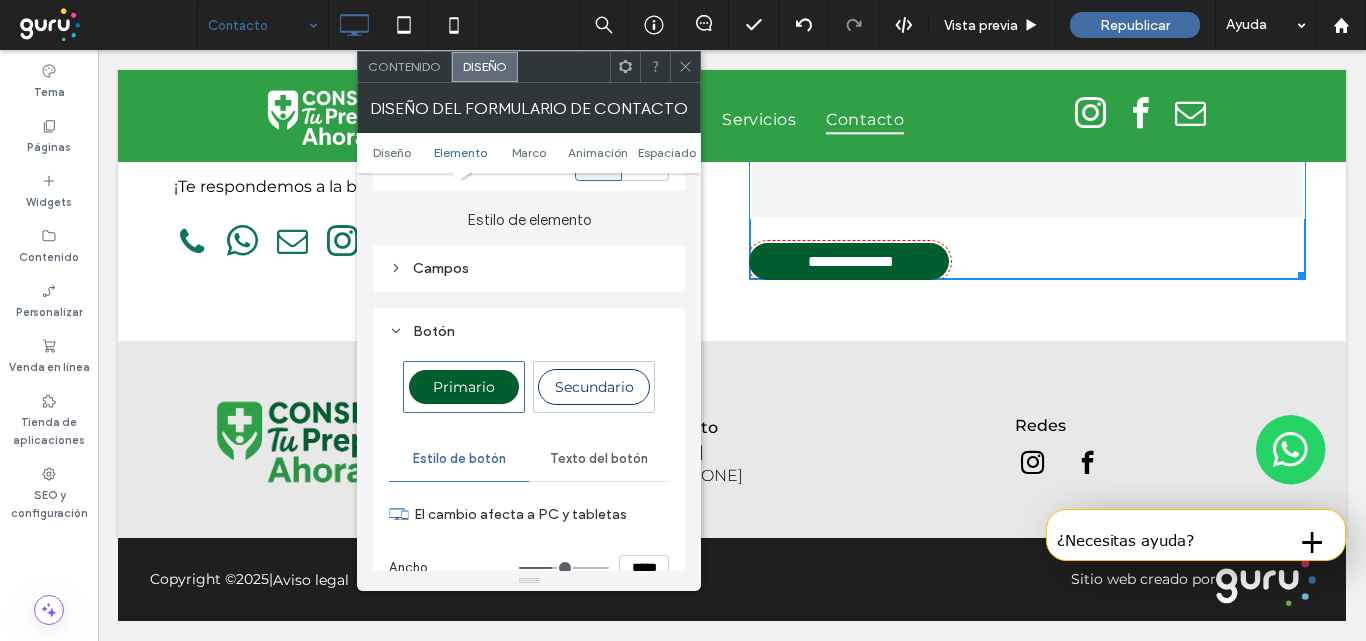 scroll, scrollTop: 500, scrollLeft: 0, axis: vertical 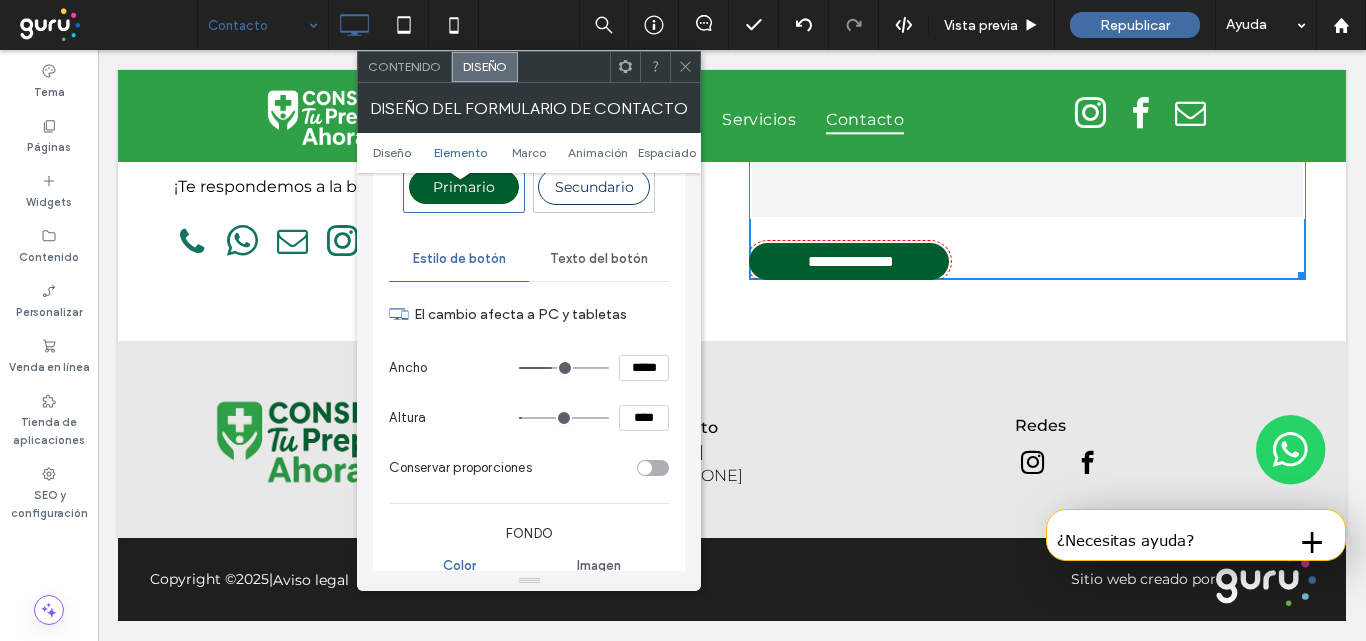 click on "*****" at bounding box center (644, 368) 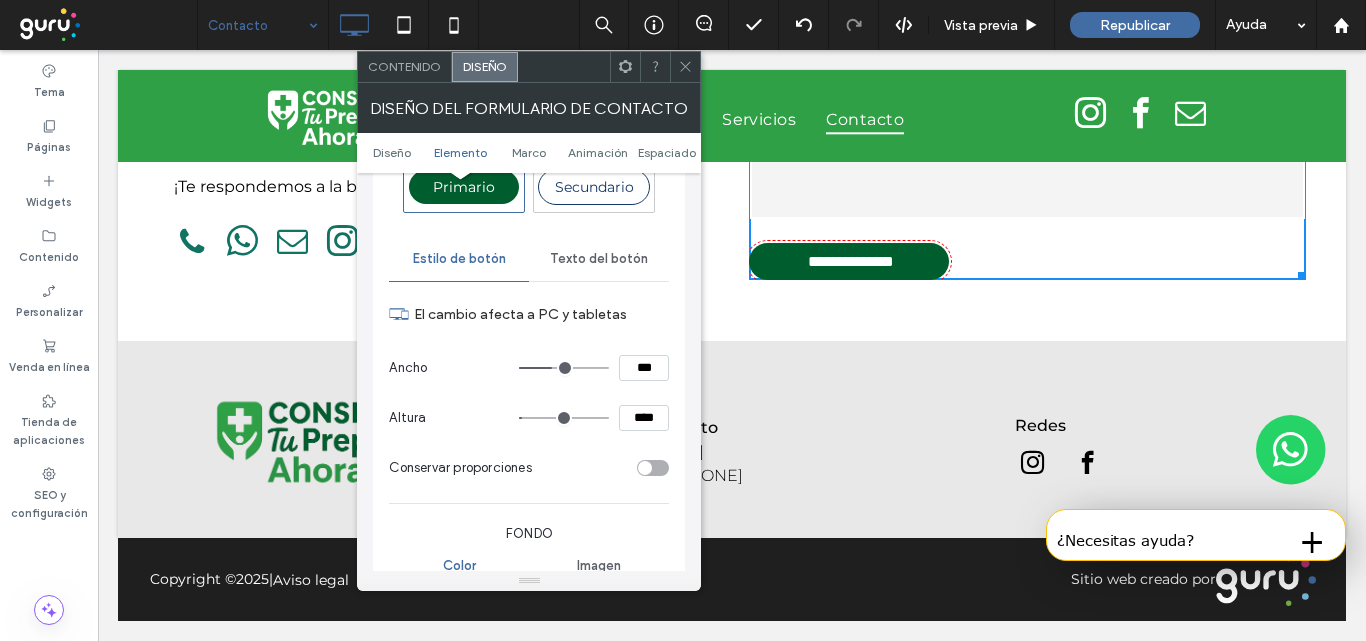 type on "***" 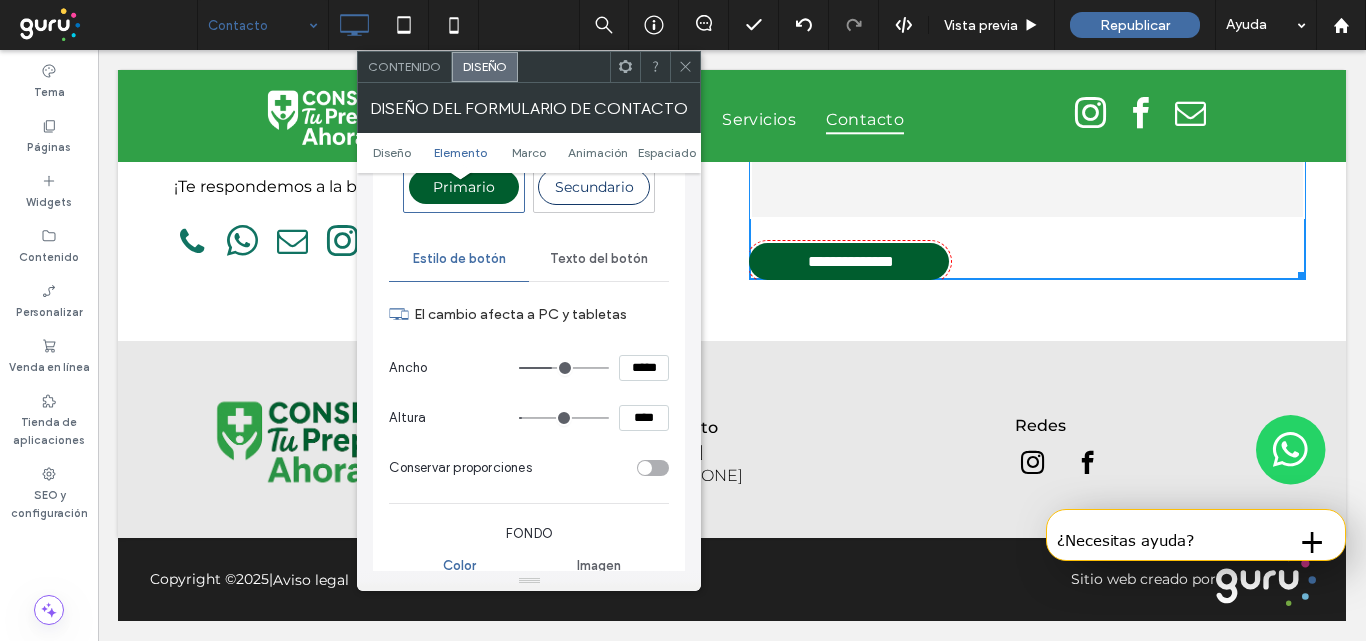 click on "****" at bounding box center (644, 418) 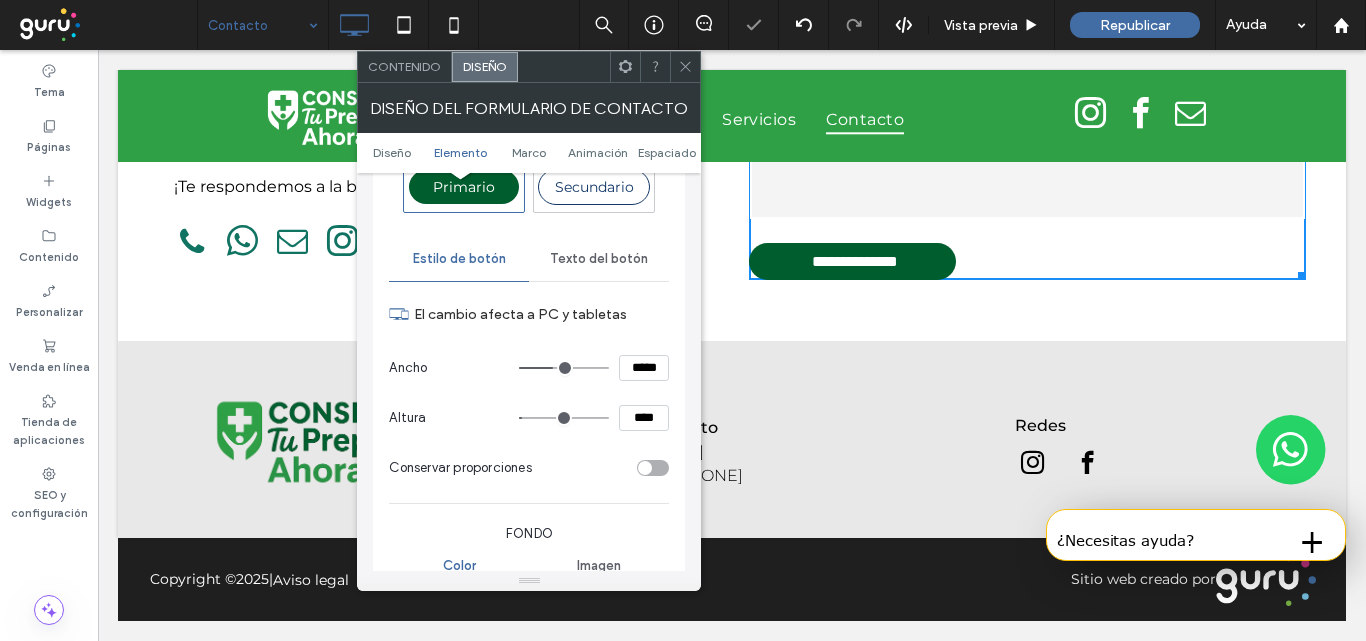 click on "****" at bounding box center [644, 418] 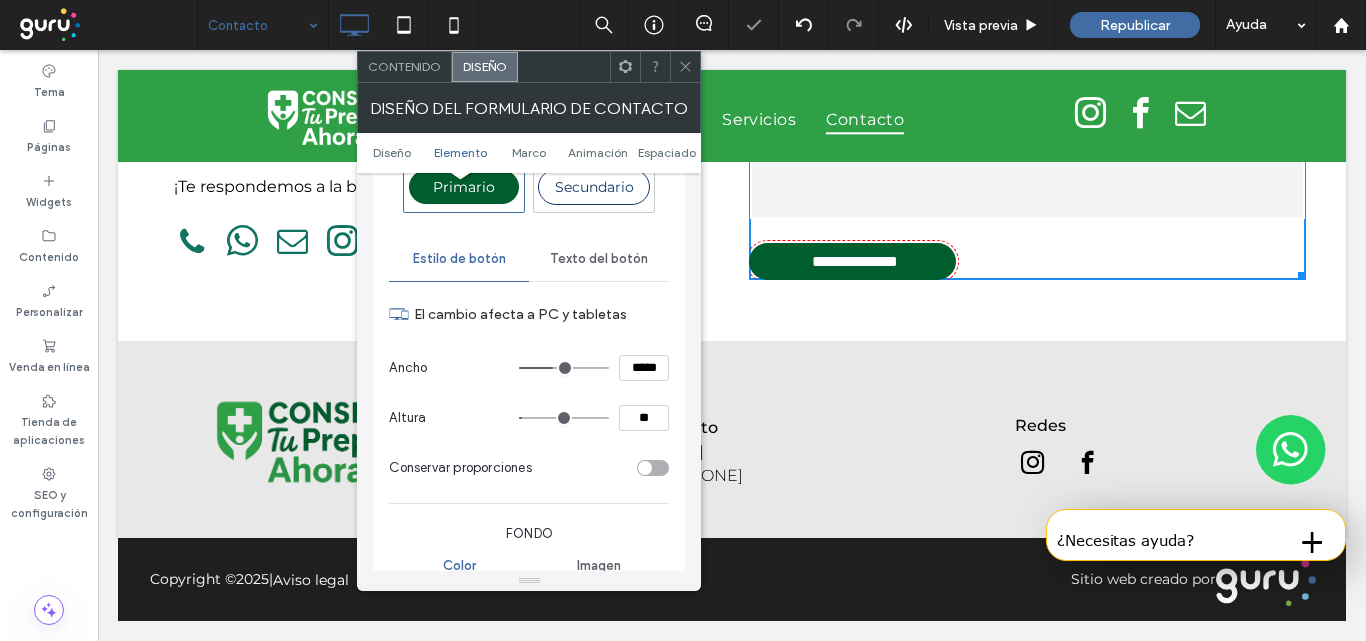 type on "**" 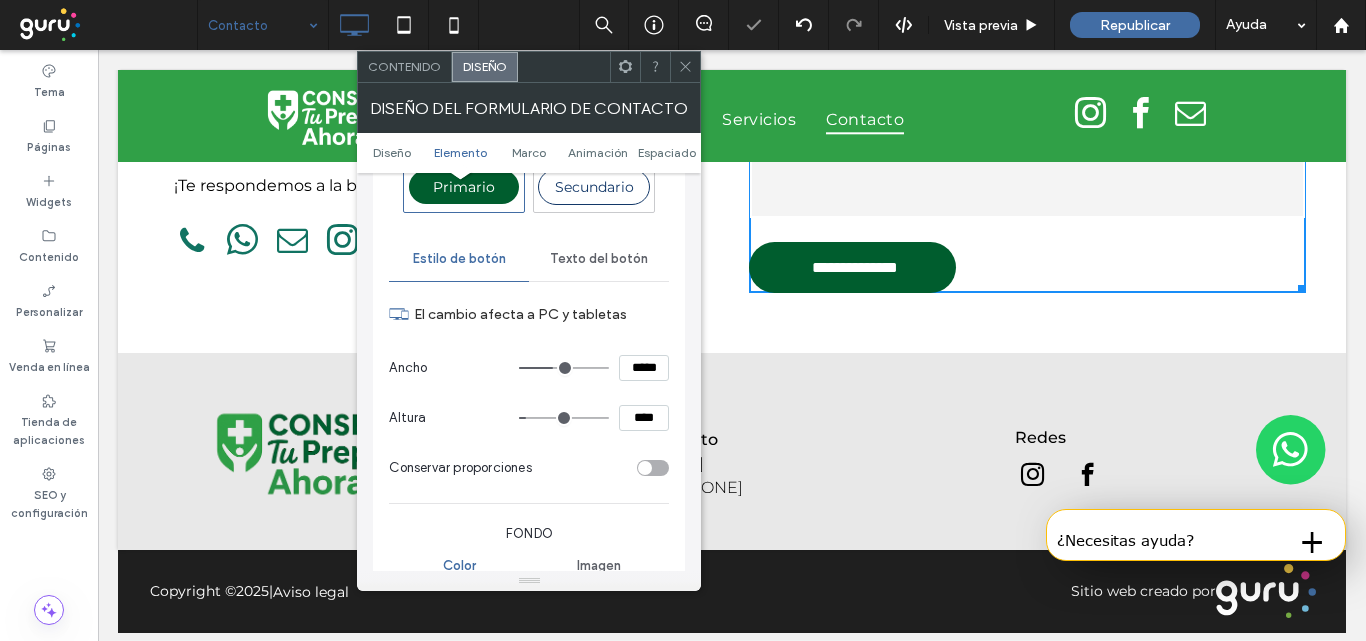 click on "Ancho *****" at bounding box center [529, 368] 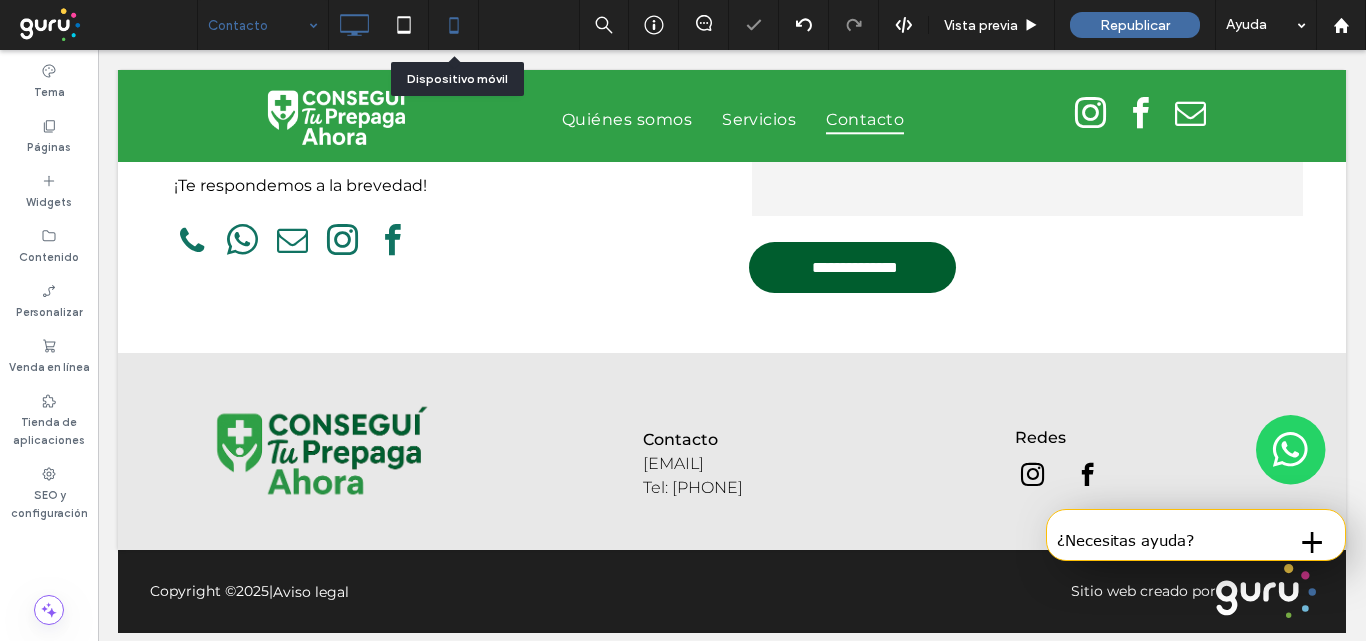 click 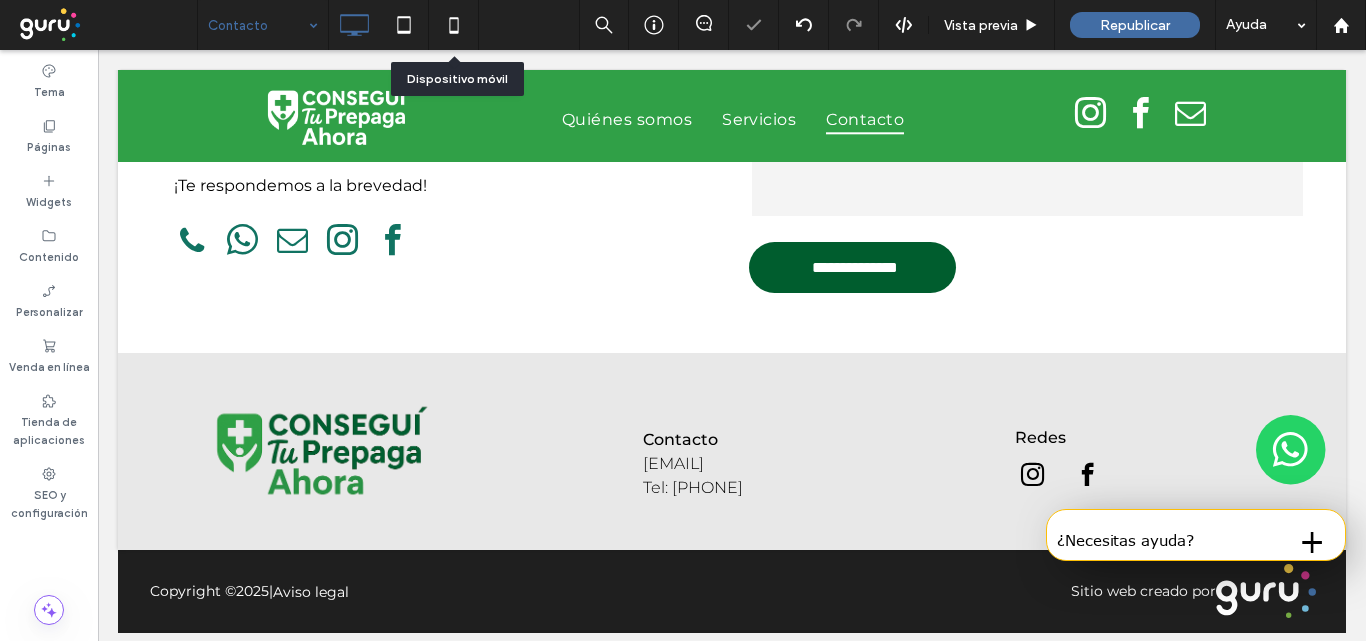 scroll, scrollTop: 0, scrollLeft: 0, axis: both 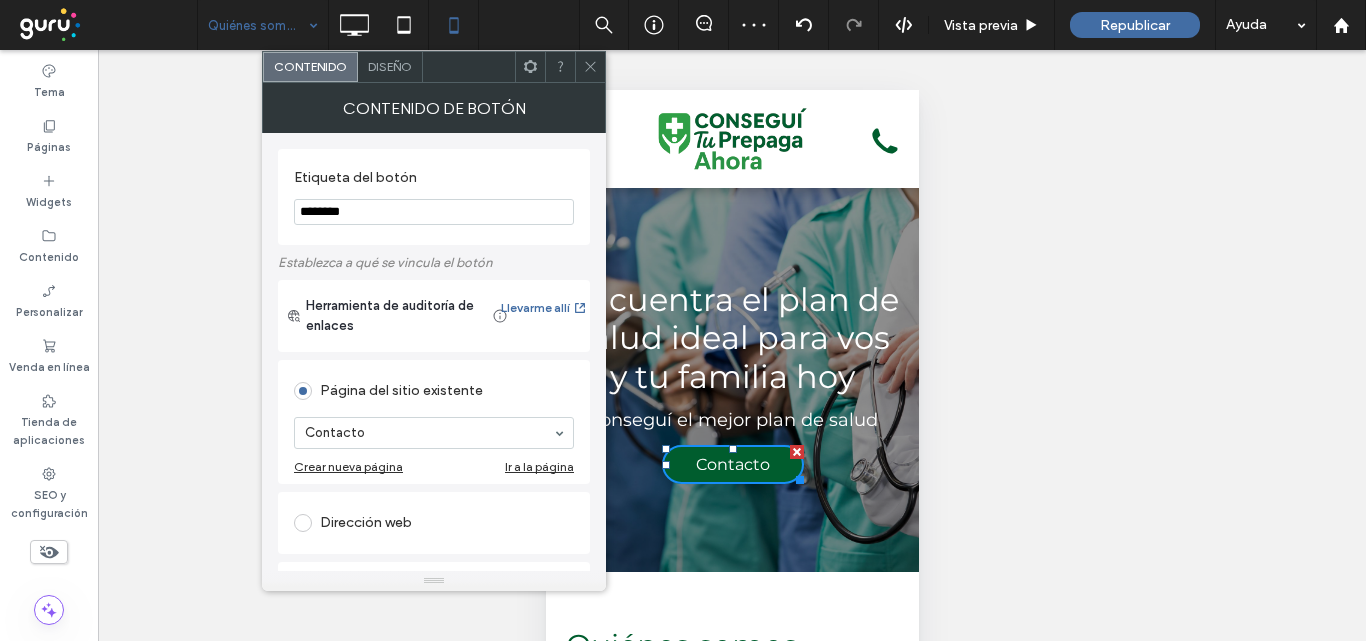 drag, startPoint x: 600, startPoint y: 58, endPoint x: 80, endPoint y: 38, distance: 520.38446 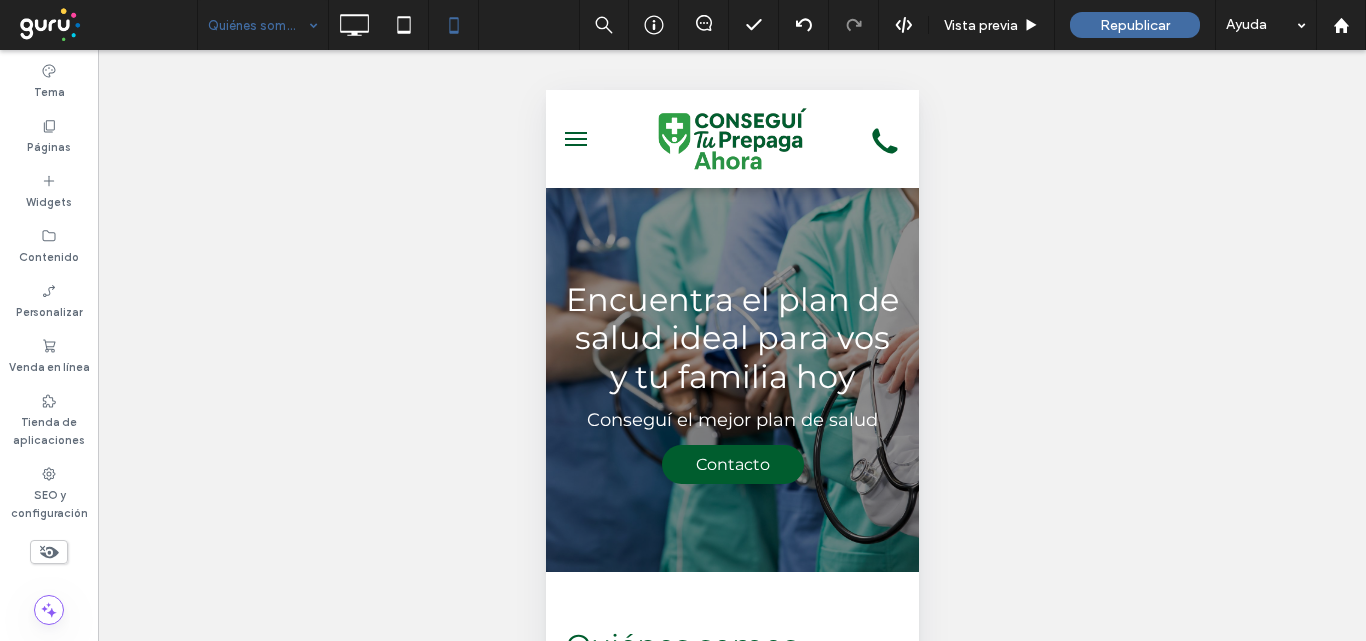 click at bounding box center (711, 636) 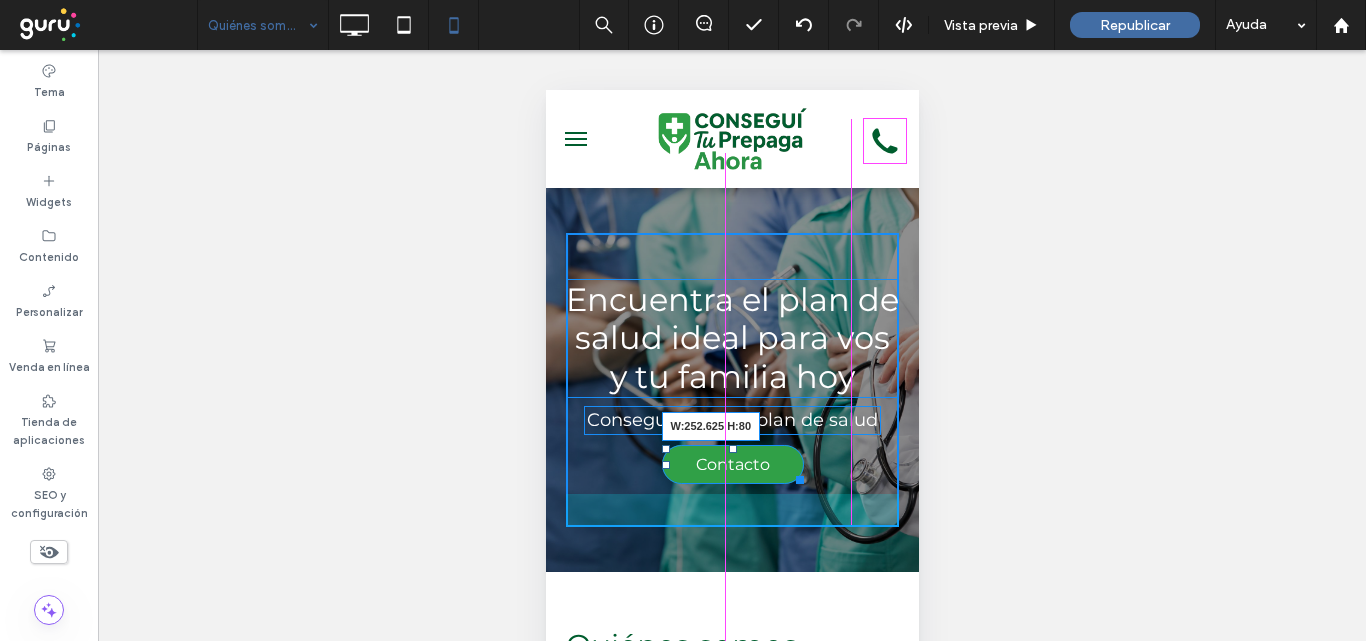 drag, startPoint x: 787, startPoint y: 478, endPoint x: 1336, endPoint y: 588, distance: 559.9116 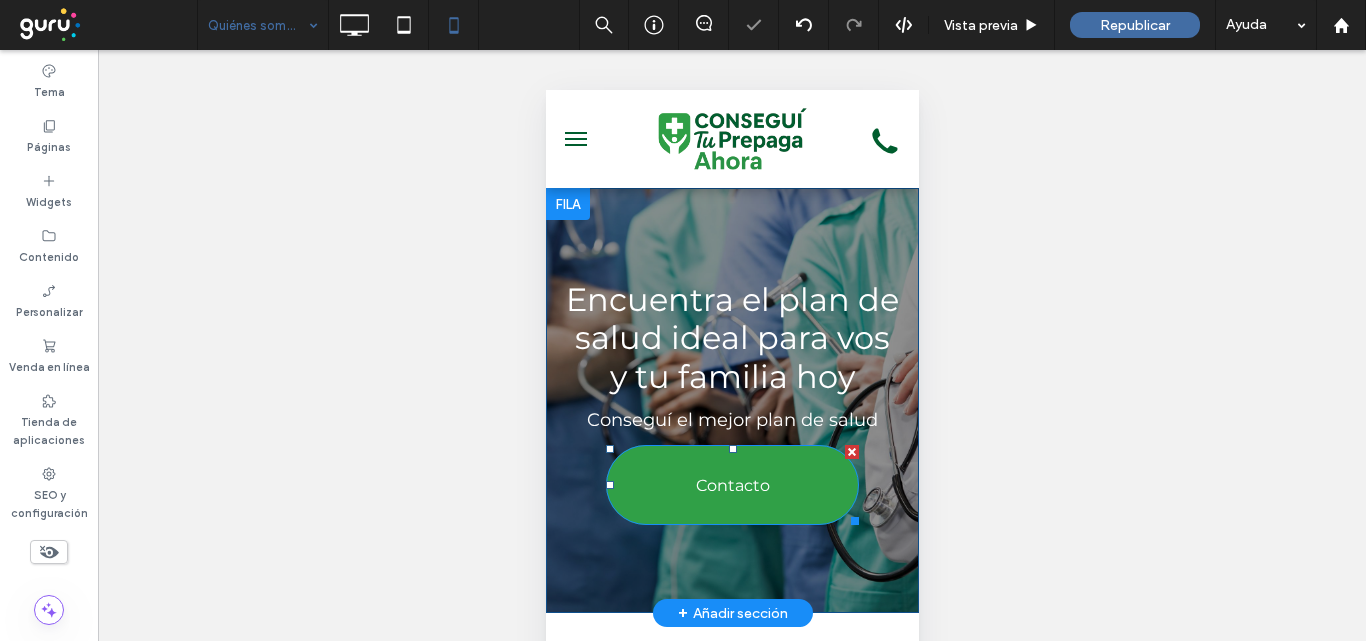 click on "Contacto" at bounding box center (731, 485) 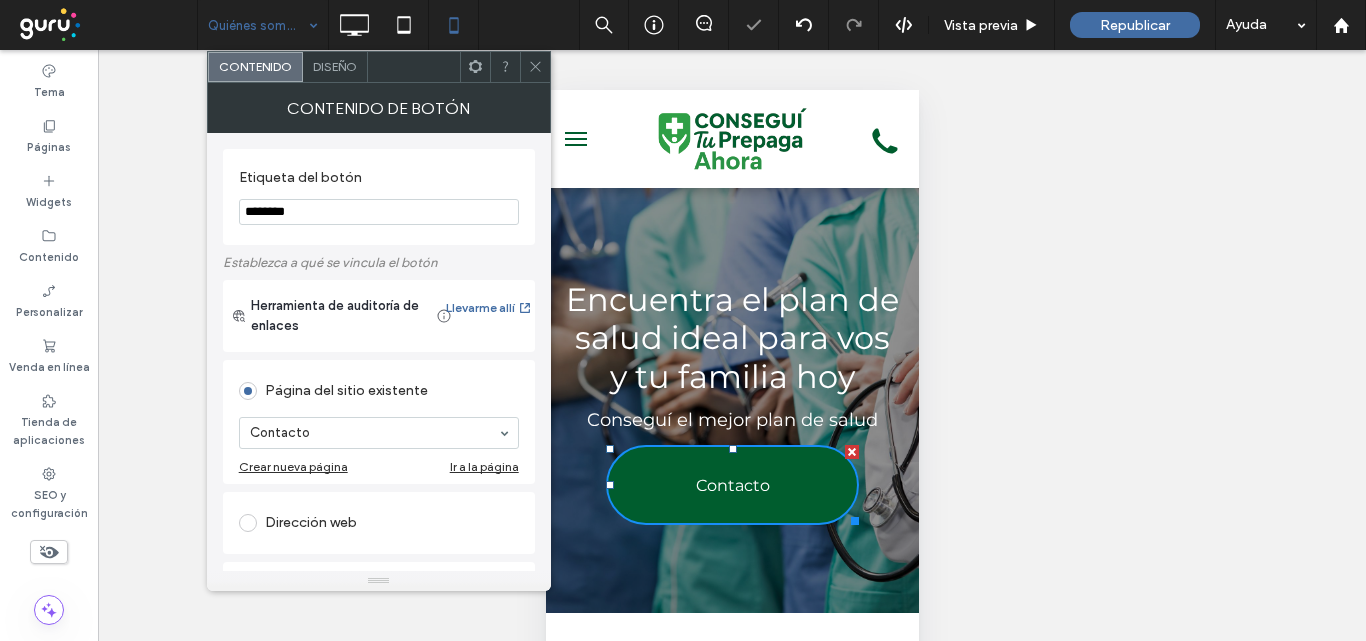 click on "Diseño" at bounding box center (335, 66) 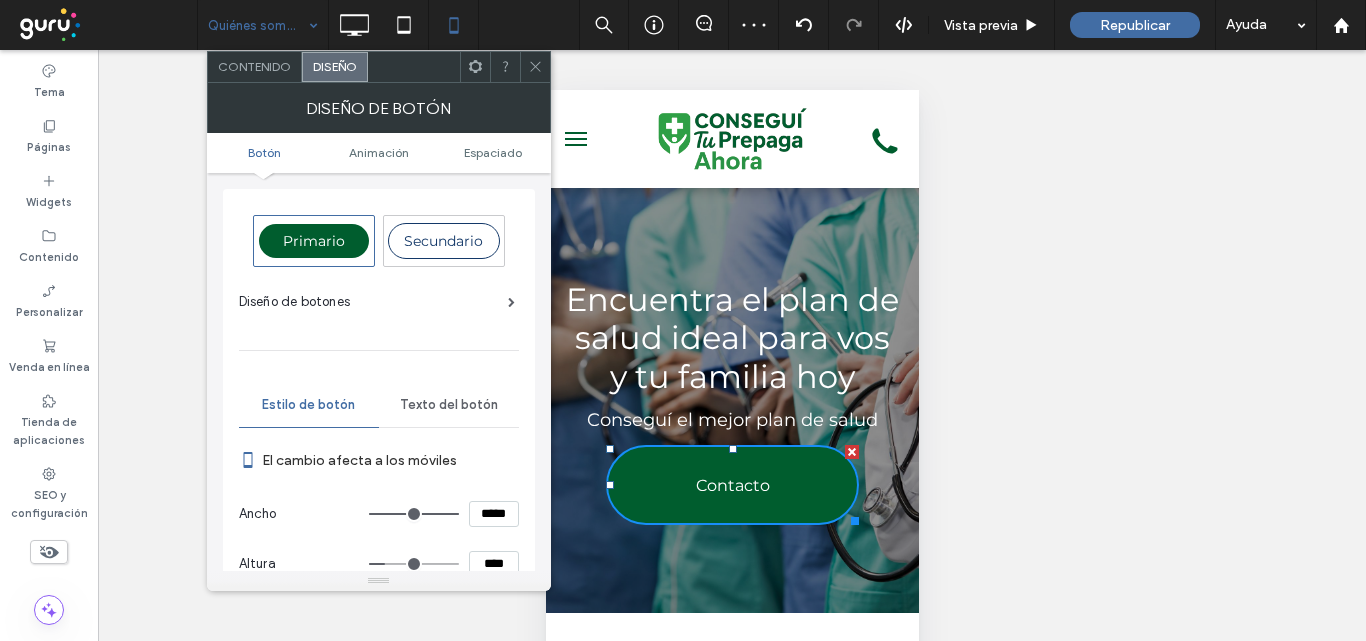 click on "*****" at bounding box center [494, 514] 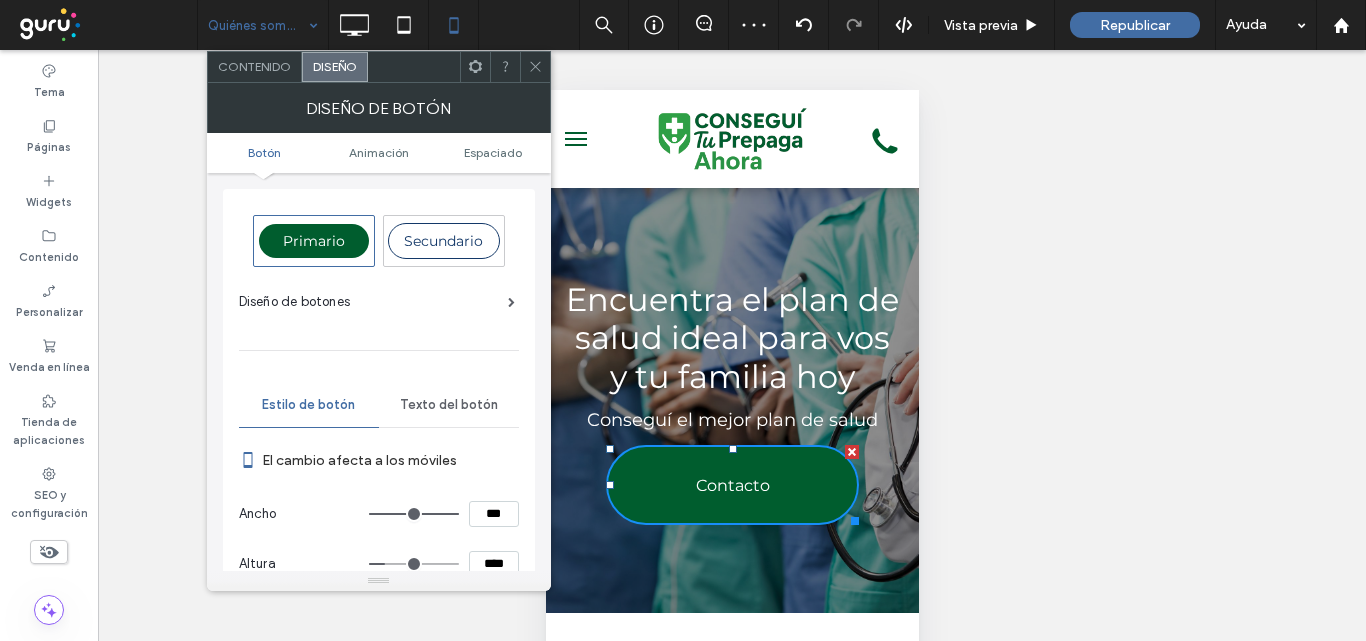 type on "***" 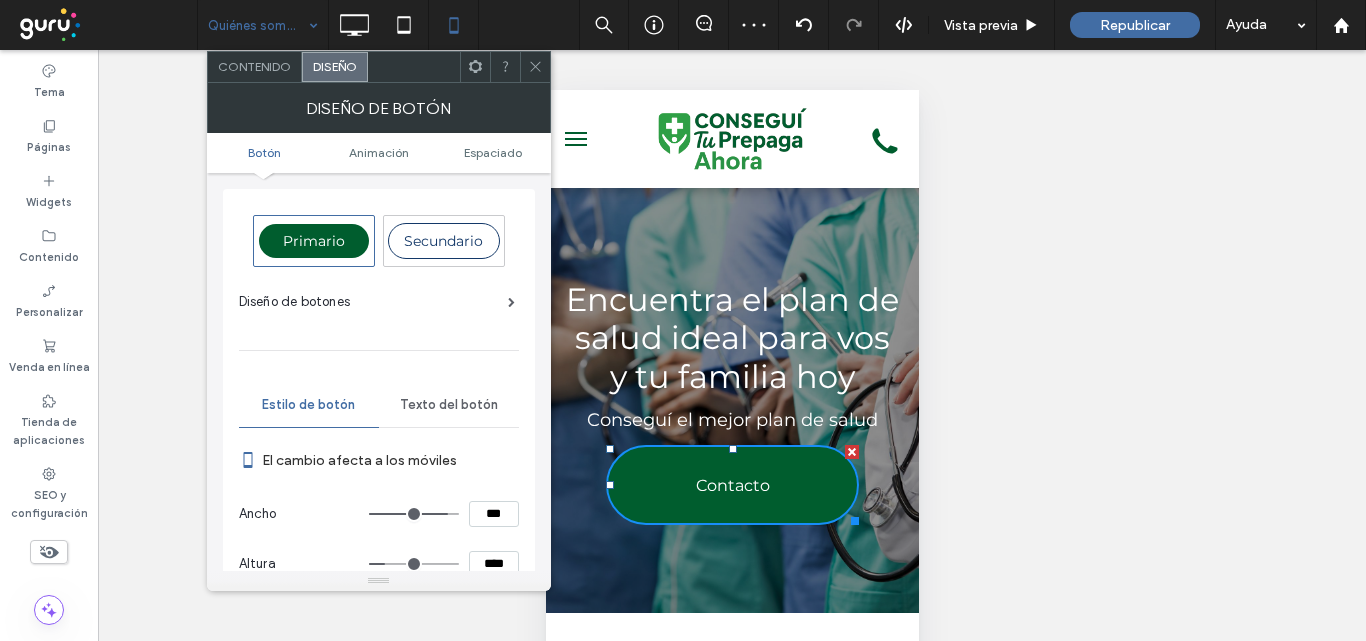 type on "***" 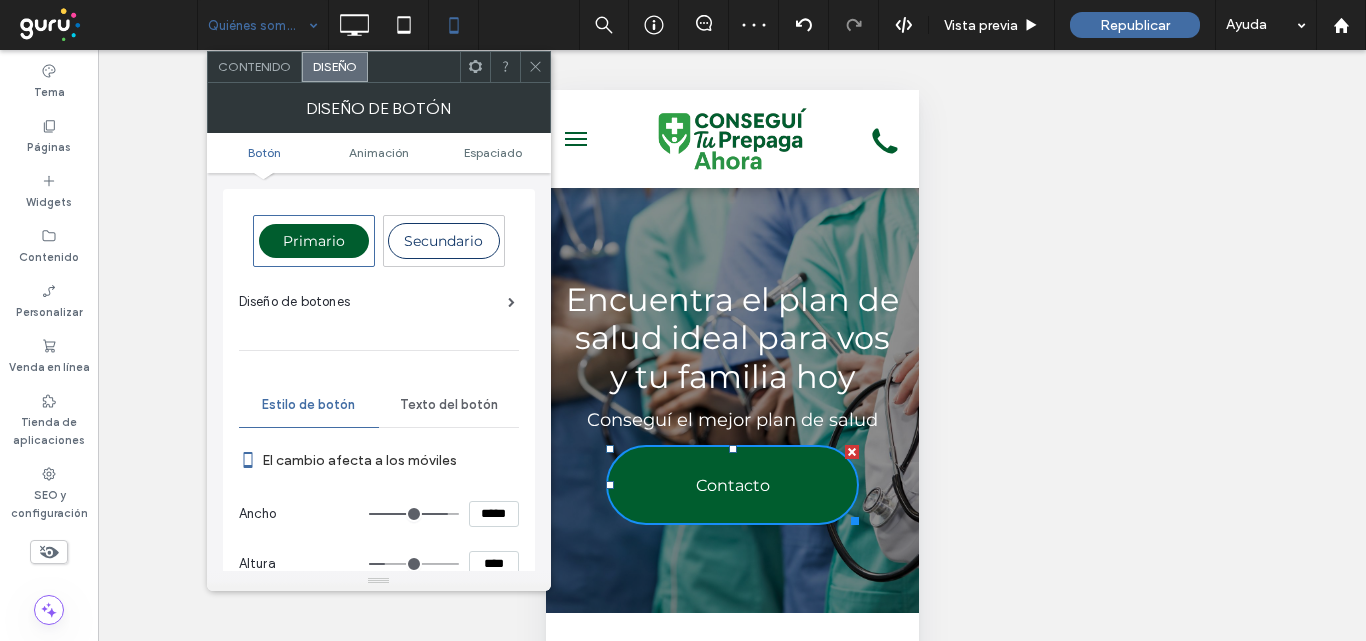 click on "****" at bounding box center (494, 564) 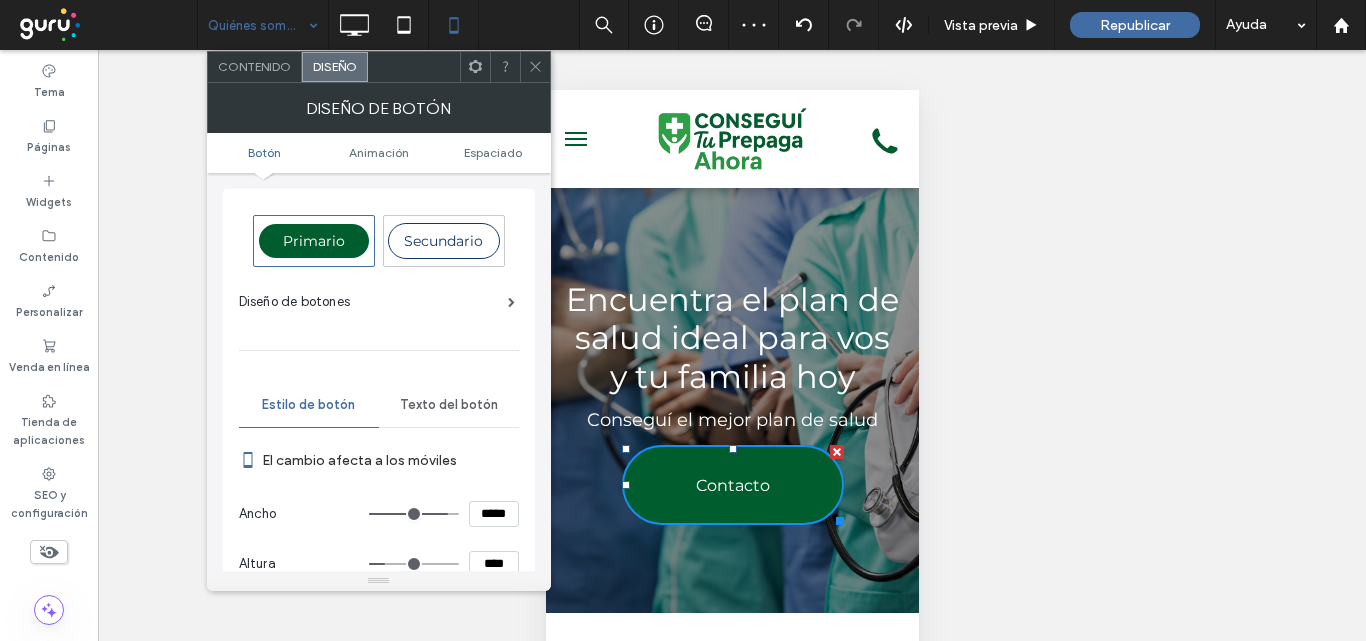 scroll, scrollTop: 36, scrollLeft: 0, axis: vertical 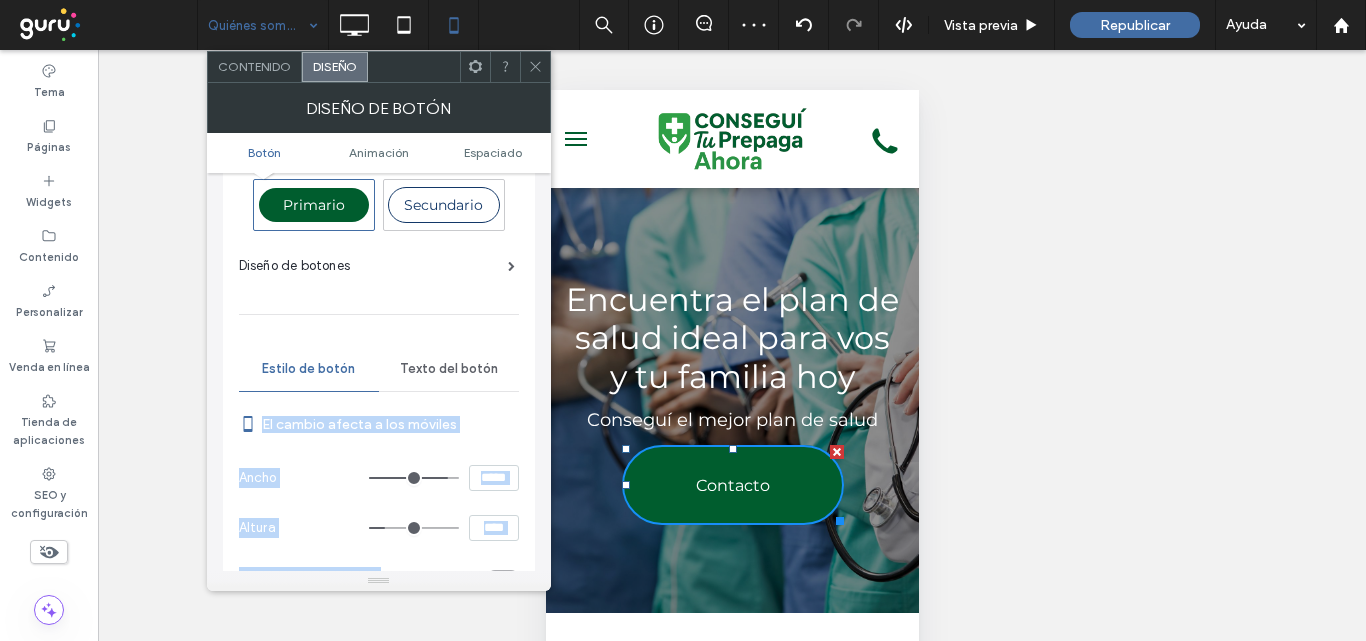 click on "Conservar proporciones" at bounding box center [379, 578] 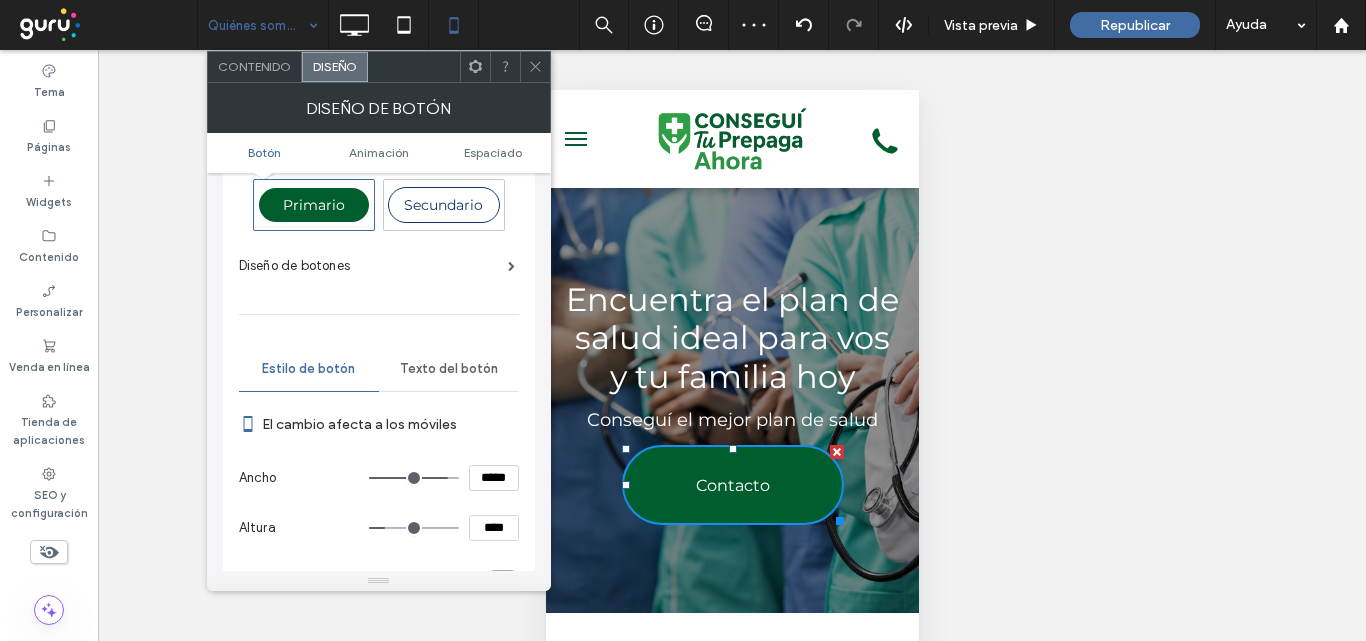 click on "El cambio afecta a los móviles" at bounding box center (379, 424) 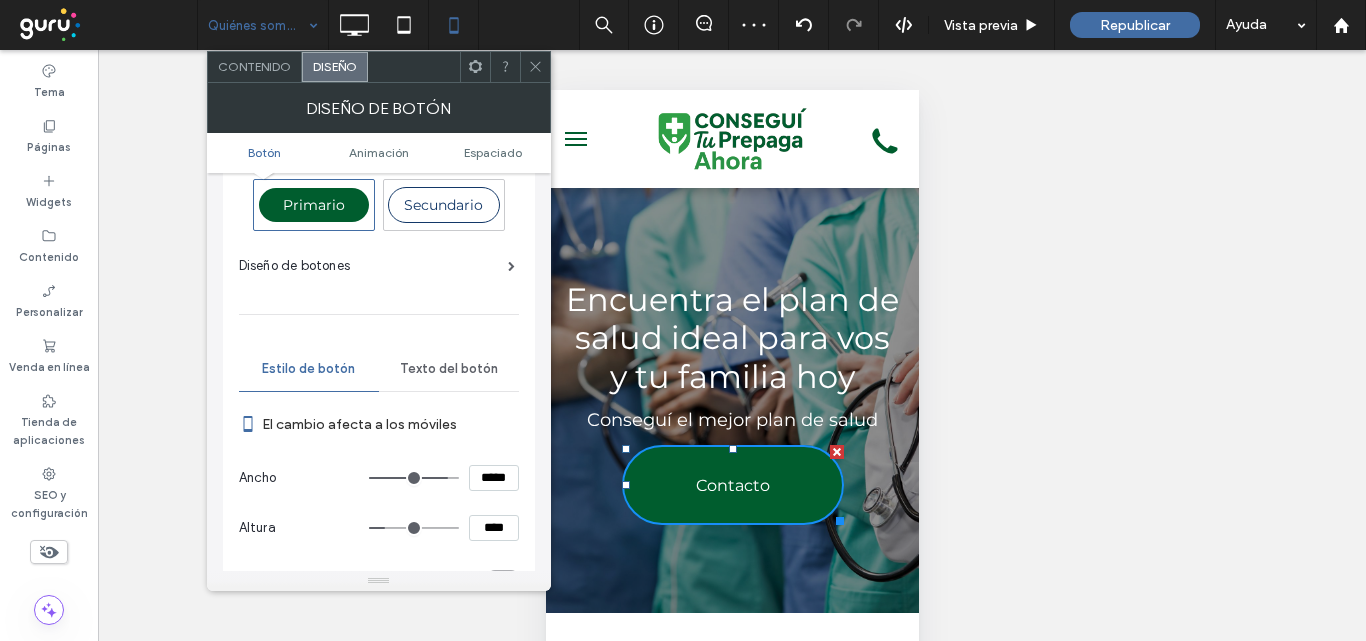 click on "****" at bounding box center (494, 528) 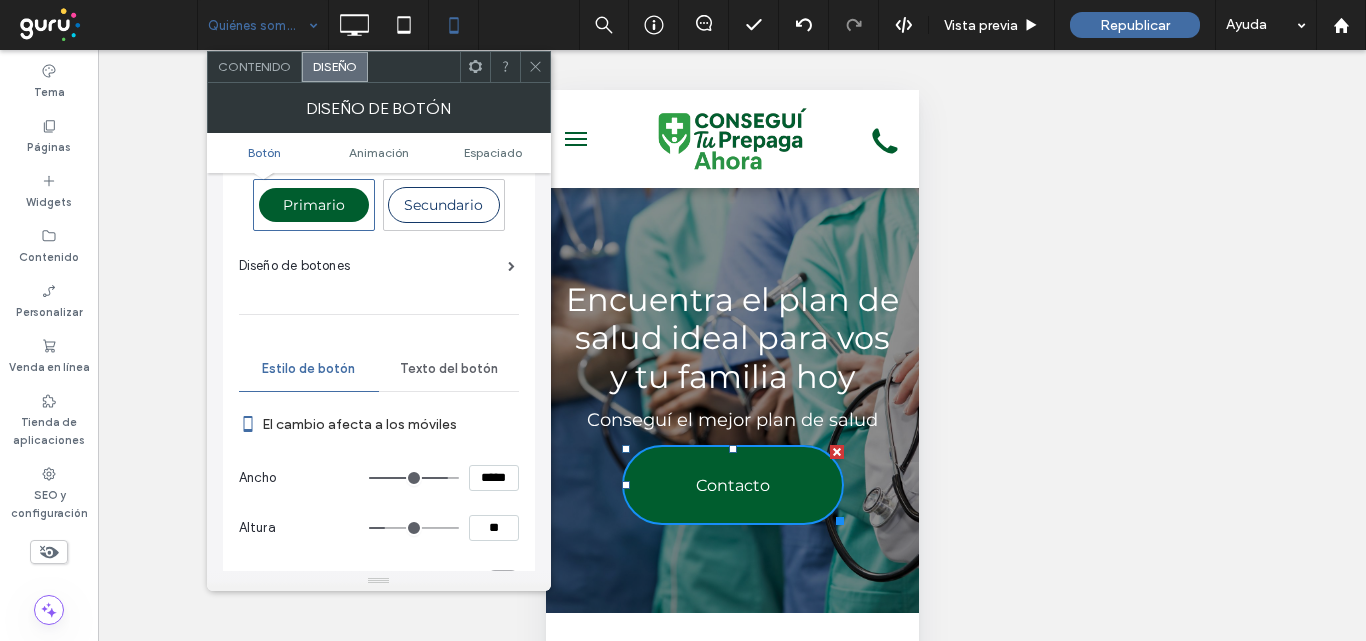 type on "****" 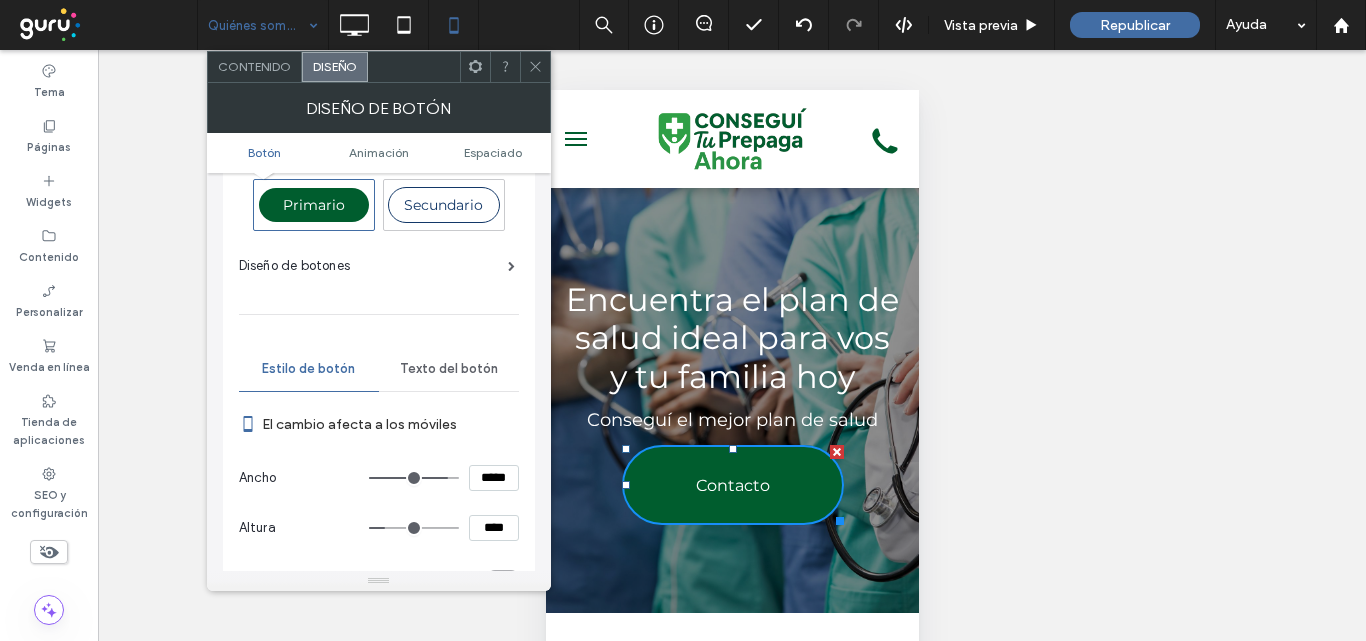 type on "**" 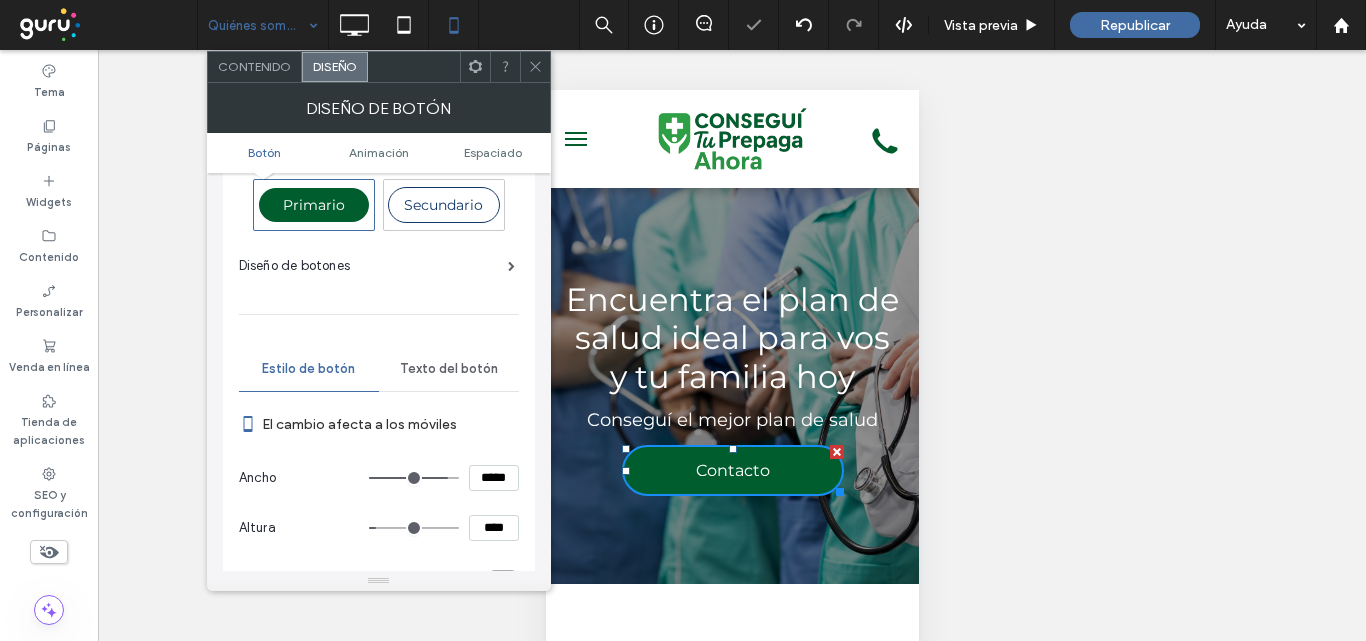 click at bounding box center [535, 67] 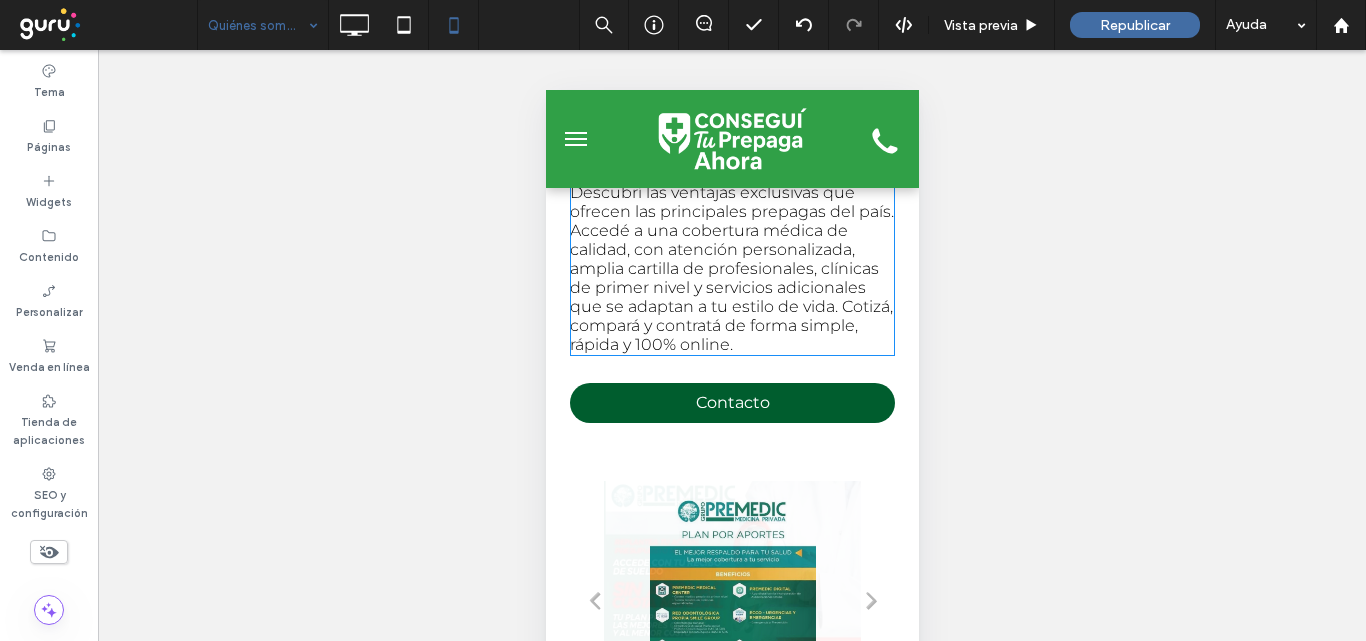 scroll, scrollTop: 3400, scrollLeft: 0, axis: vertical 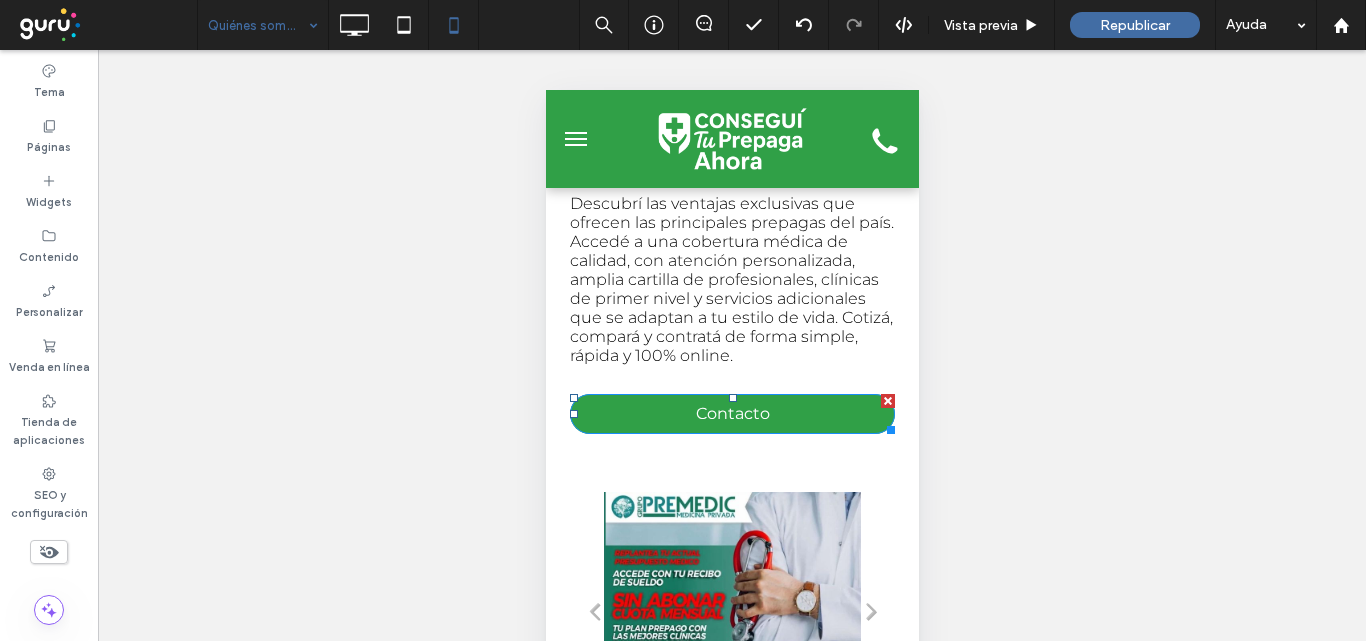 click on "Contacto" at bounding box center (732, 413) 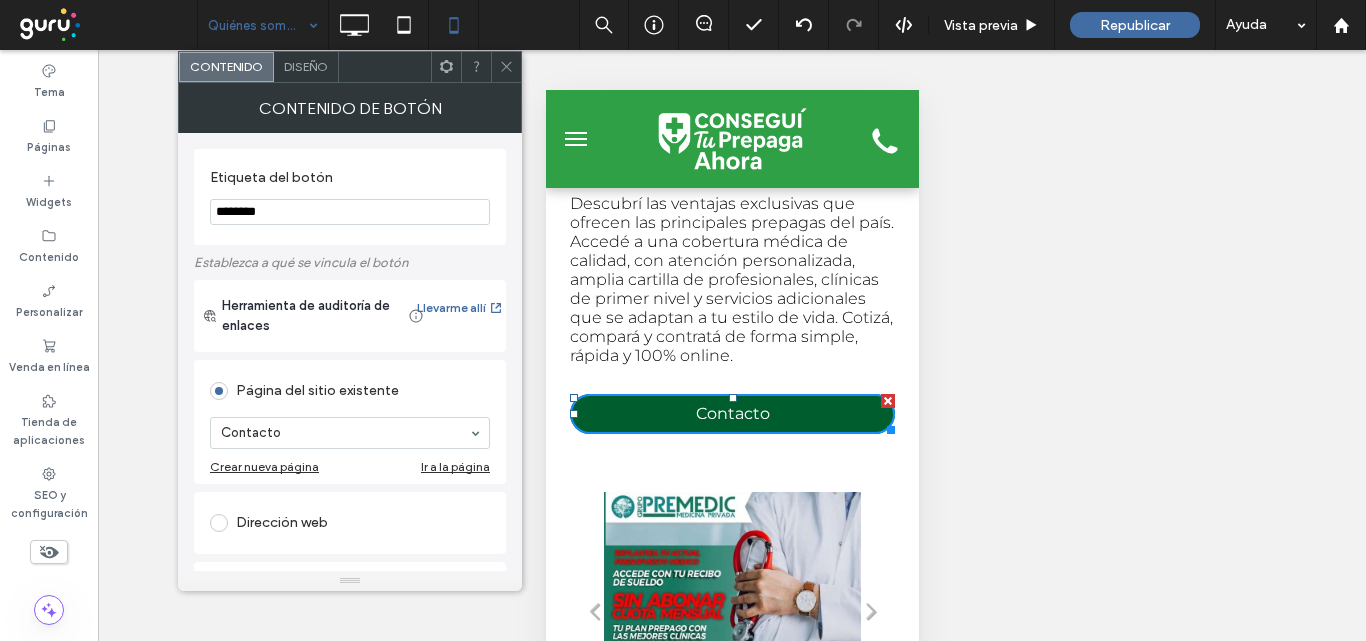 click on "Diseño" at bounding box center (306, 66) 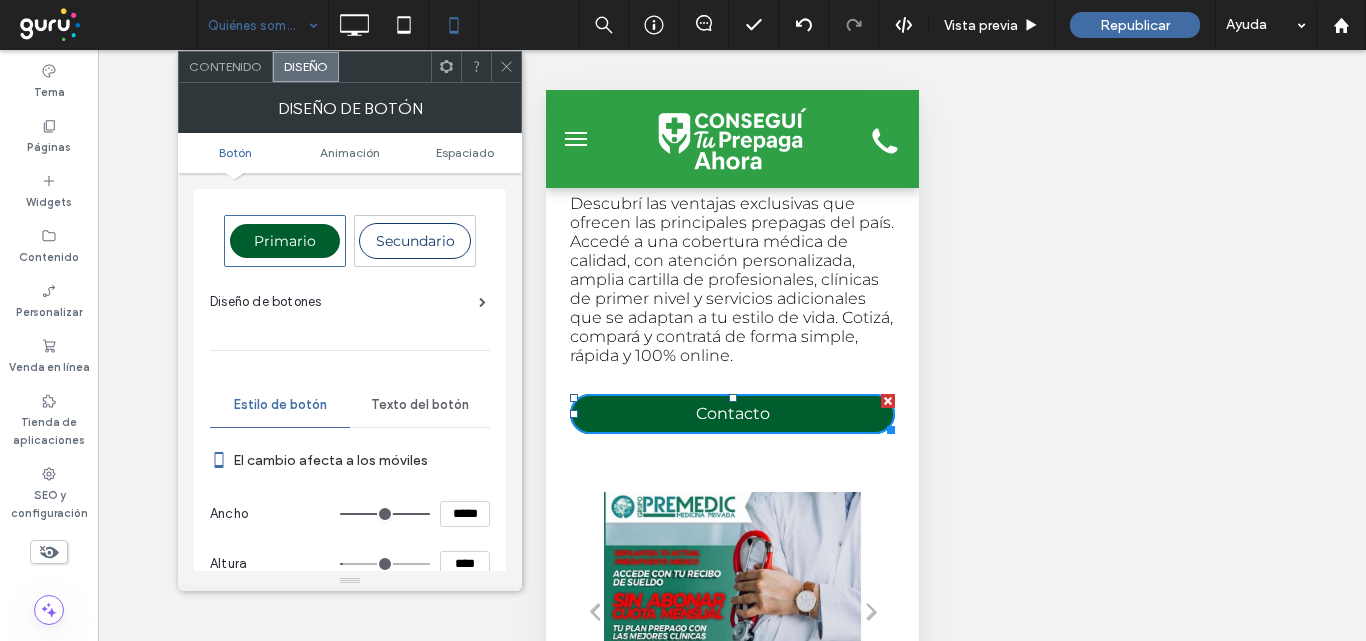 click on "*****" at bounding box center [465, 514] 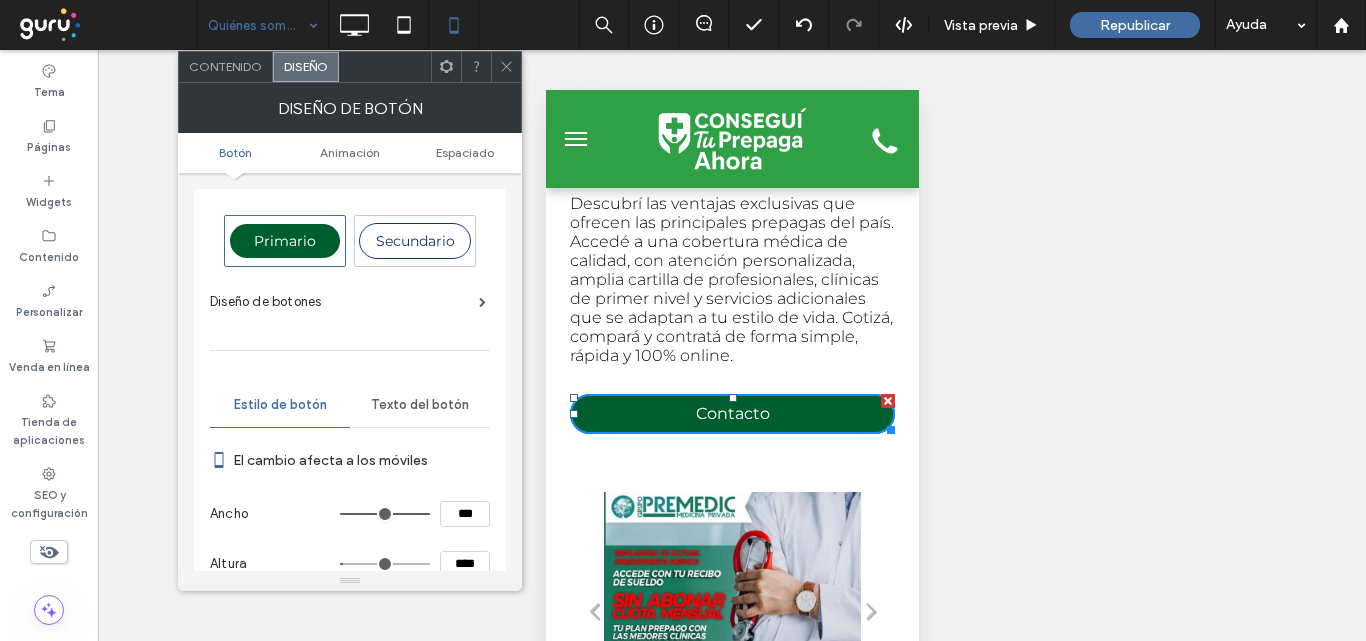 type on "***" 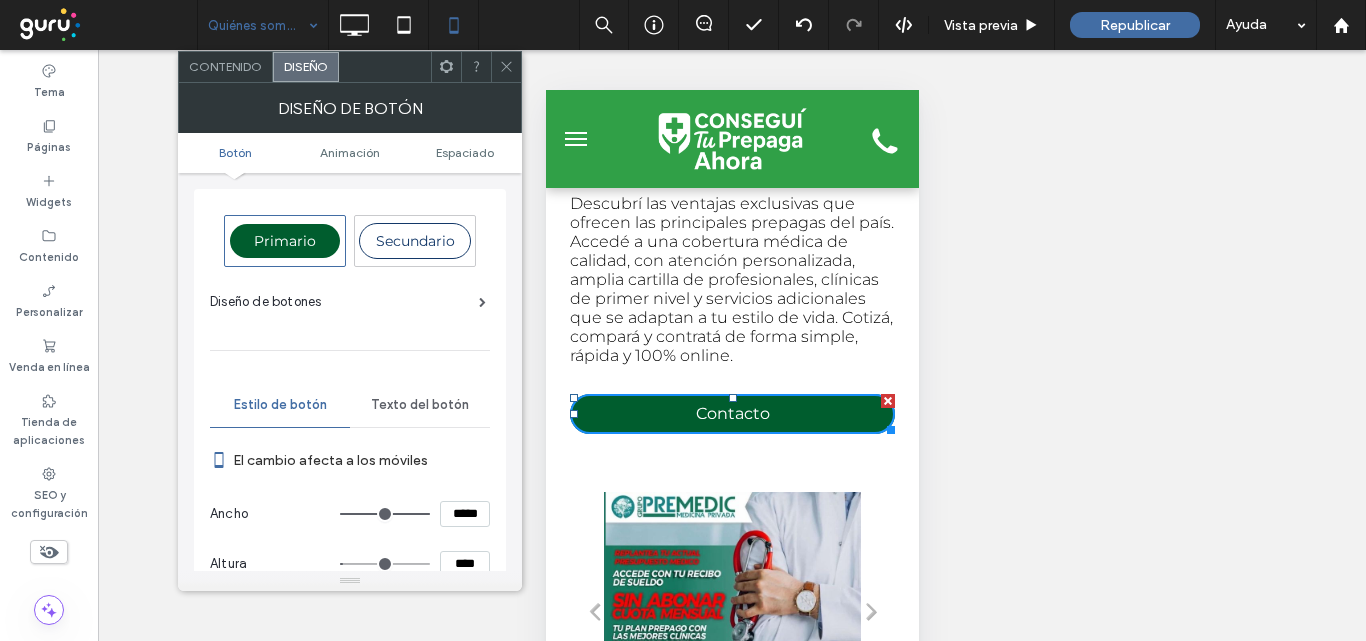 click on "****" at bounding box center [465, 564] 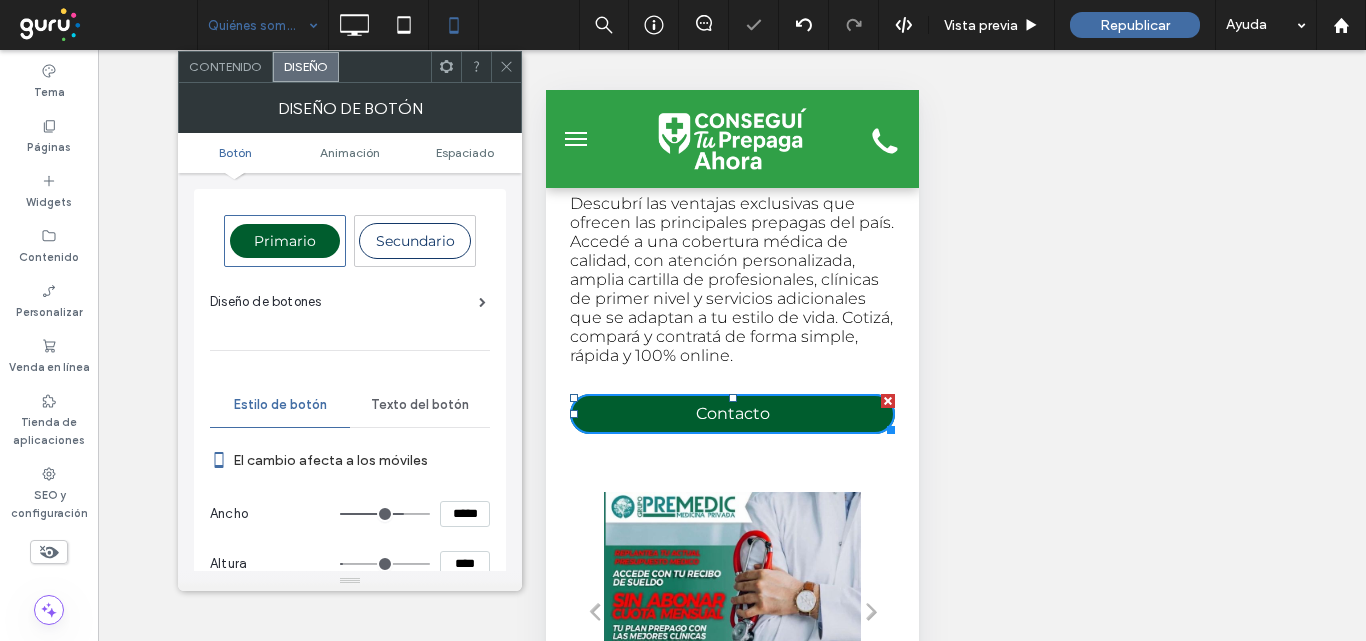 click on "****" at bounding box center [465, 564] 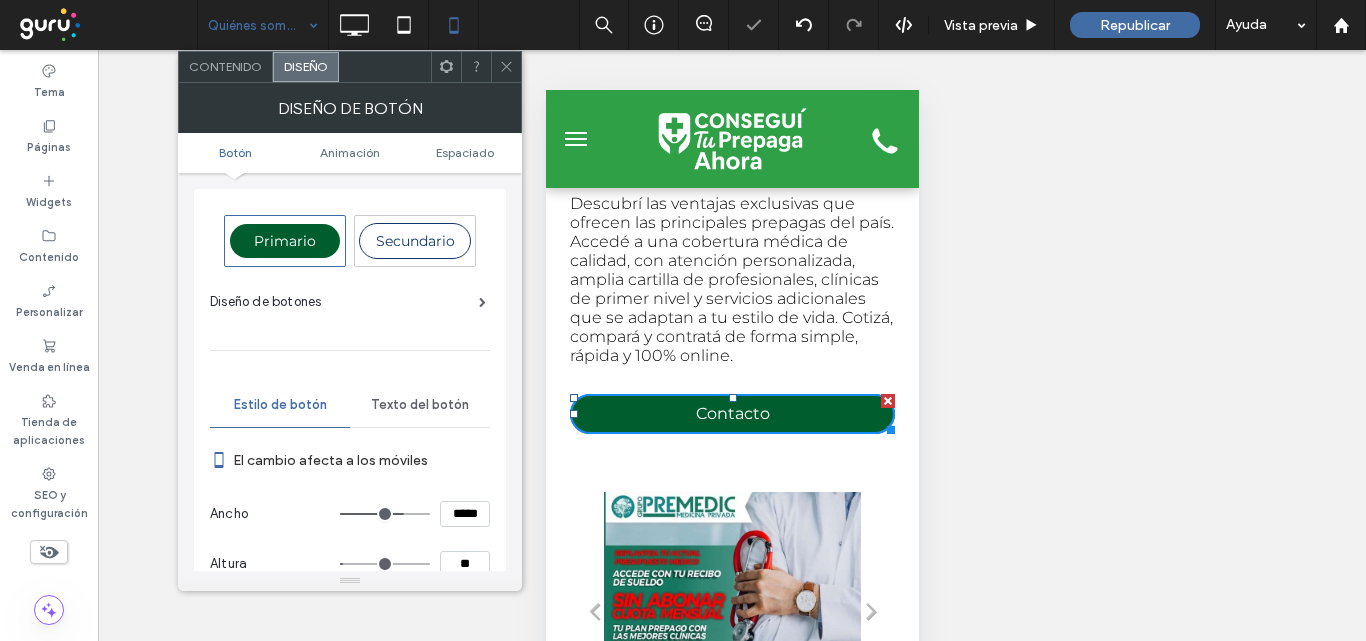 scroll, scrollTop: 1, scrollLeft: 0, axis: vertical 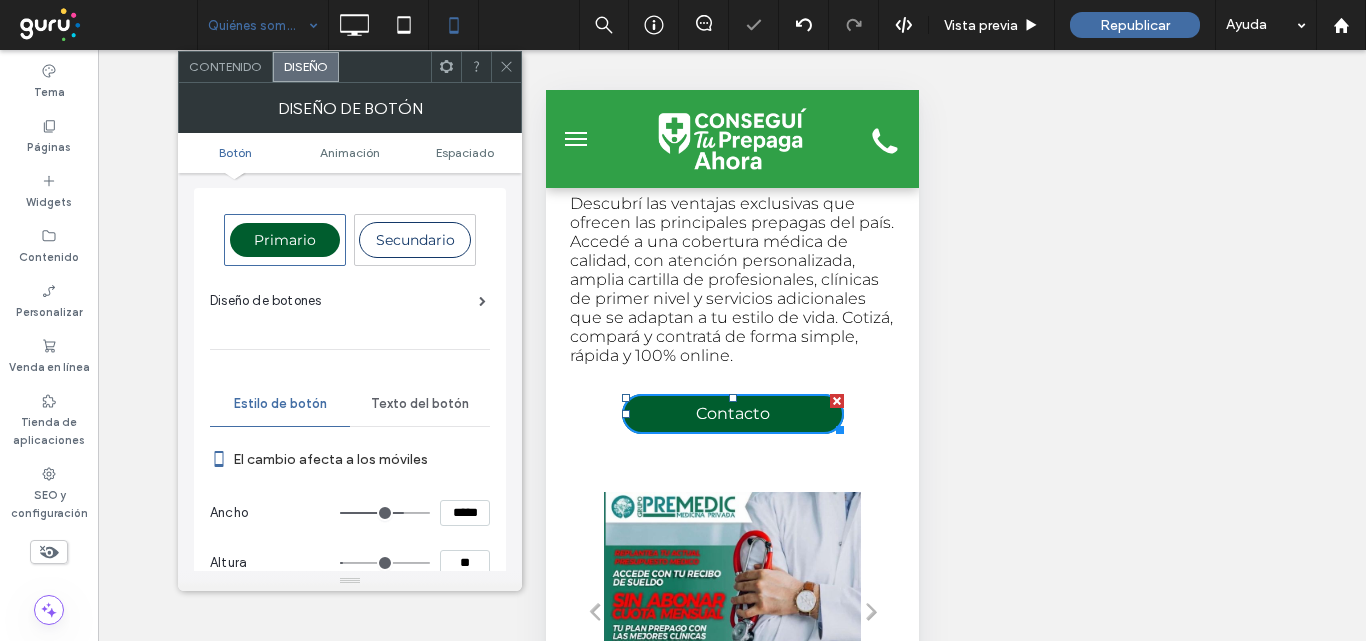 type on "**" 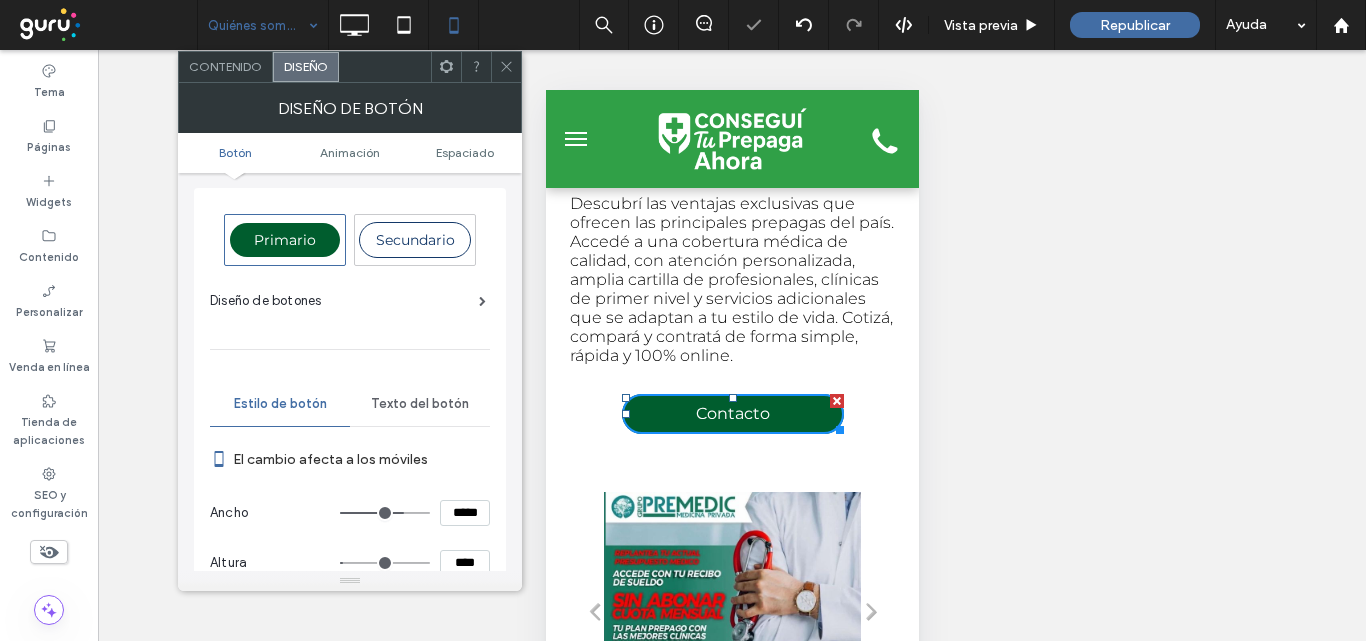 click on "El cambio afecta a los móviles" at bounding box center [361, 459] 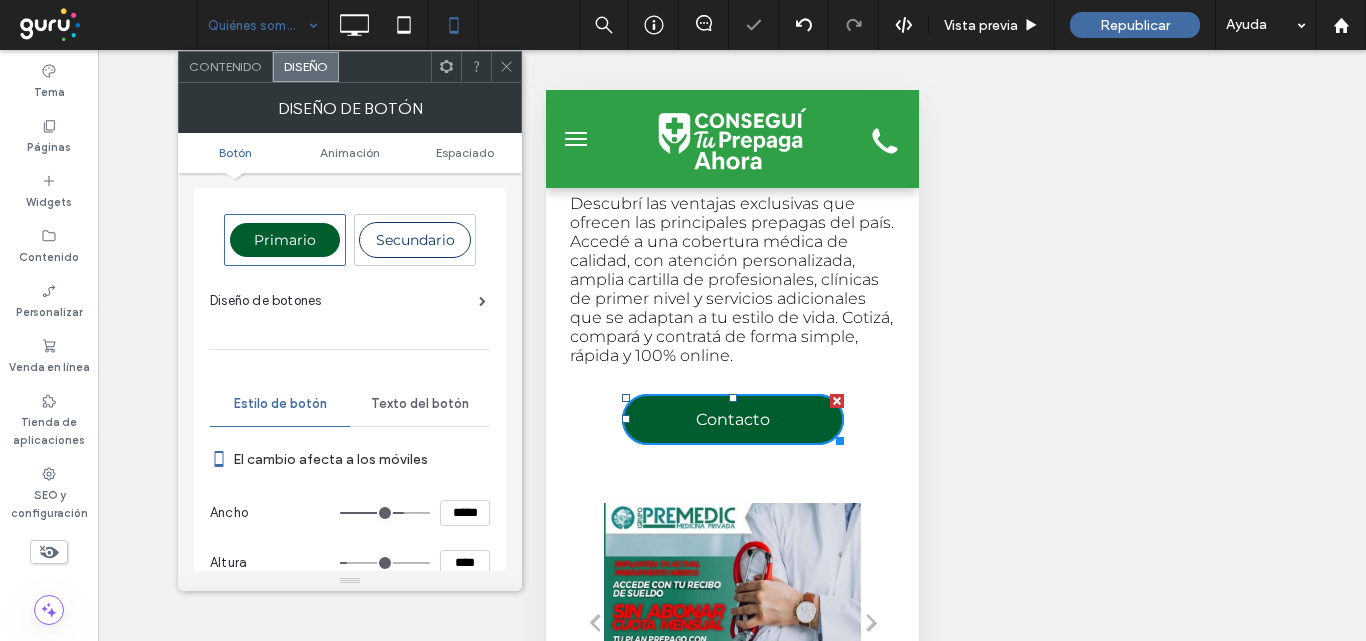 click 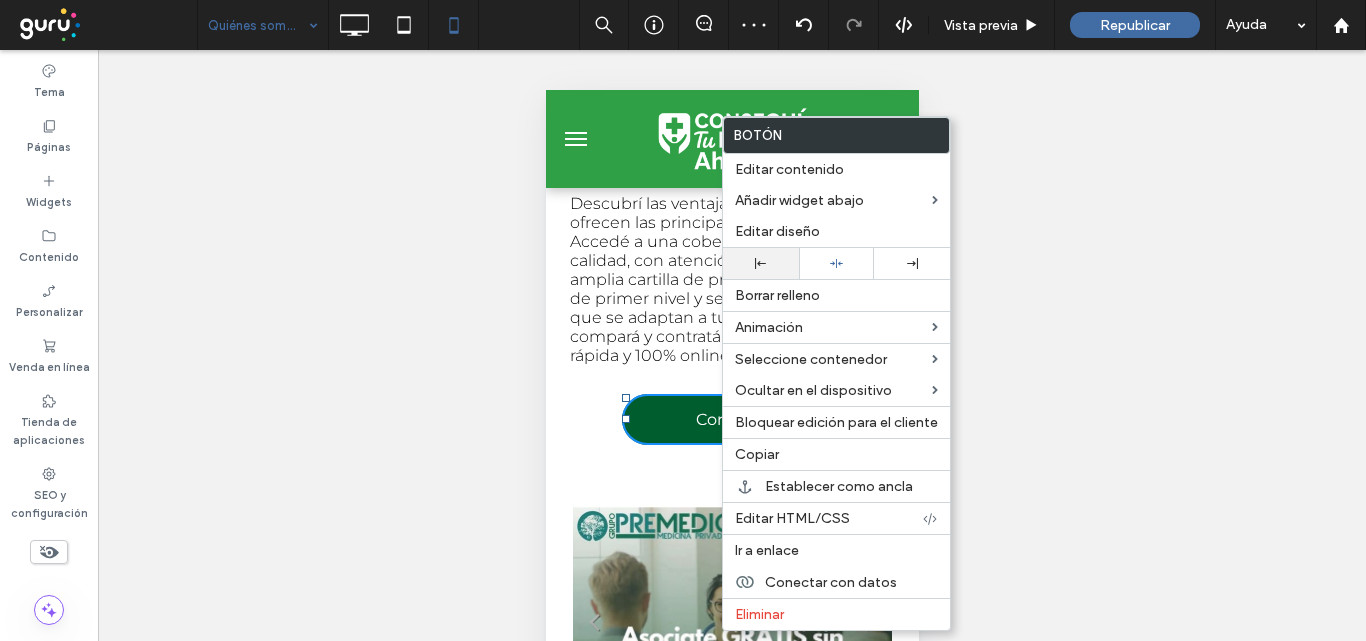 click at bounding box center (761, 263) 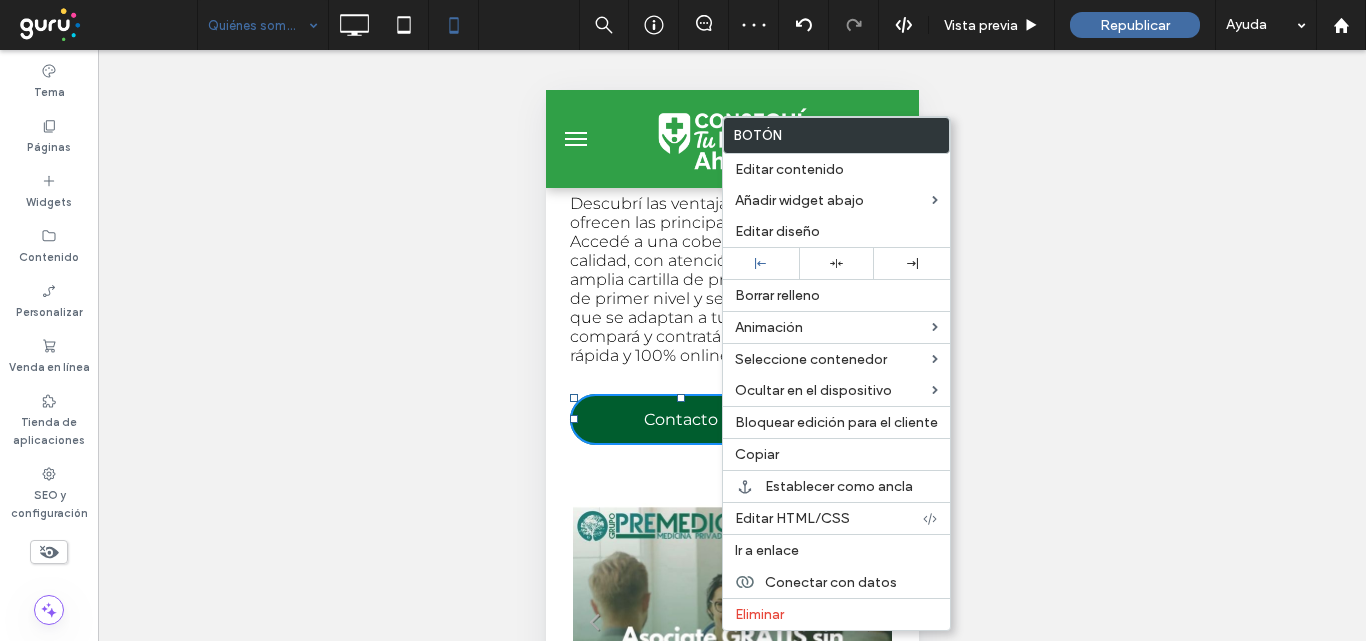 click on "Descubrí las ventajas exclusivas que ofrecen las principales prepagas del país. Accedé a una cobertura médica de calidad, con atención personalizada, amplia cartilla de profesionales, clínicas de primer nivel y servicios adicionales que se adaptan a tu estilo de vida. Cotizá, compará y contratá de forma simple, rápida y 100% online." at bounding box center [731, 279] 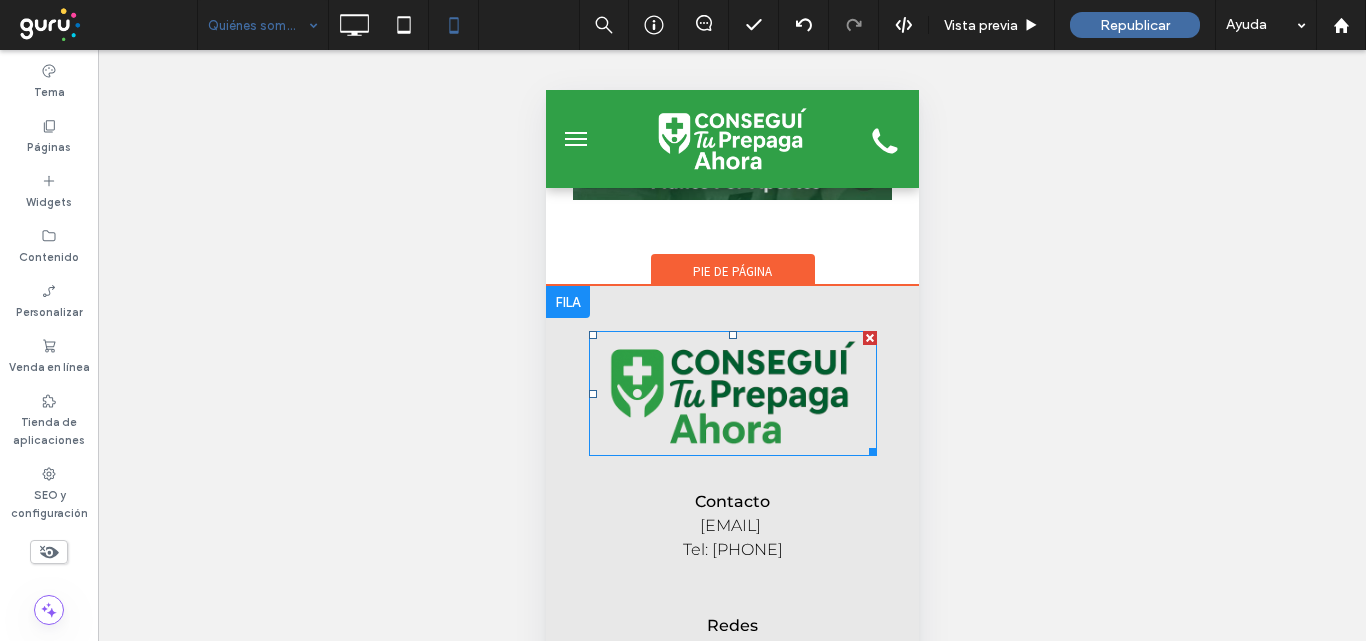 scroll, scrollTop: 4013, scrollLeft: 0, axis: vertical 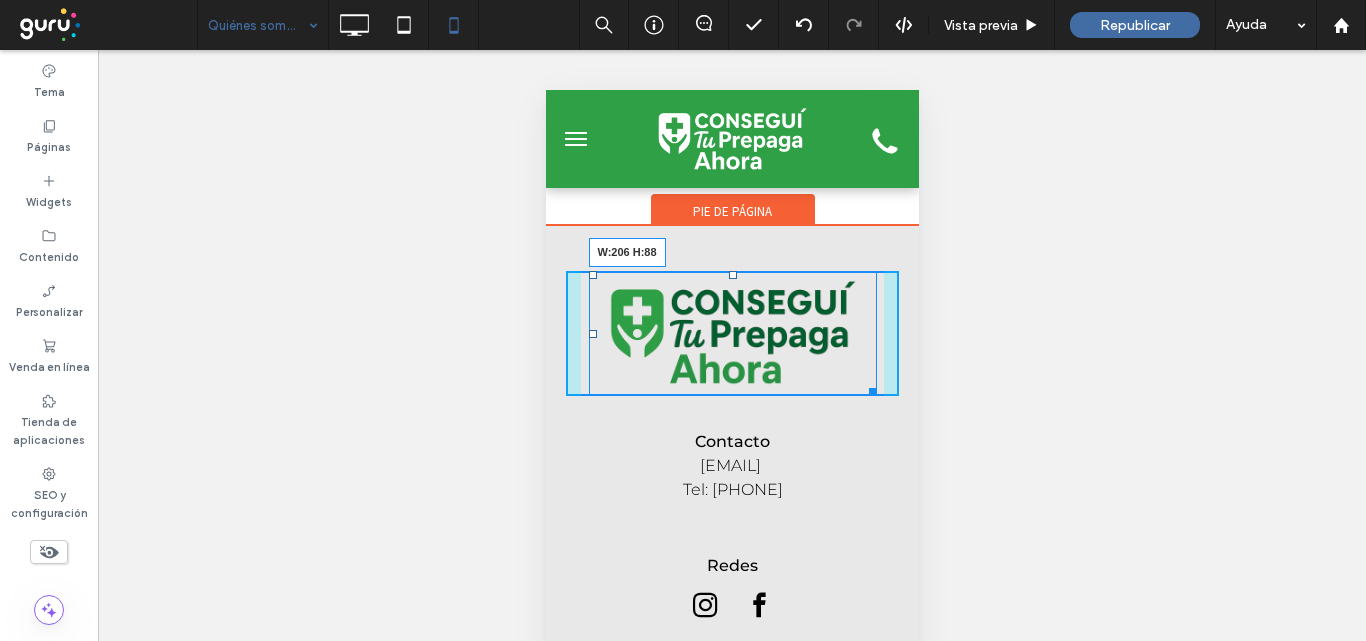 drag, startPoint x: 856, startPoint y: 449, endPoint x: 815, endPoint y: 414, distance: 53.90733 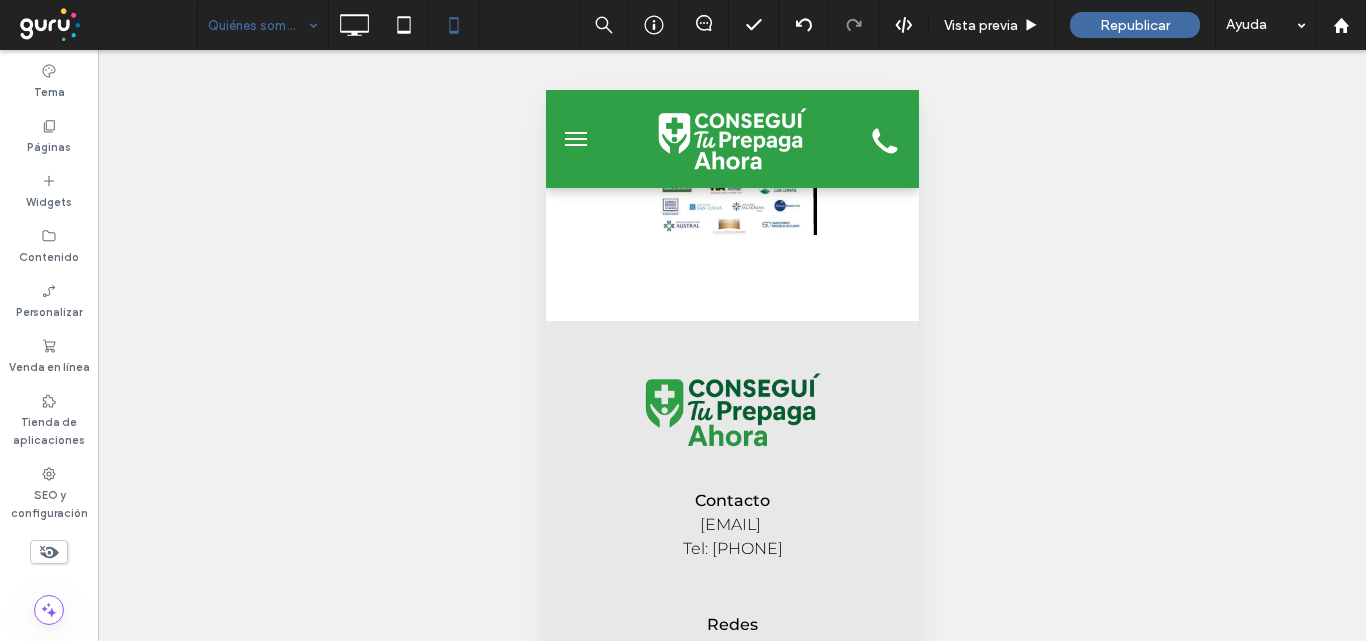 scroll, scrollTop: 3980, scrollLeft: 0, axis: vertical 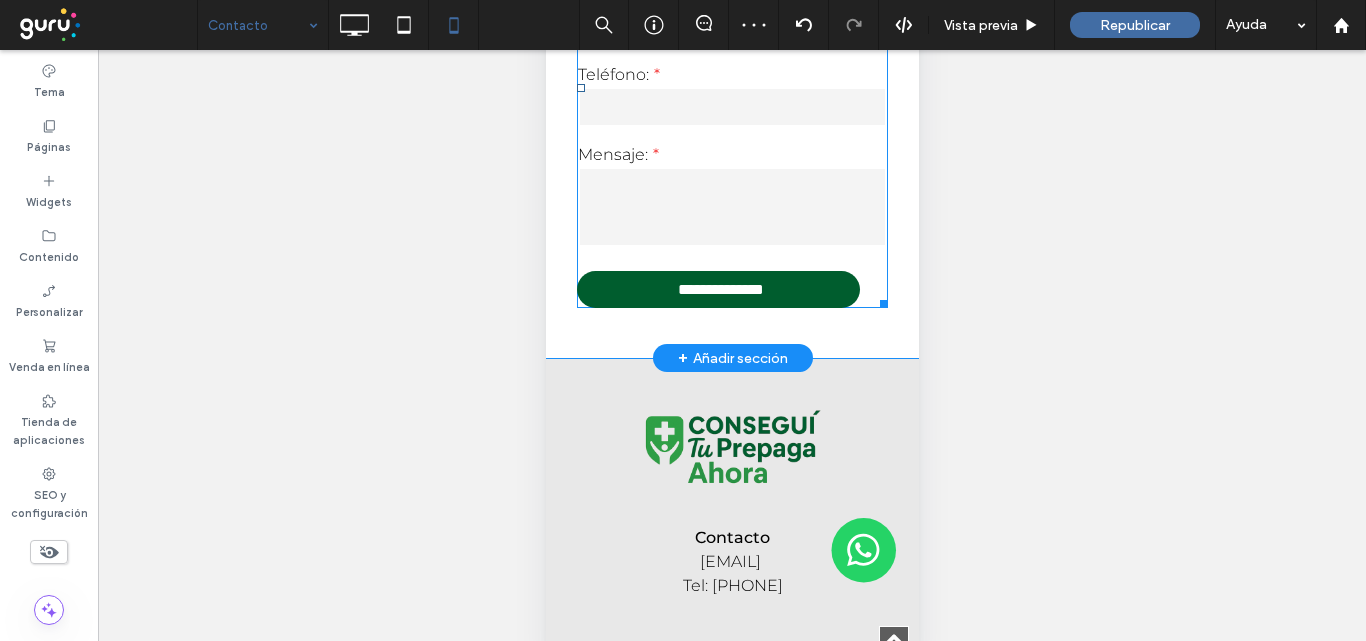 click at bounding box center [731, 207] 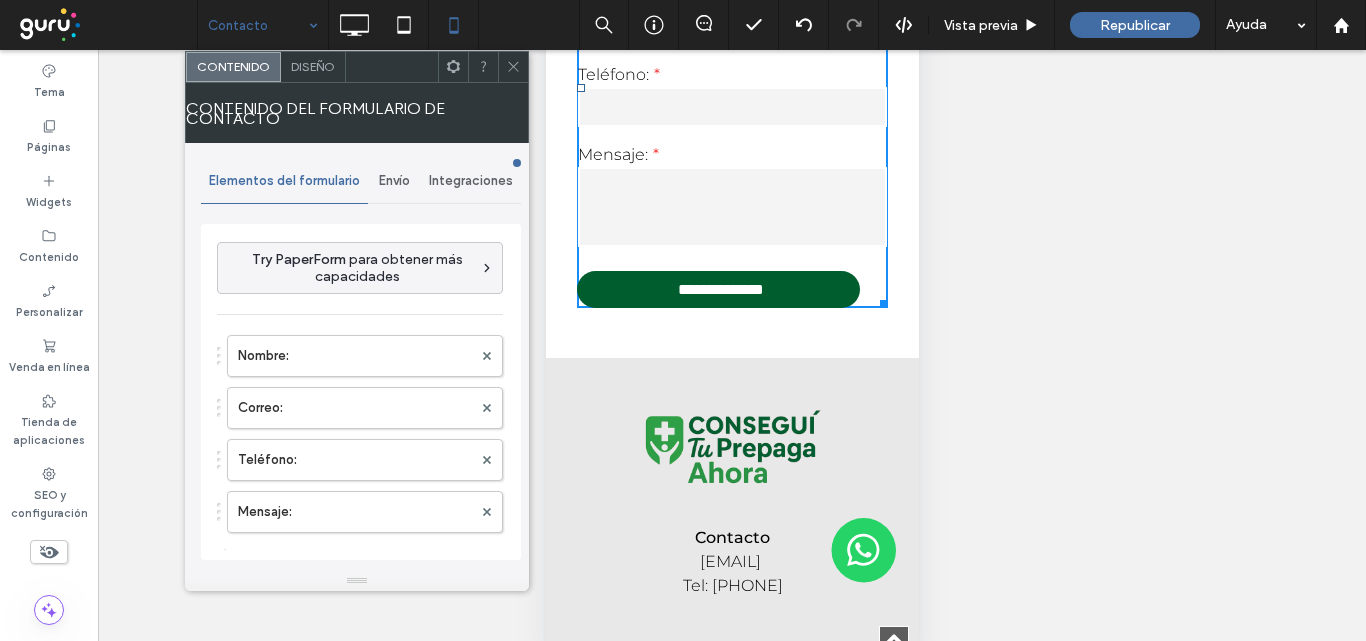 click on "Diseño" at bounding box center (313, 66) 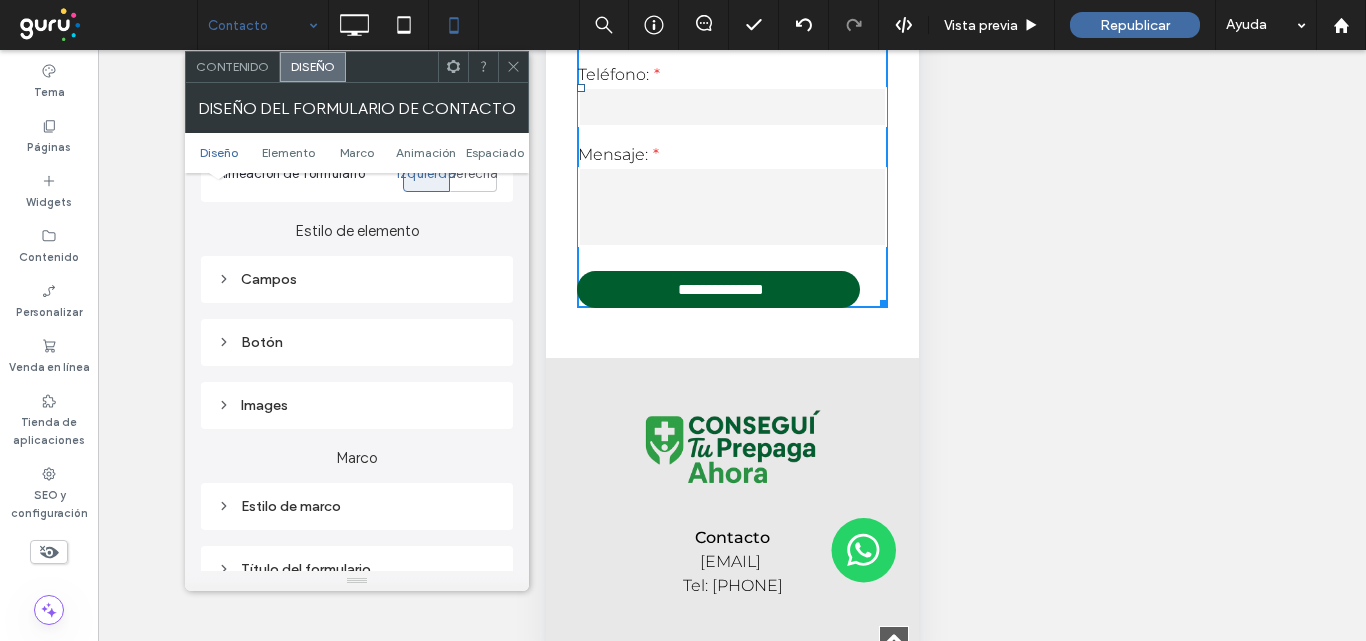 scroll, scrollTop: 300, scrollLeft: 0, axis: vertical 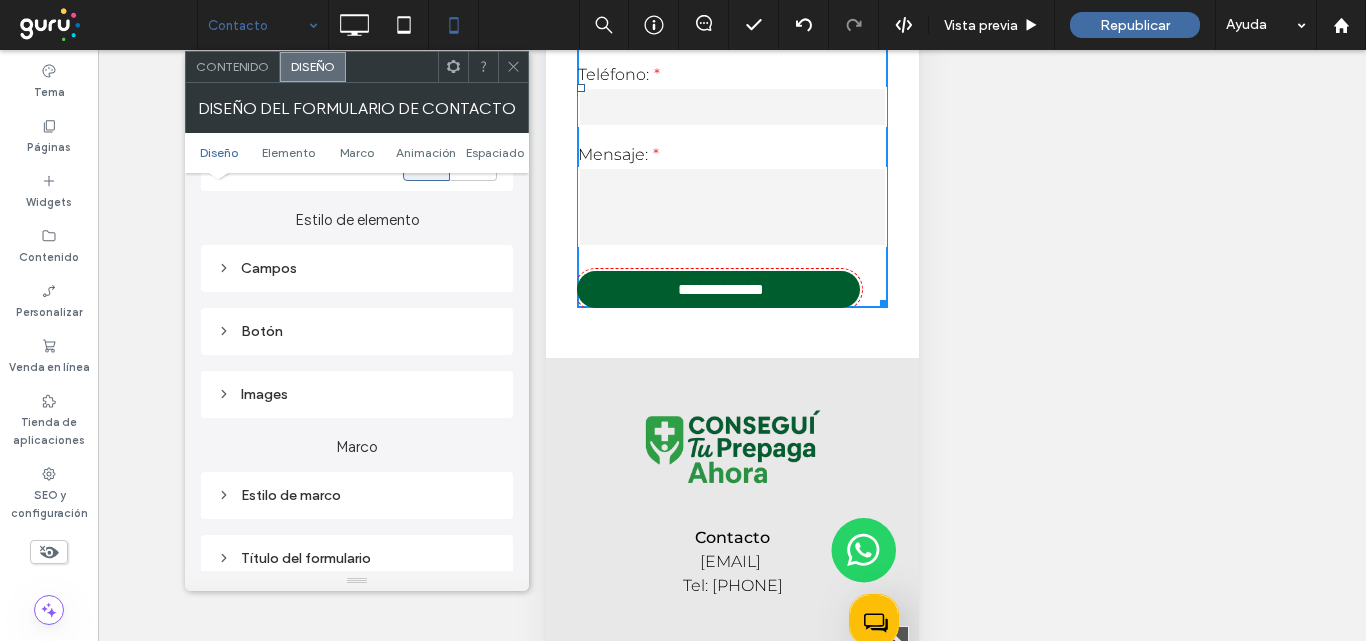 click on "Botón" at bounding box center (357, 331) 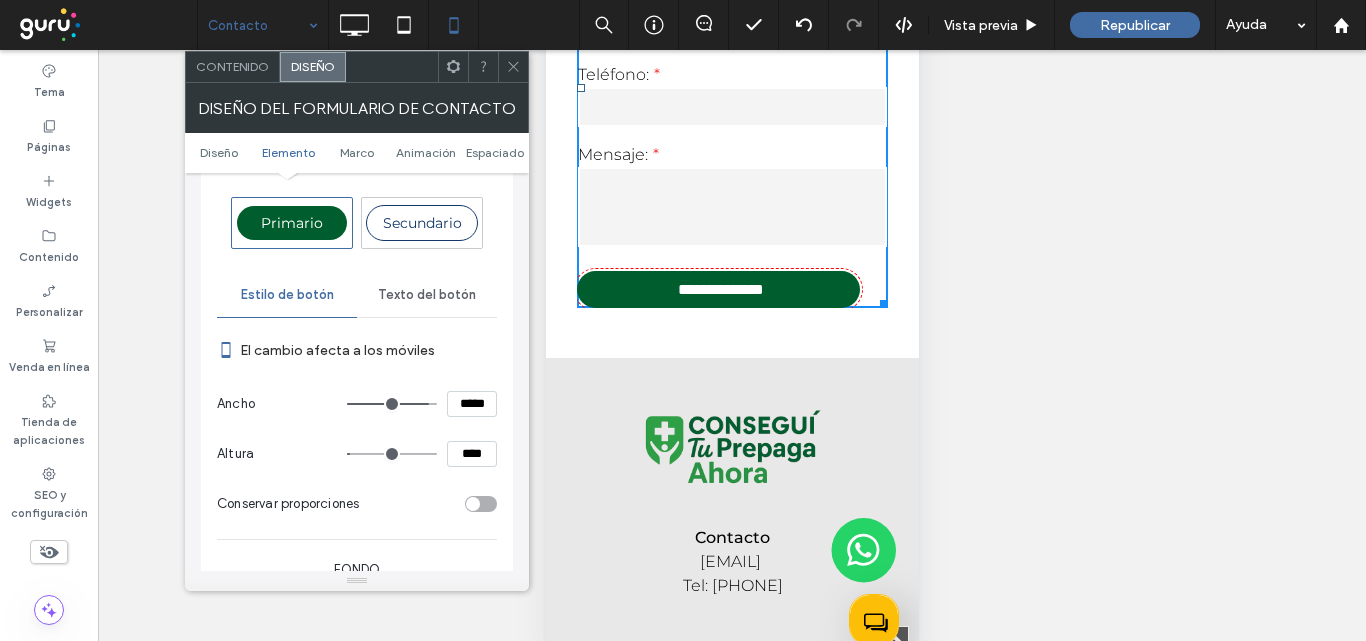 scroll, scrollTop: 500, scrollLeft: 0, axis: vertical 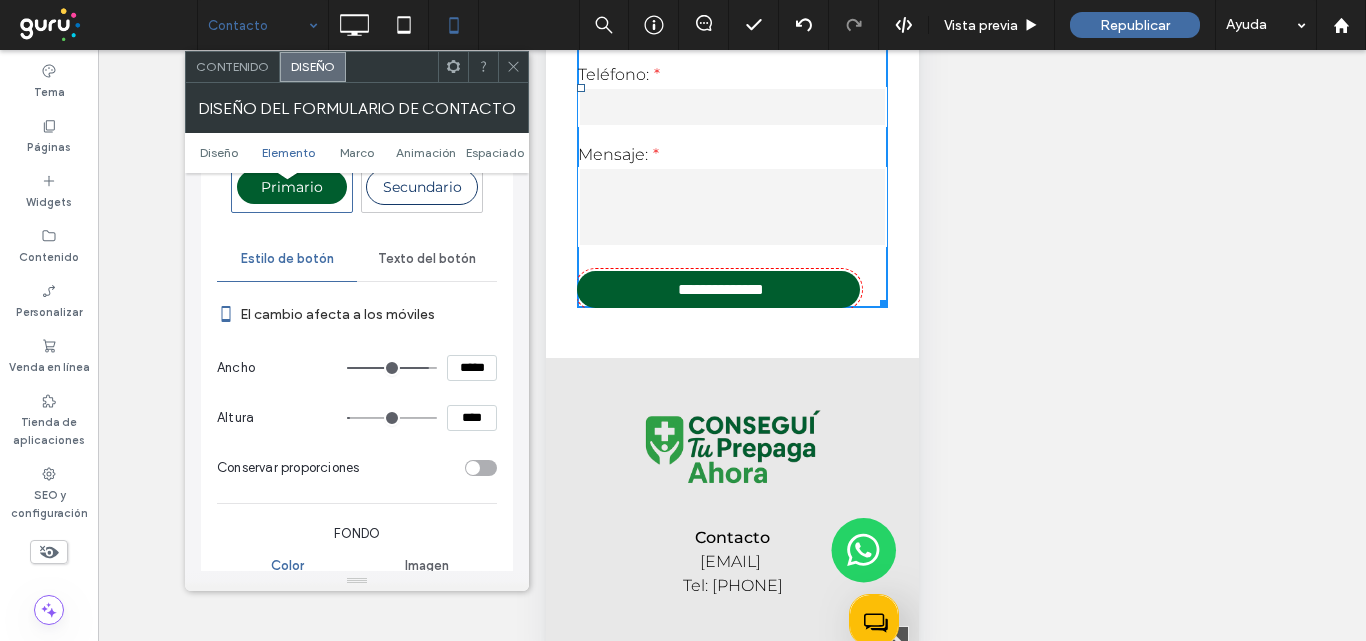 click on "*****" at bounding box center [472, 368] 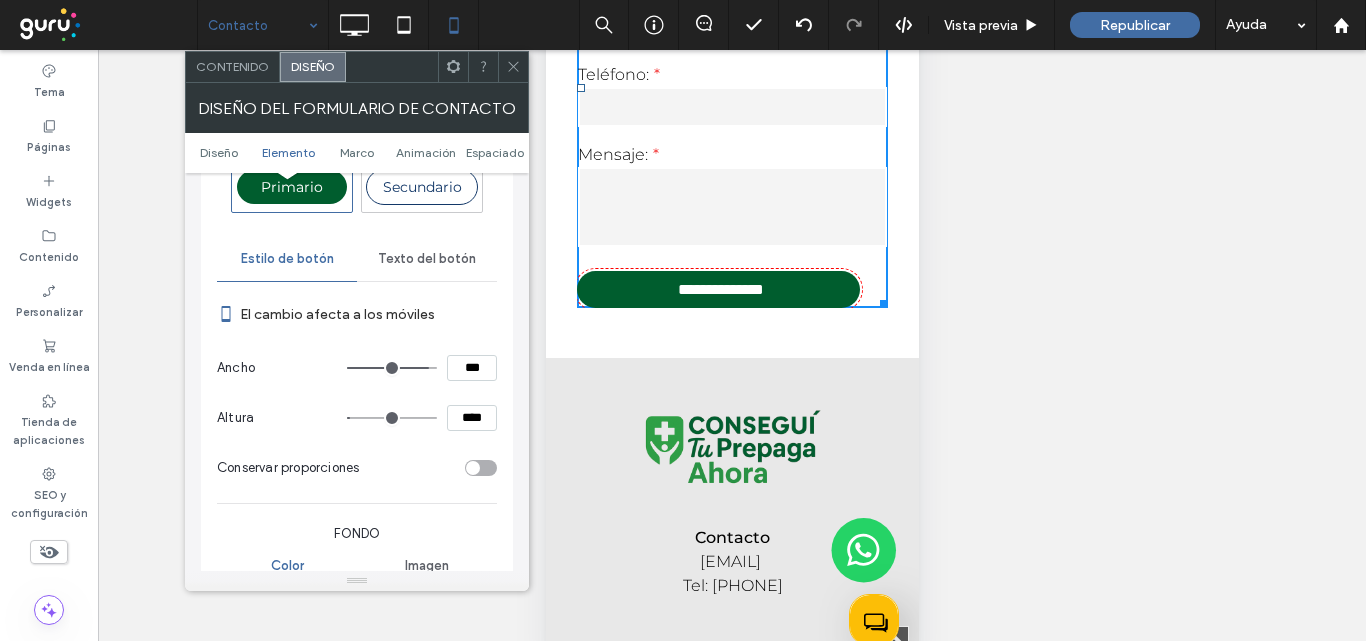 type on "***" 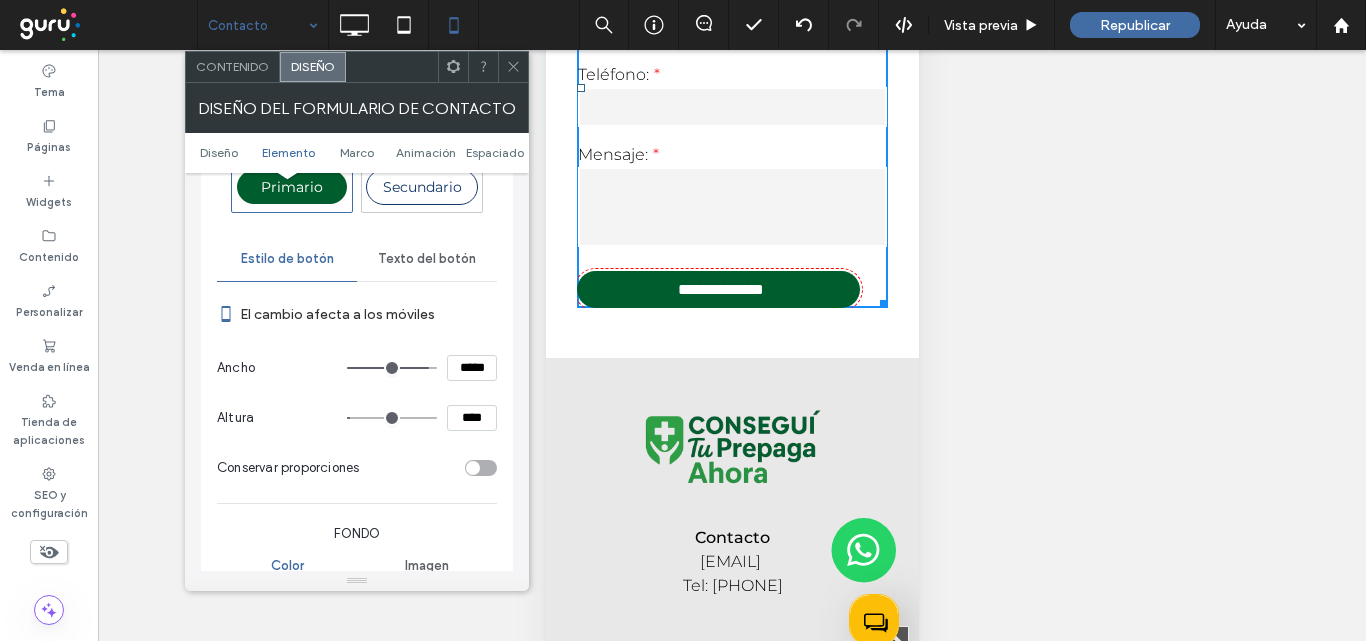 click on "****" at bounding box center [472, 418] 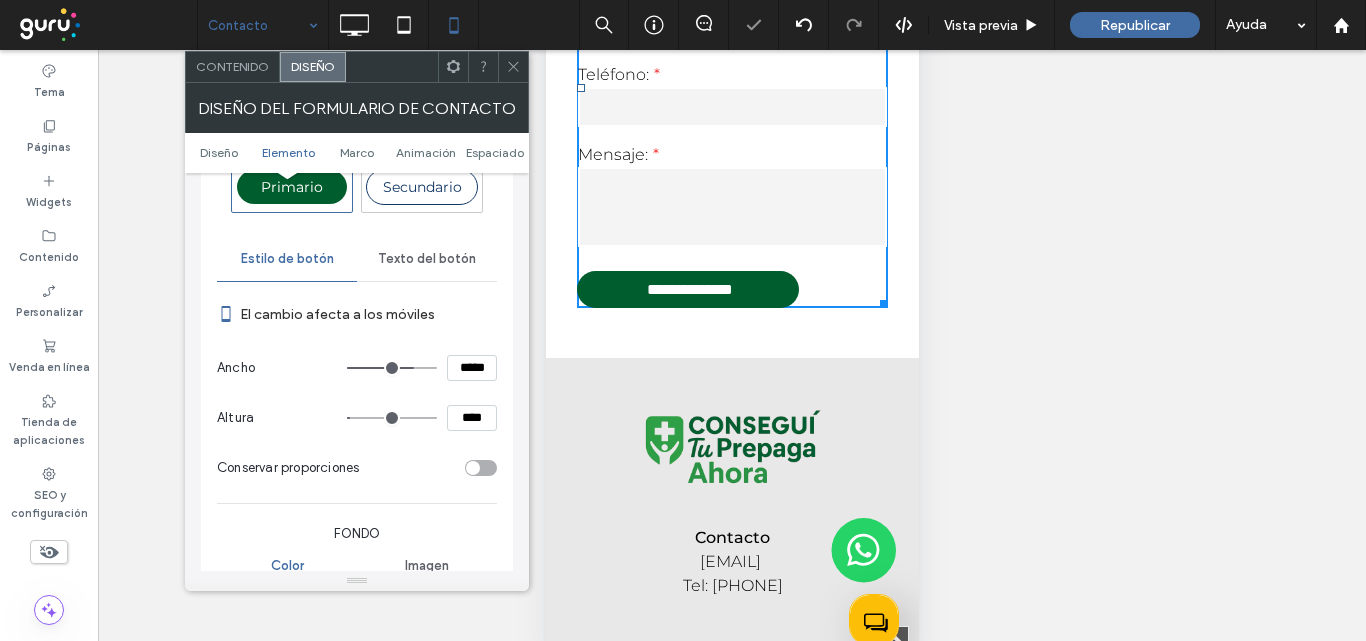 click on "****" at bounding box center [472, 418] 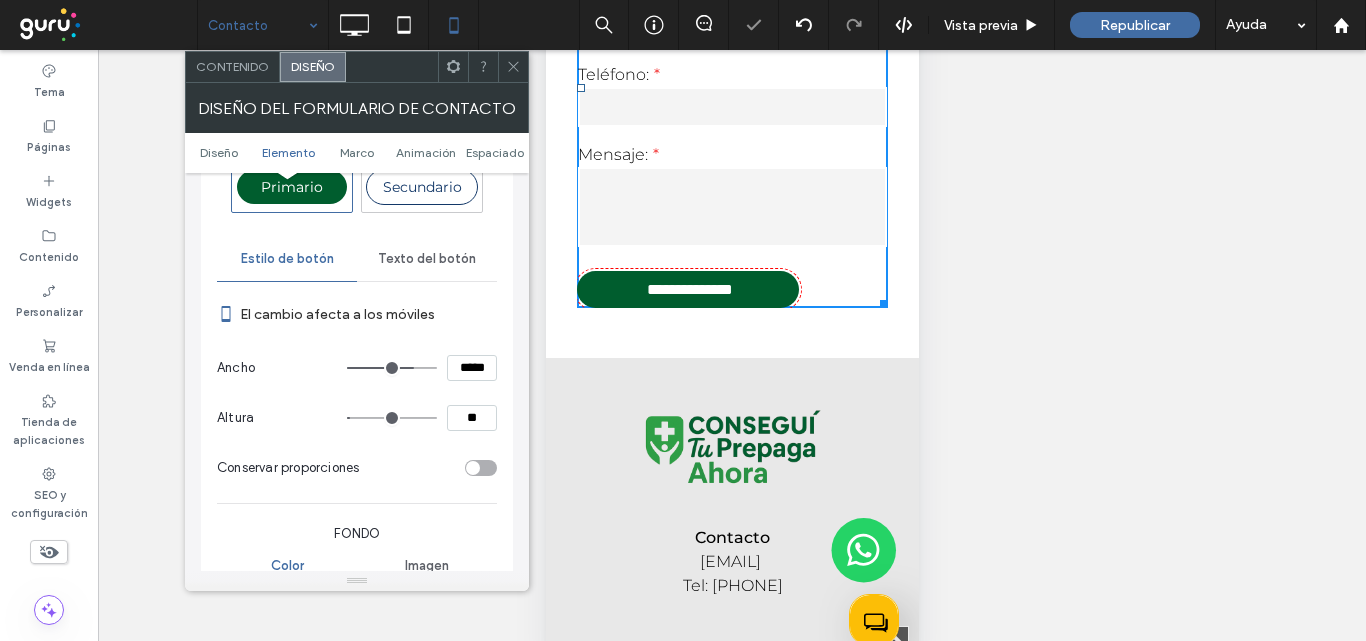 type on "**" 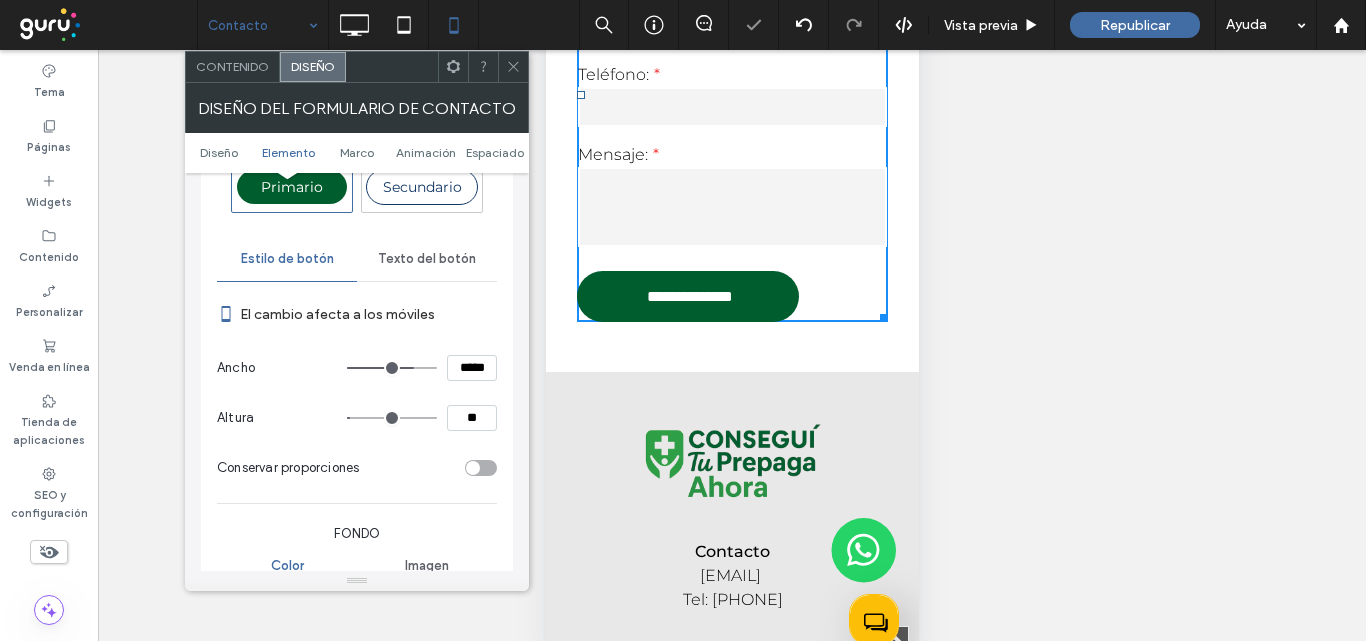 type on "**" 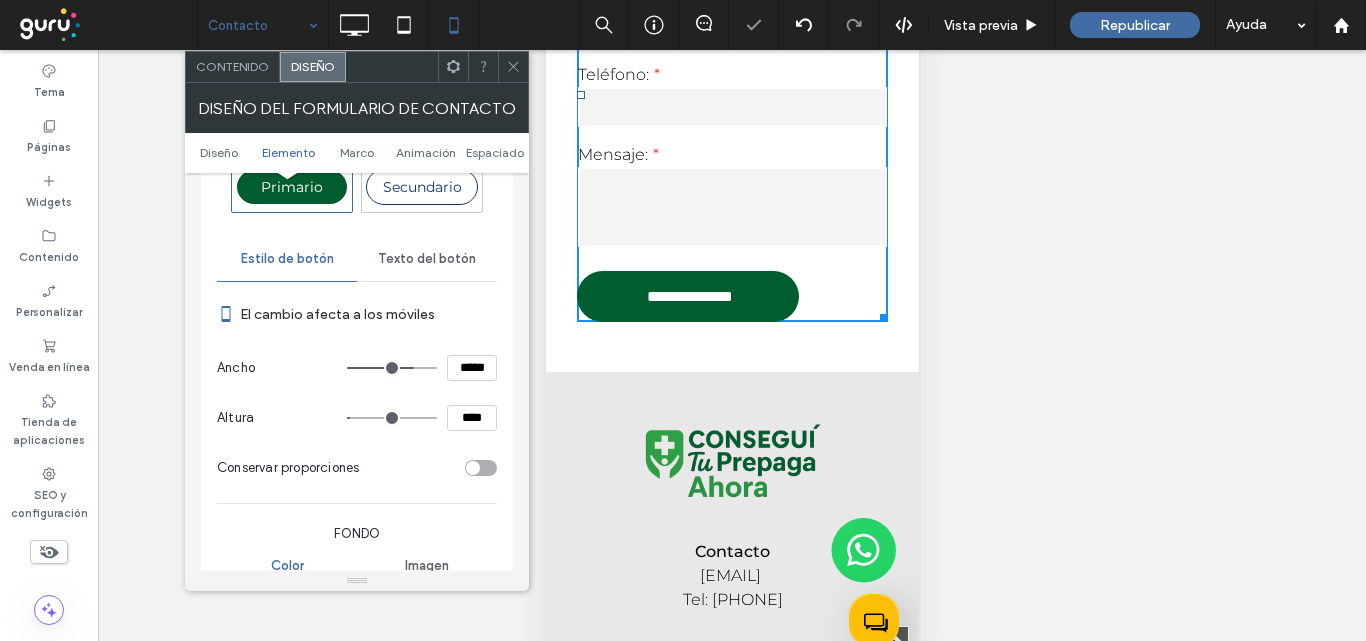 click on "El cambio afecta a los móviles" at bounding box center (368, 314) 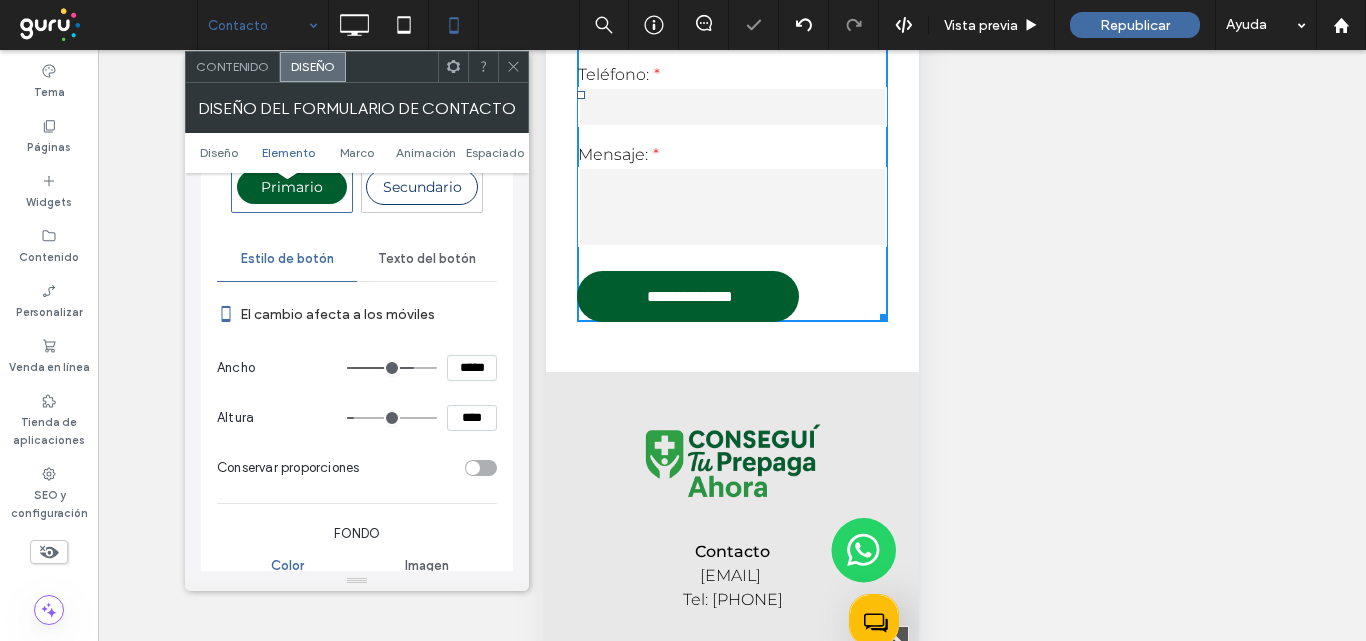 click 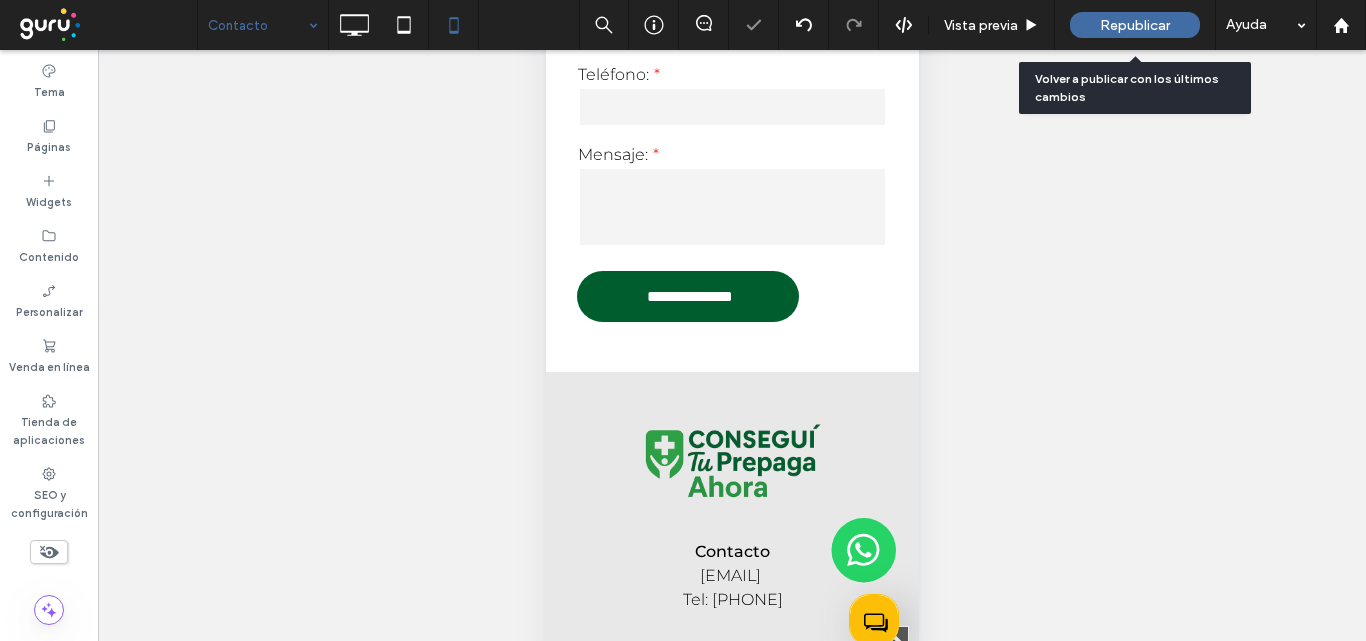 click on "Republicar" at bounding box center (1135, 25) 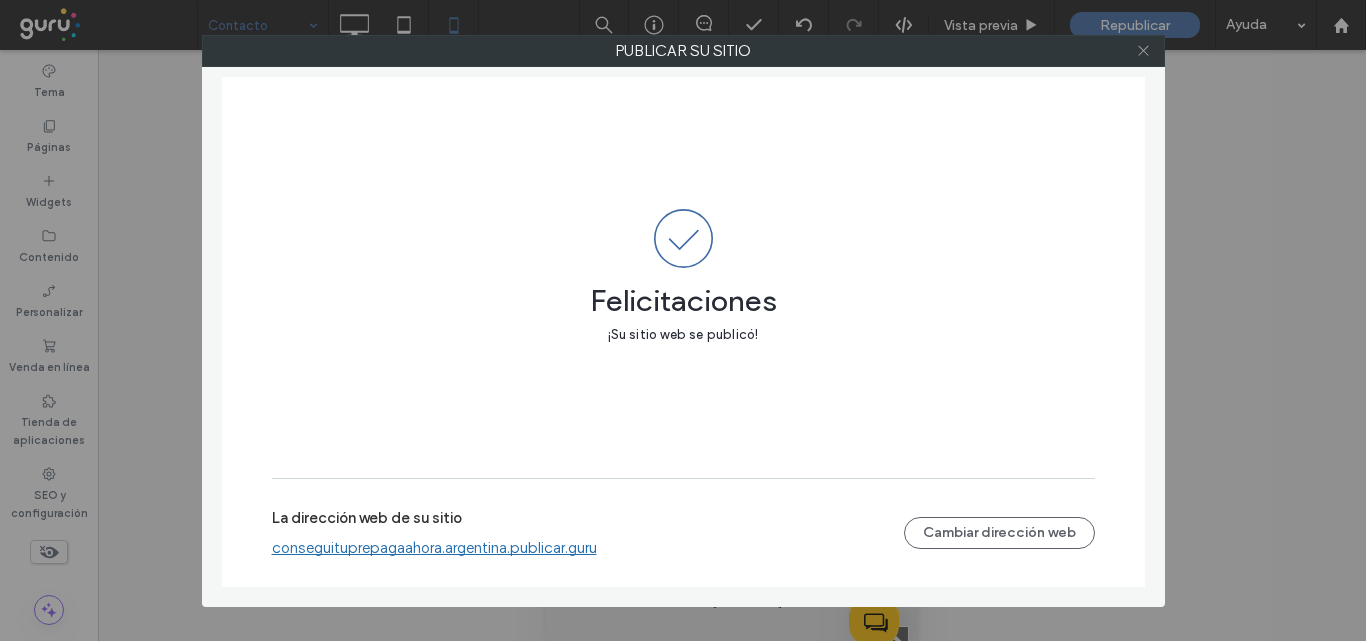 click 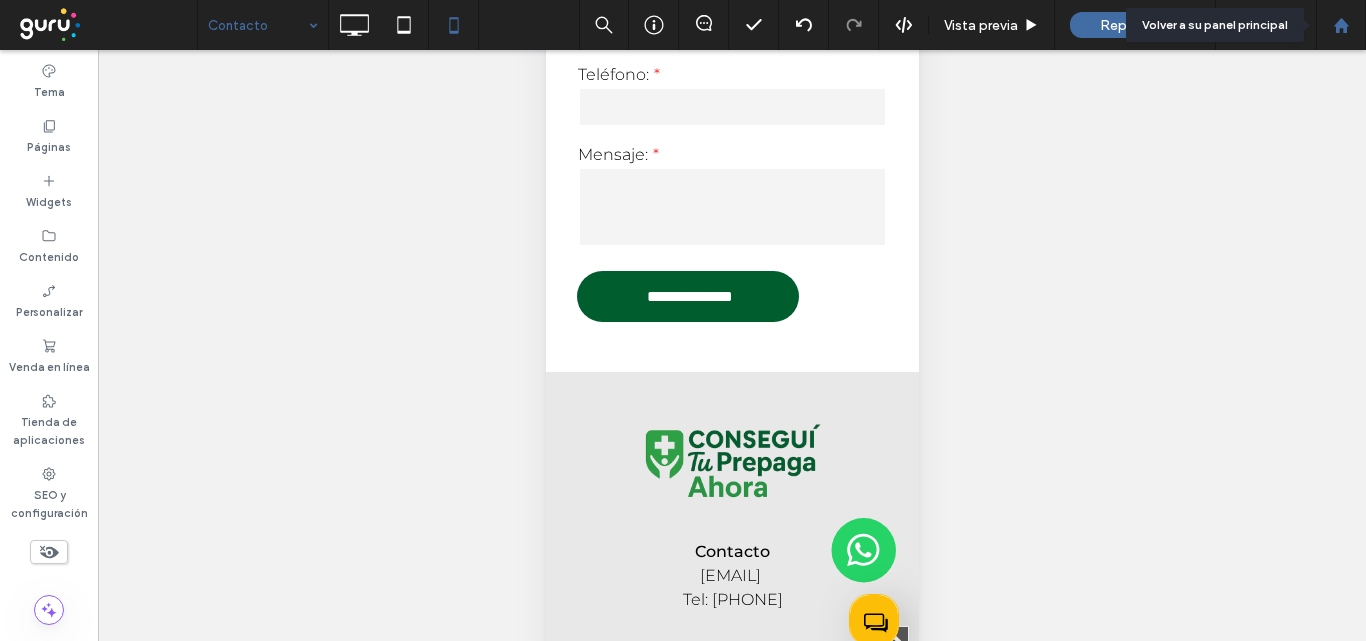 click 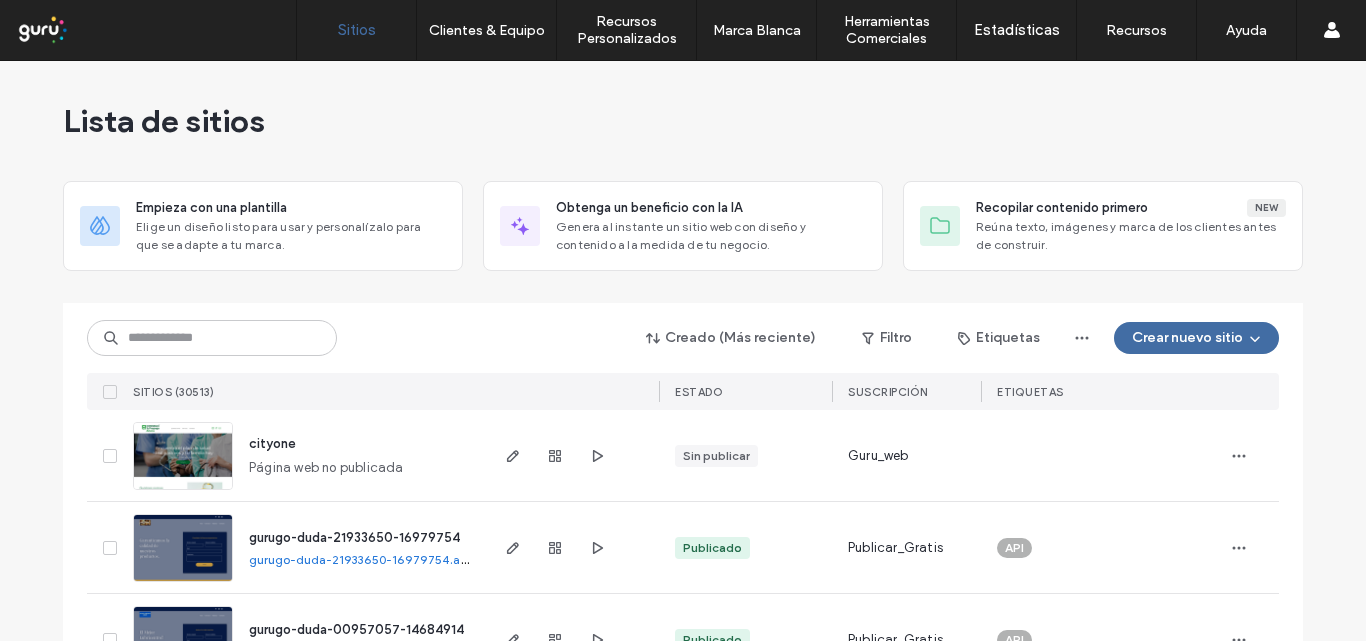 scroll, scrollTop: 0, scrollLeft: 0, axis: both 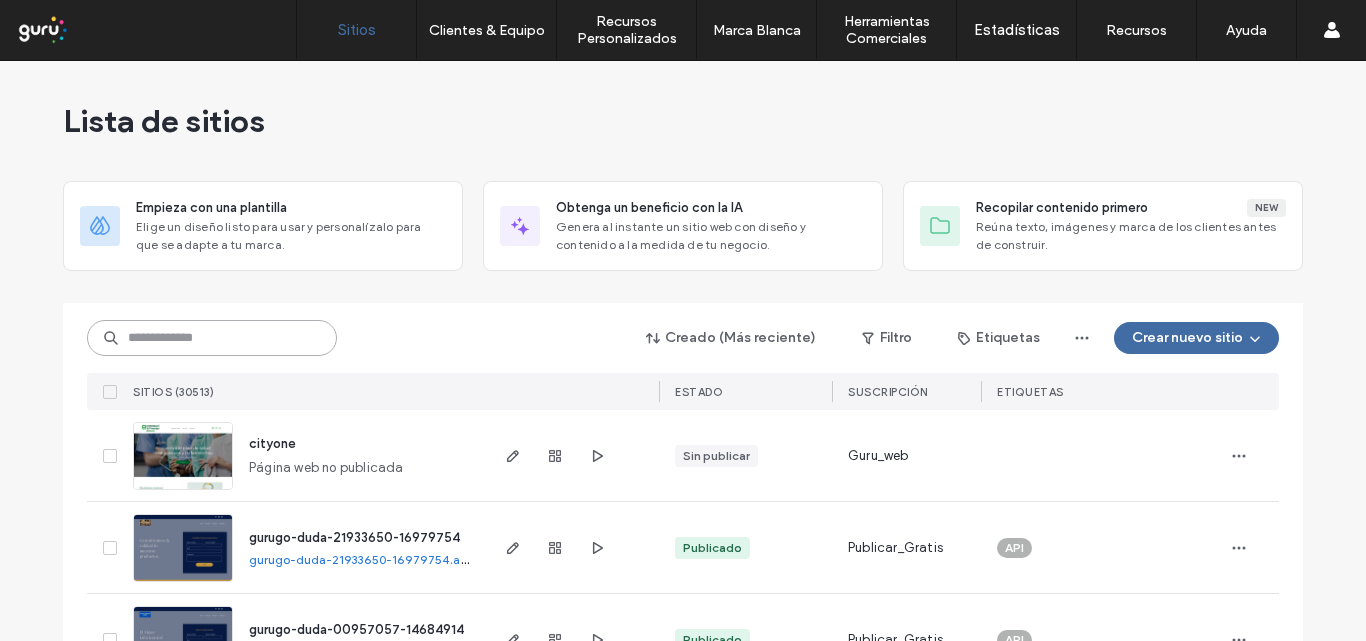 click at bounding box center [212, 338] 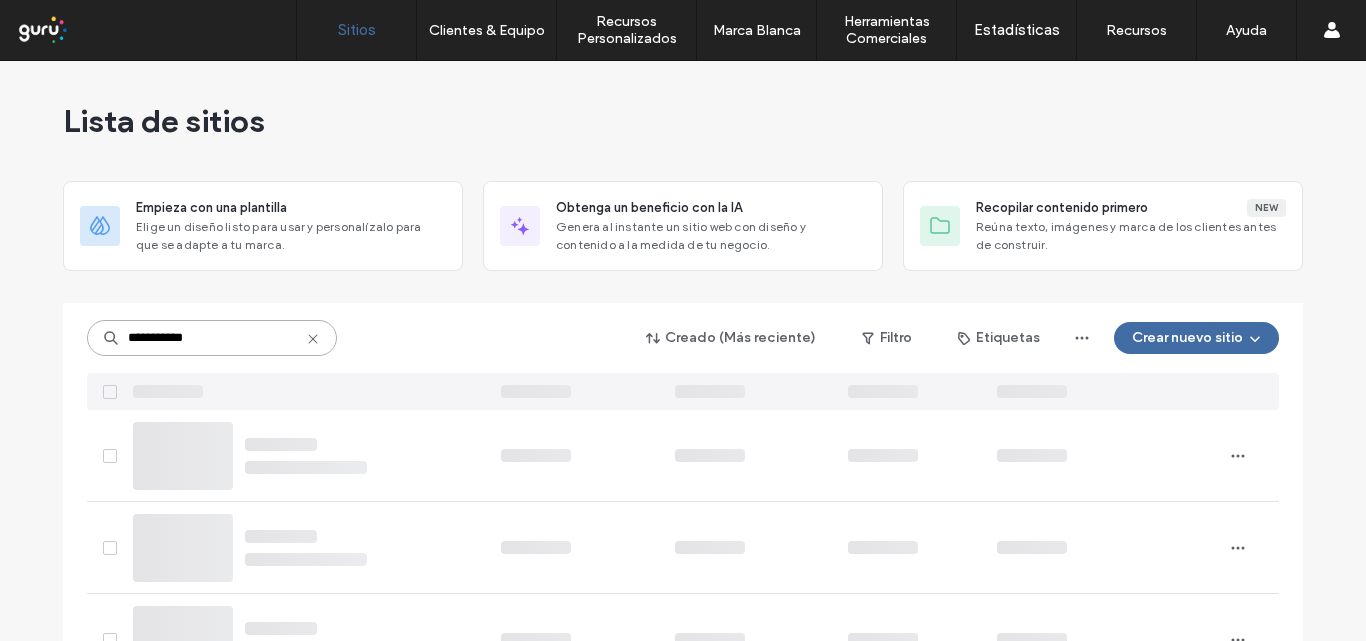click on "**********" at bounding box center (212, 338) 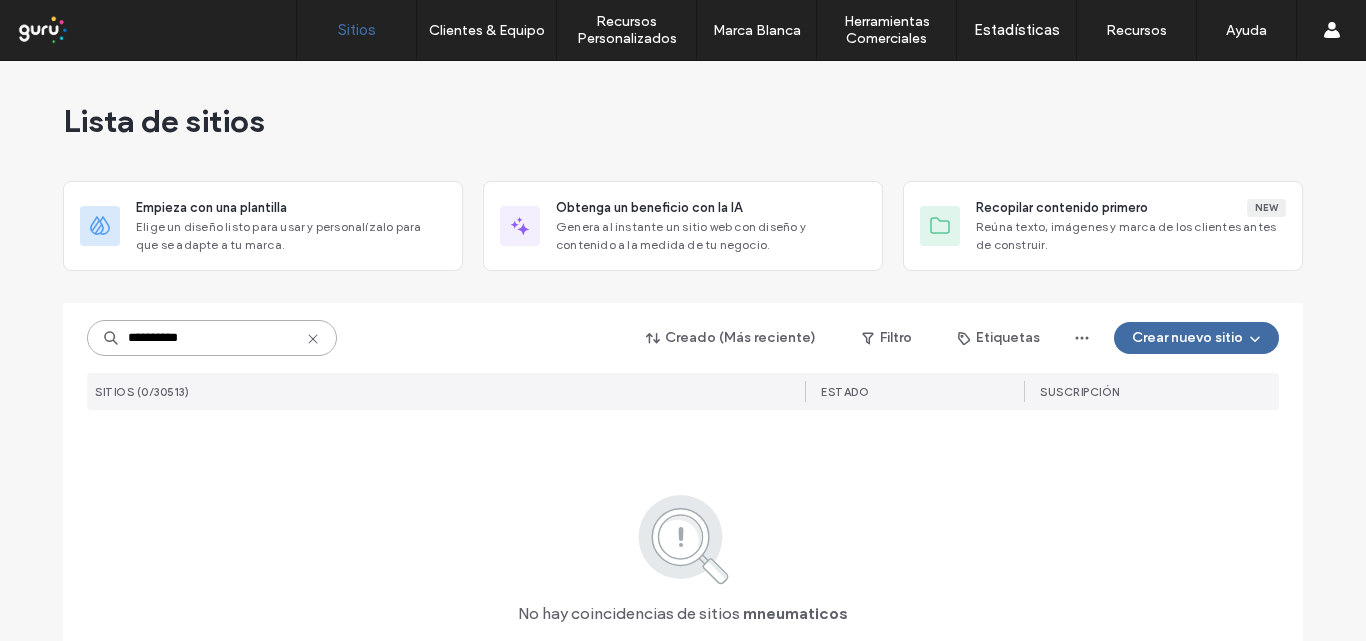click on "**********" at bounding box center (212, 338) 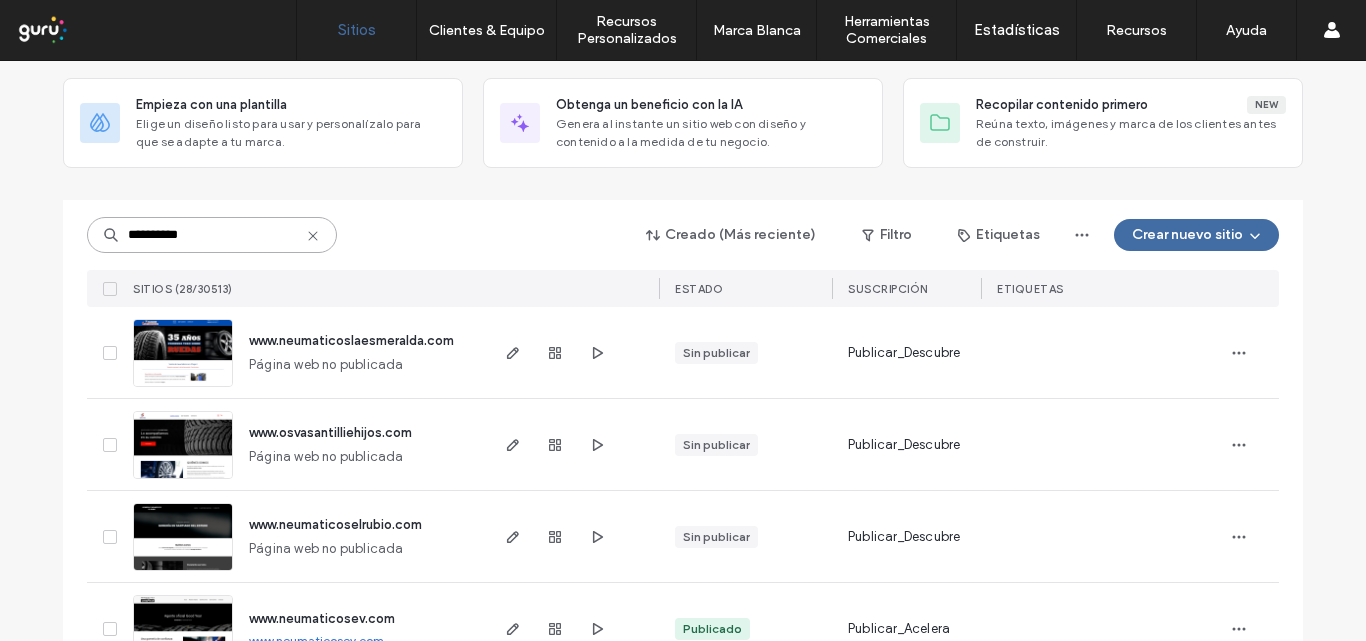 scroll, scrollTop: 0, scrollLeft: 0, axis: both 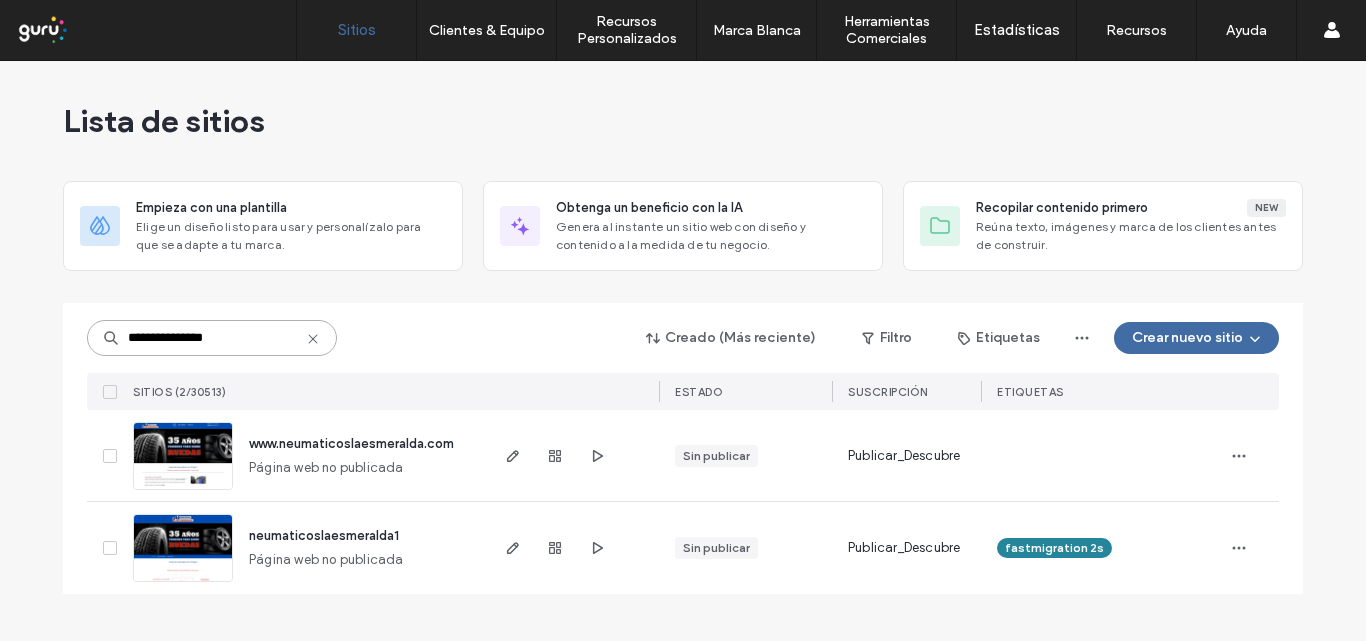type on "**********" 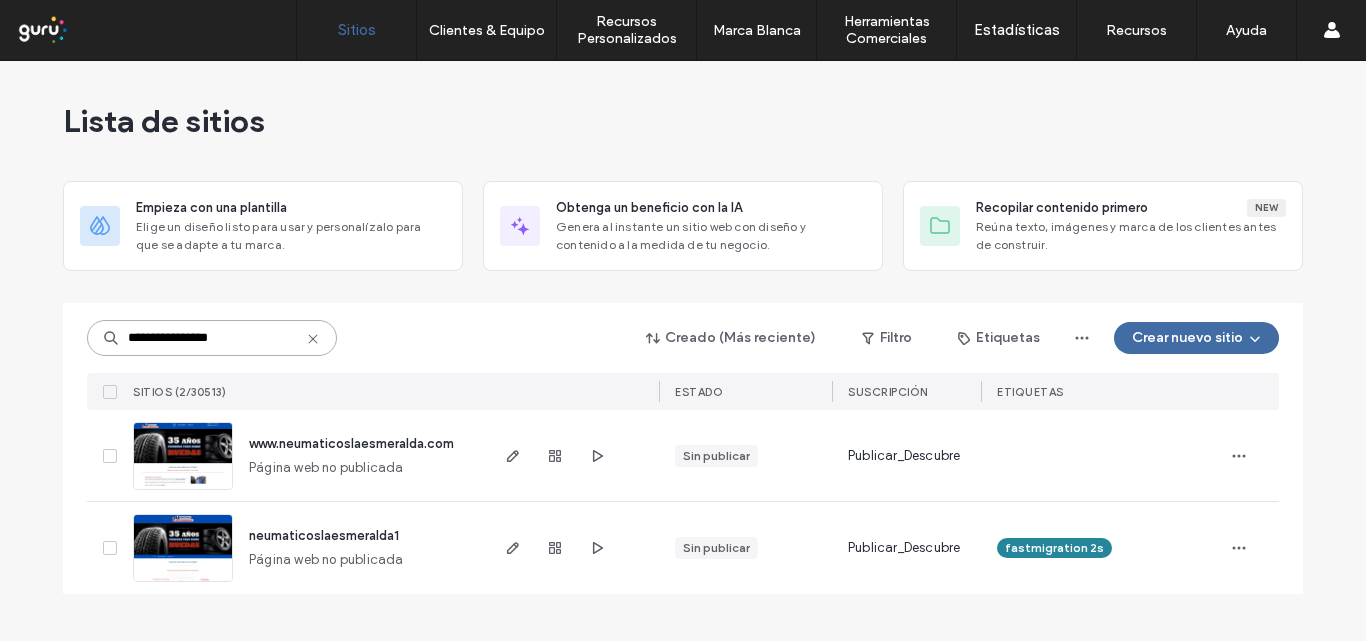 drag, startPoint x: 284, startPoint y: 341, endPoint x: 44, endPoint y: 369, distance: 241.6278 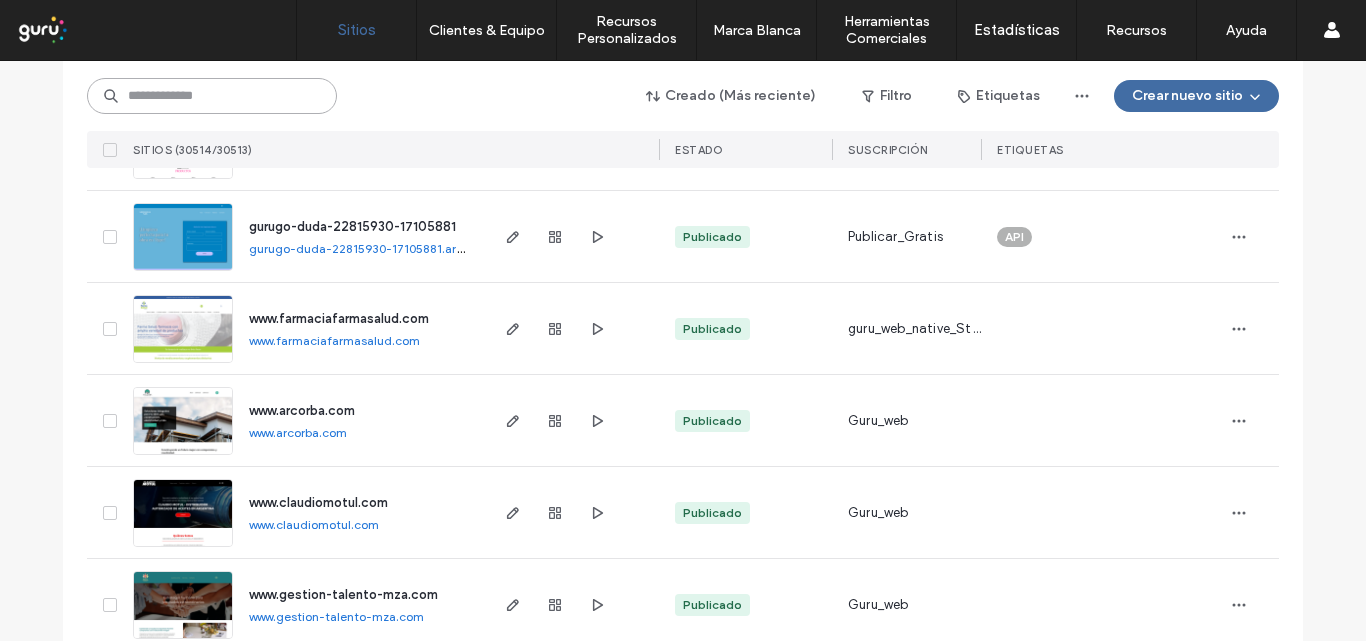 scroll, scrollTop: 6300, scrollLeft: 0, axis: vertical 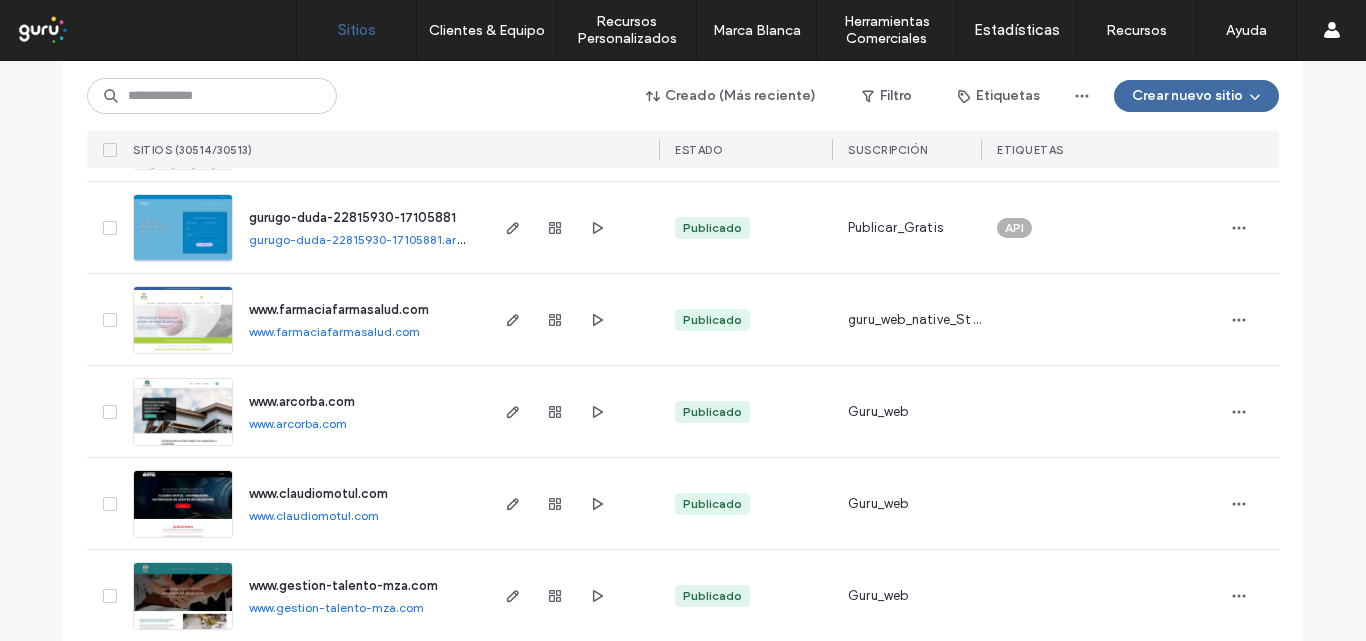 click on "www.farmaciafarmasalud.com" at bounding box center [334, 331] 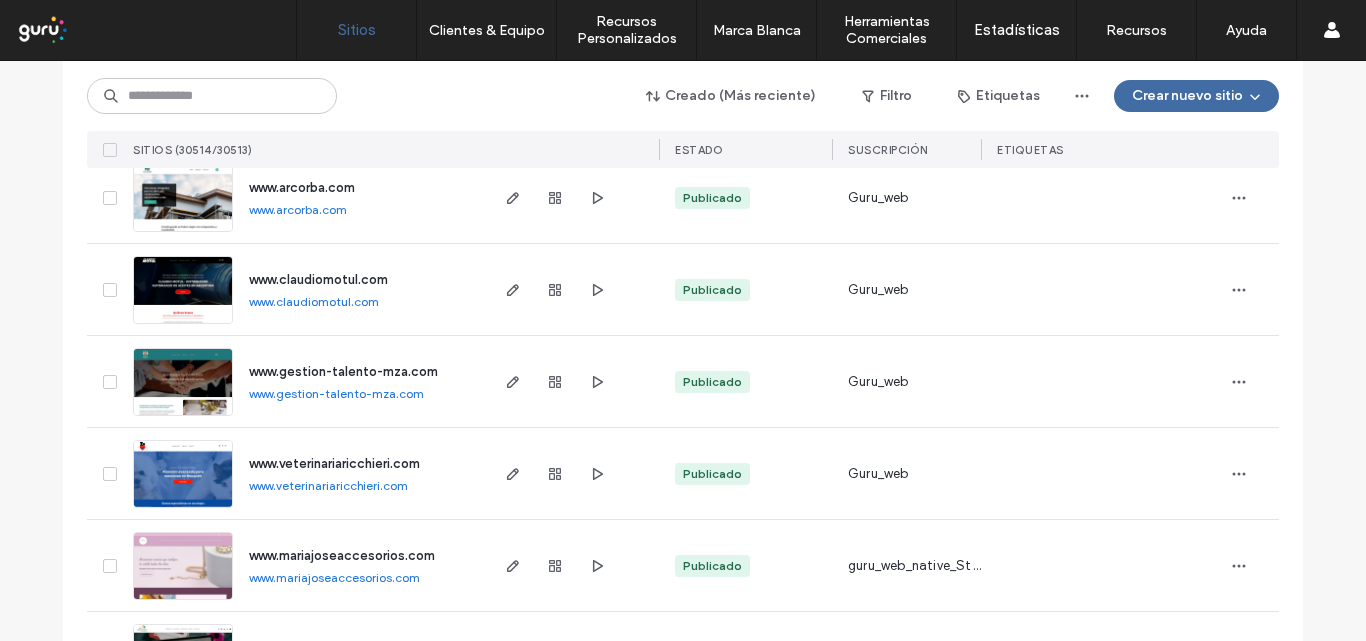 scroll, scrollTop: 6741, scrollLeft: 0, axis: vertical 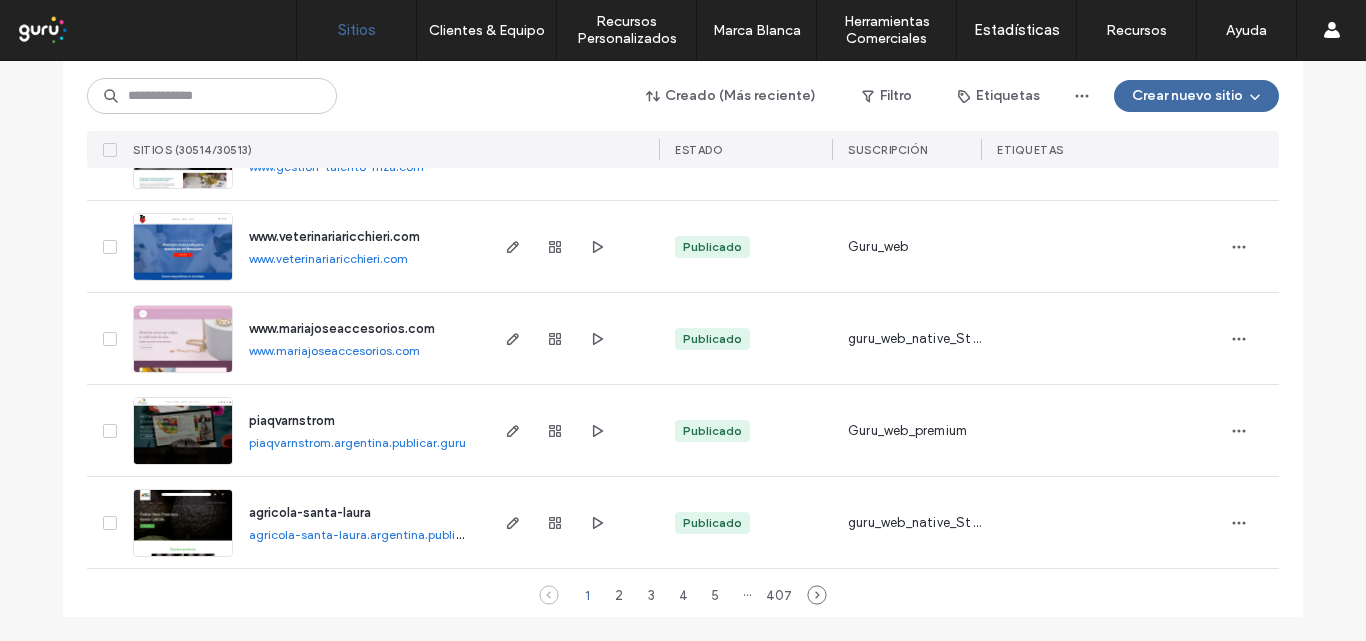 click on "piaqvarnstrom.argentina.publicar.guru" at bounding box center (357, 442) 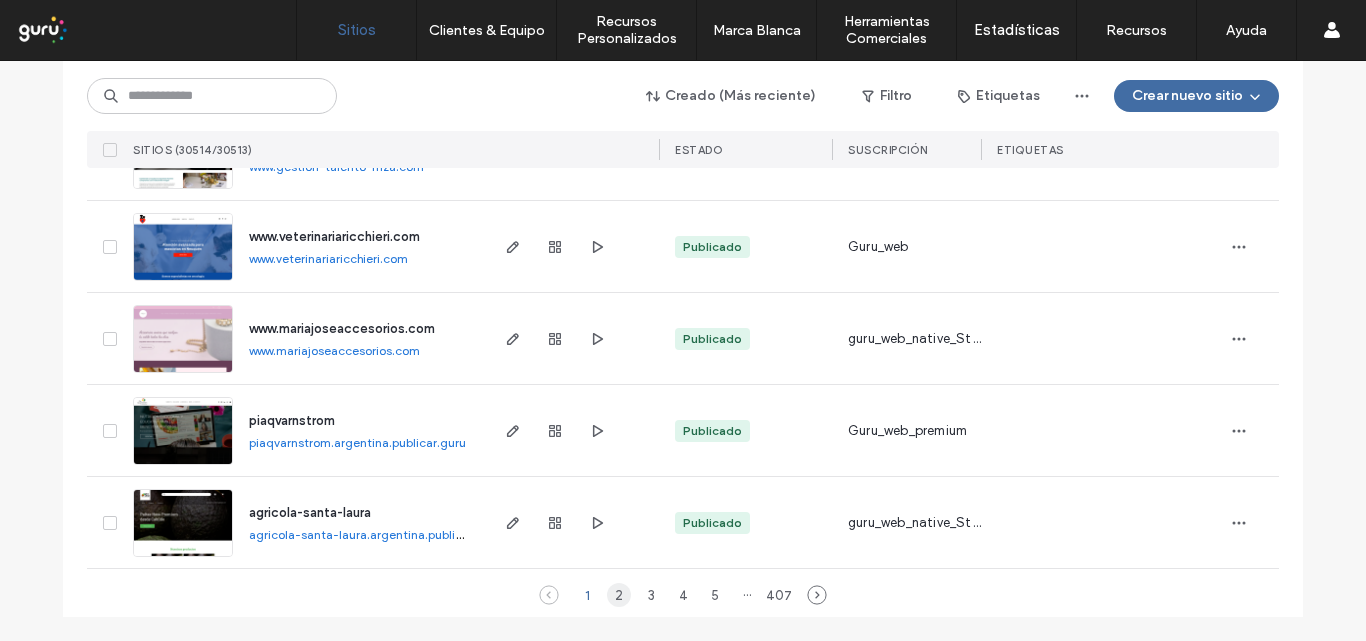 click on "2" at bounding box center [619, 595] 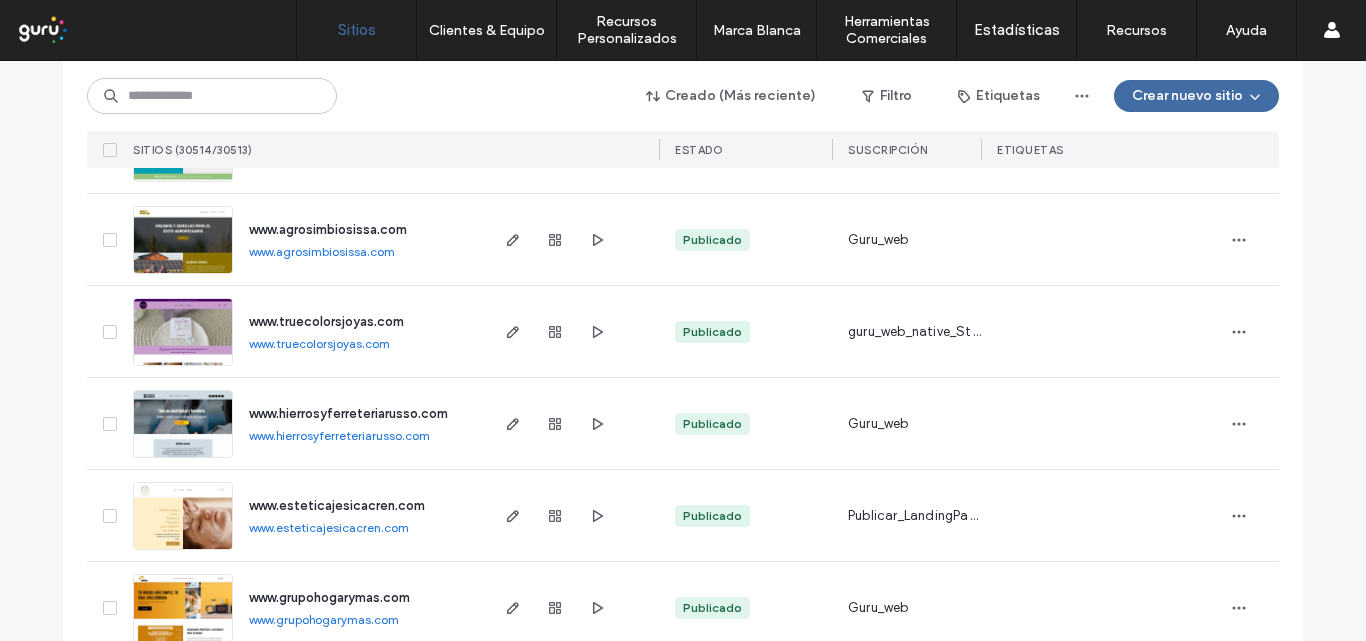 scroll, scrollTop: 6541, scrollLeft: 0, axis: vertical 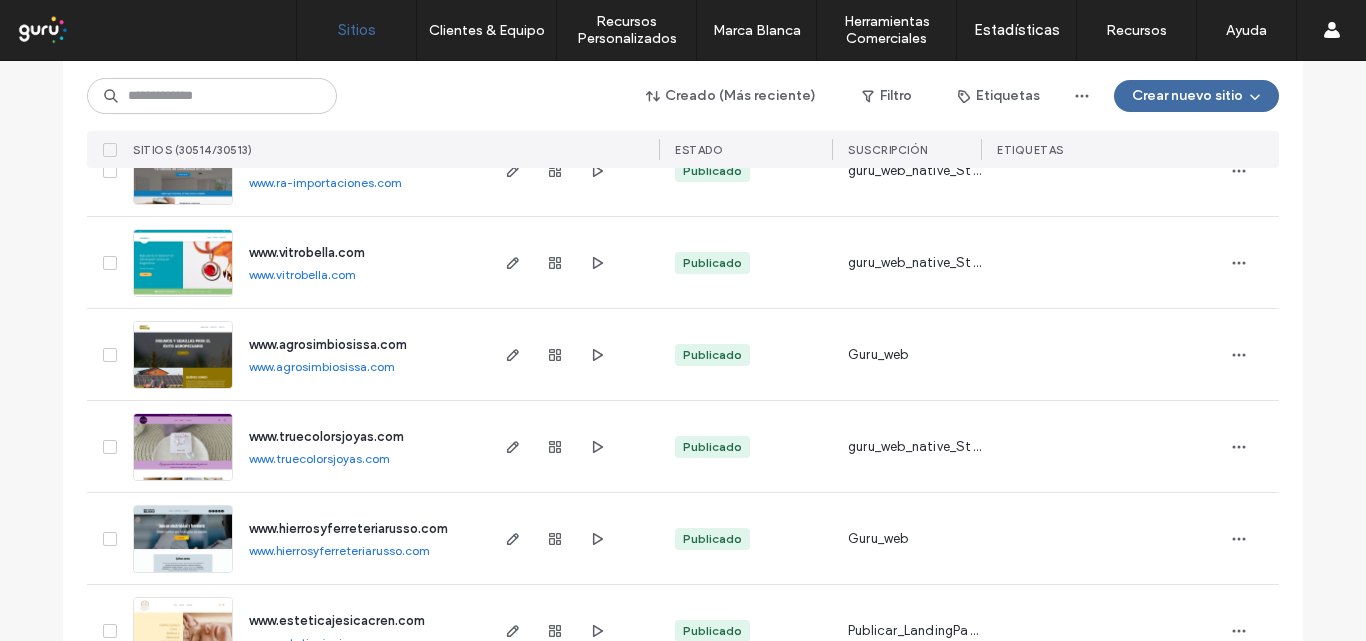 click on "www.truecolorsjoyas.com" at bounding box center (319, 458) 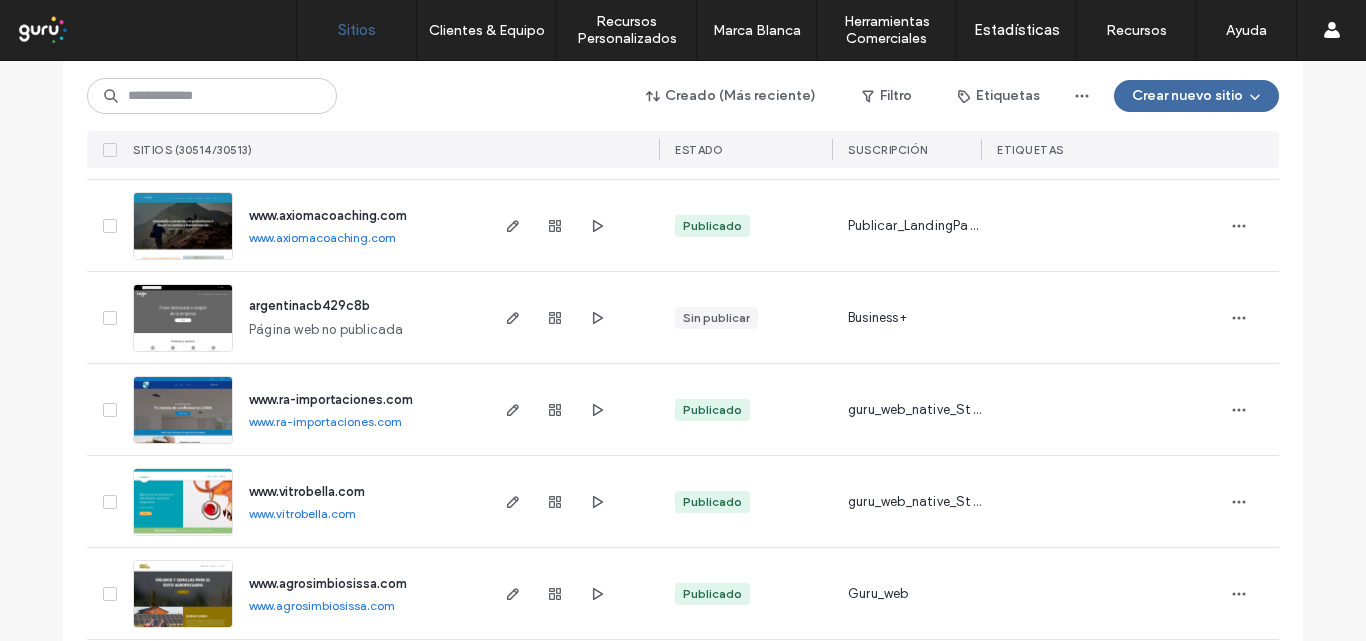 scroll, scrollTop: 6241, scrollLeft: 0, axis: vertical 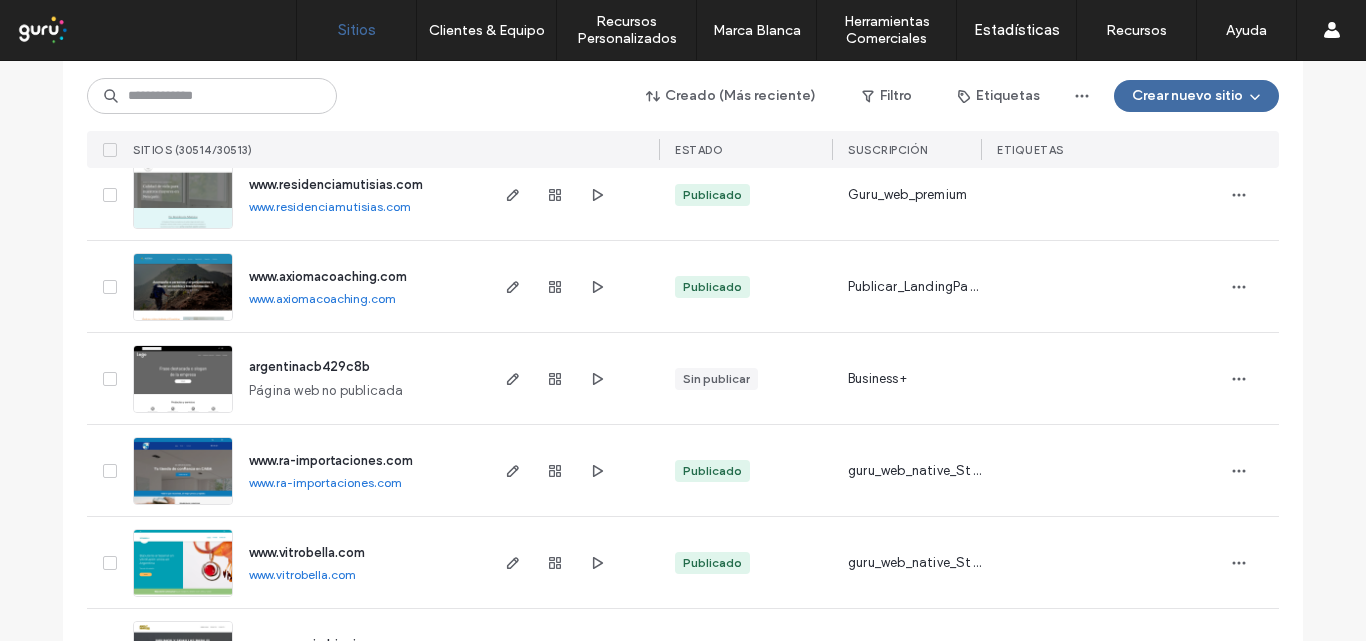click on "www.axiomacoaching.com" at bounding box center [322, 298] 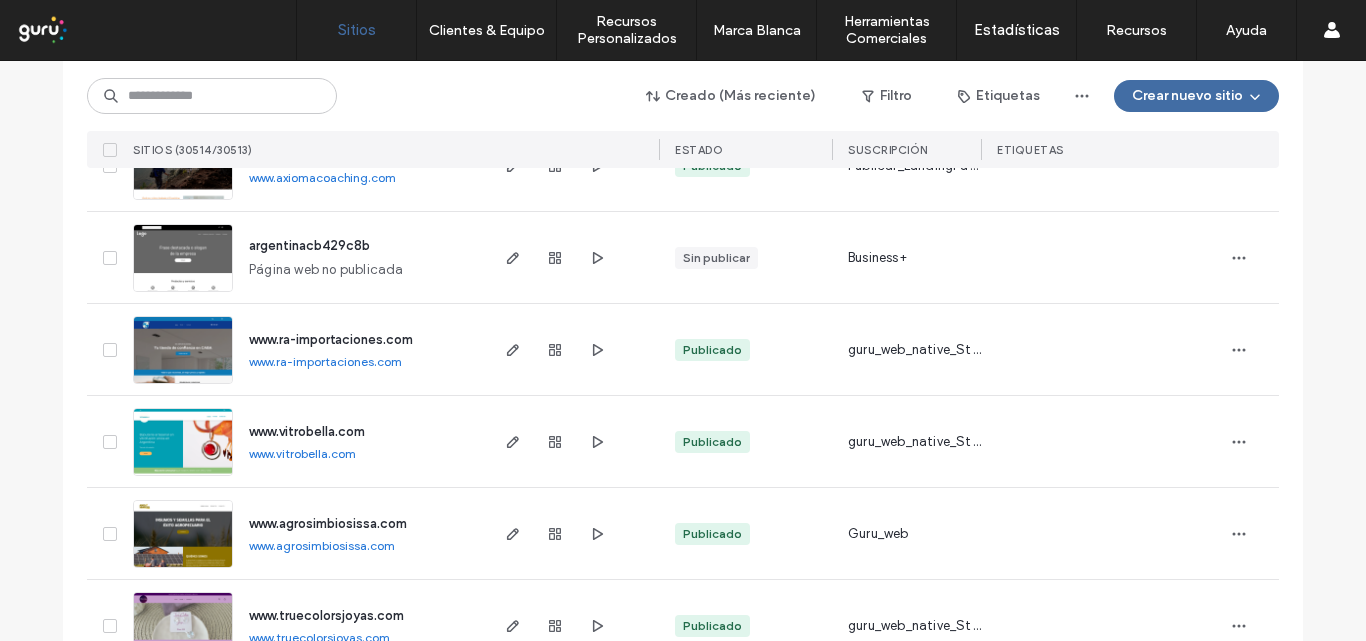 scroll, scrollTop: 6541, scrollLeft: 0, axis: vertical 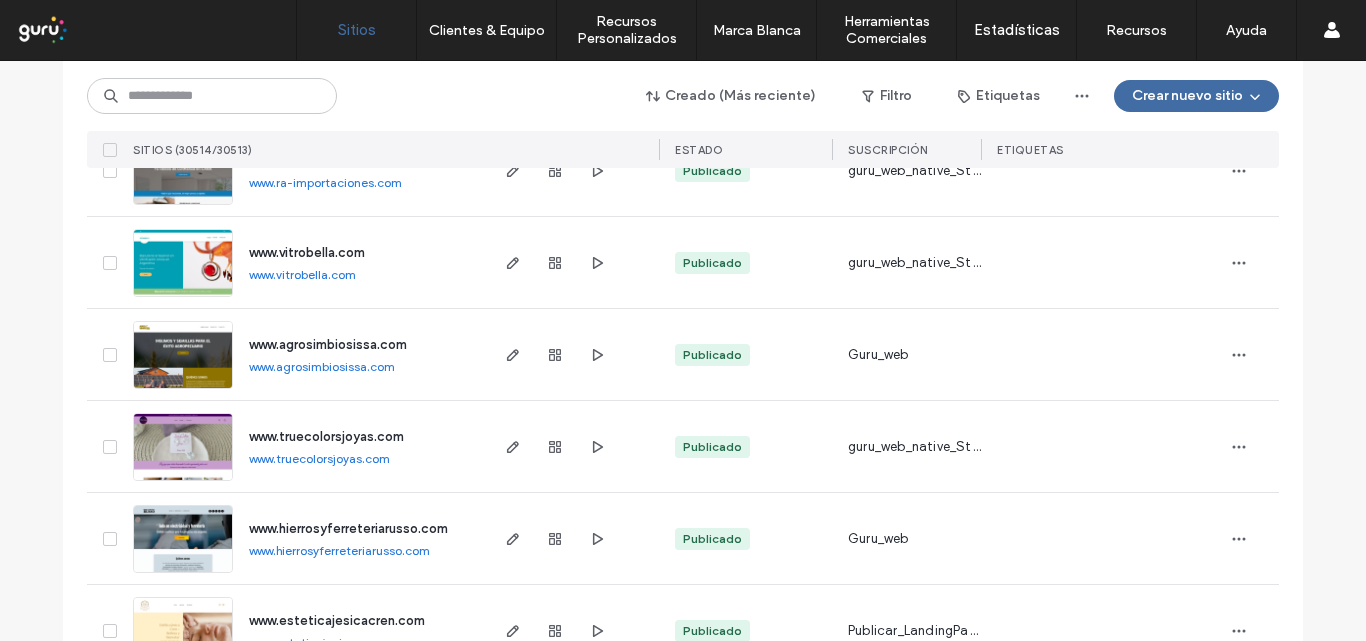 click on "www.truecolorsjoyas.com" at bounding box center [319, 458] 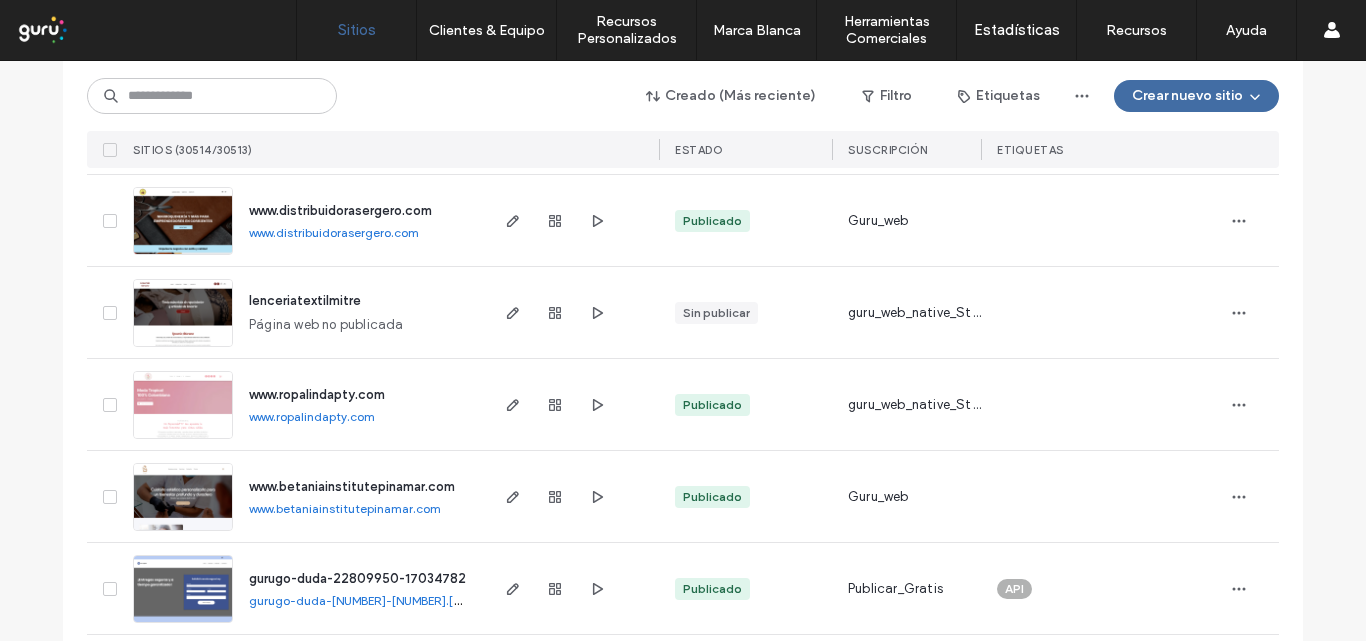 scroll, scrollTop: 5541, scrollLeft: 0, axis: vertical 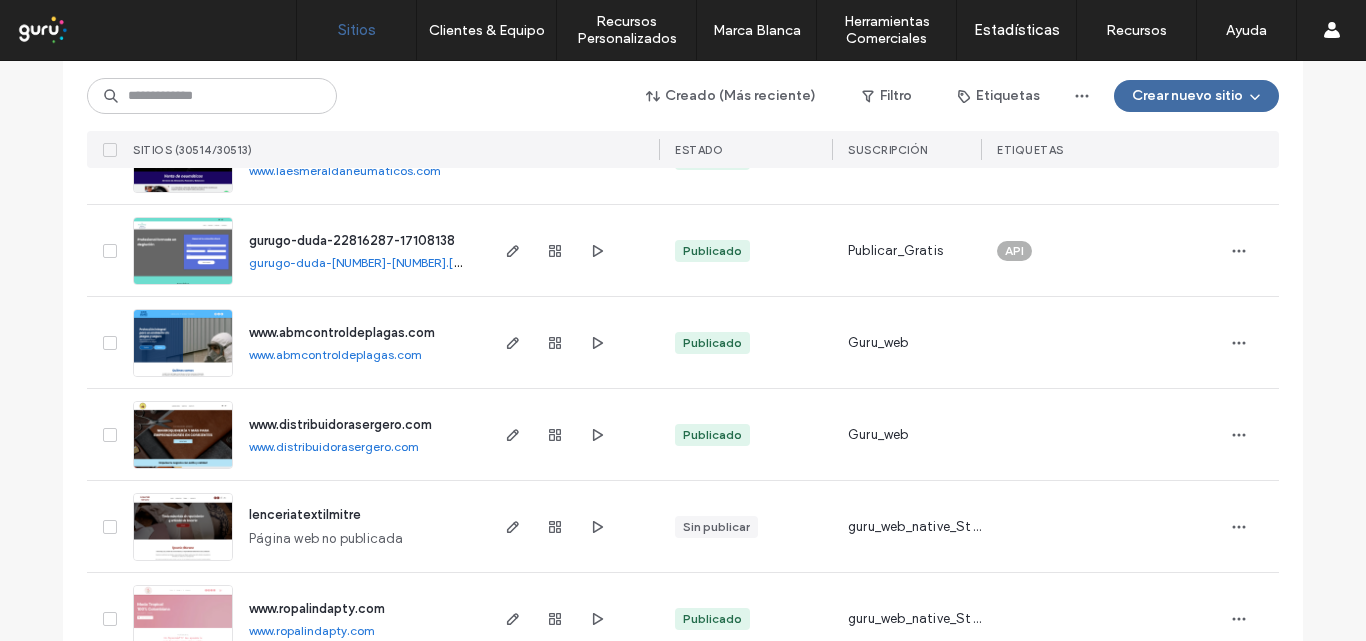 click on "www.abmcontroldeplagas.com" at bounding box center (335, 354) 